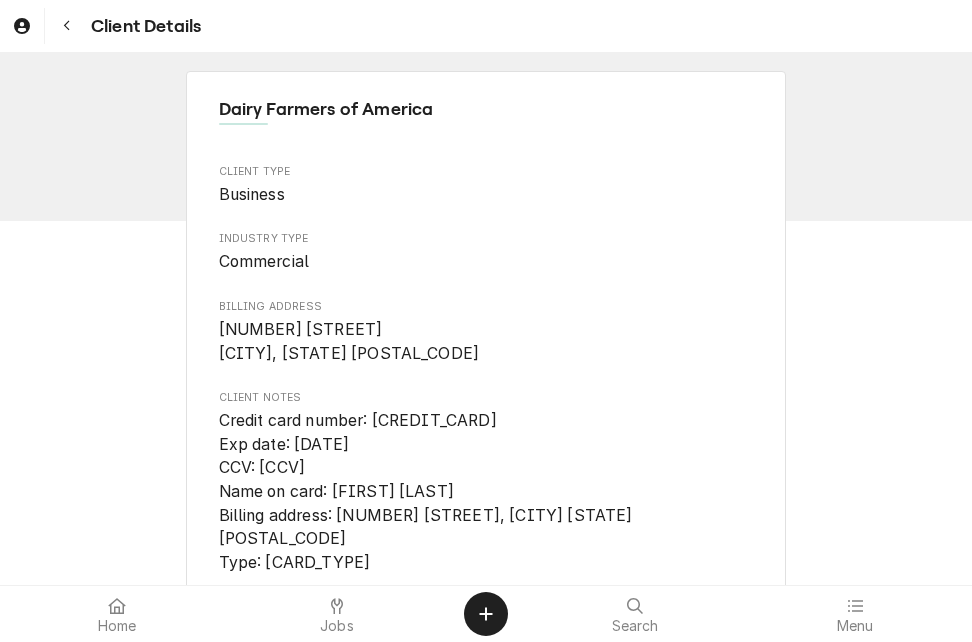 scroll, scrollTop: 0, scrollLeft: 0, axis: both 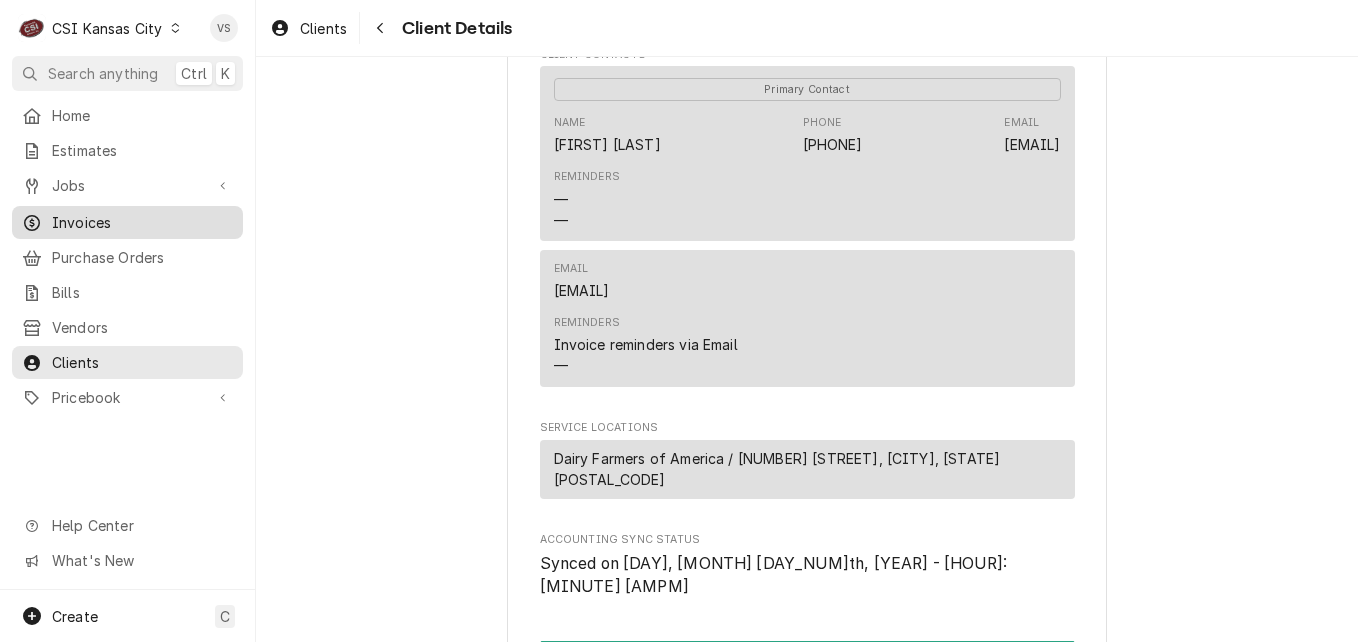 click on "Invoices" at bounding box center (142, 222) 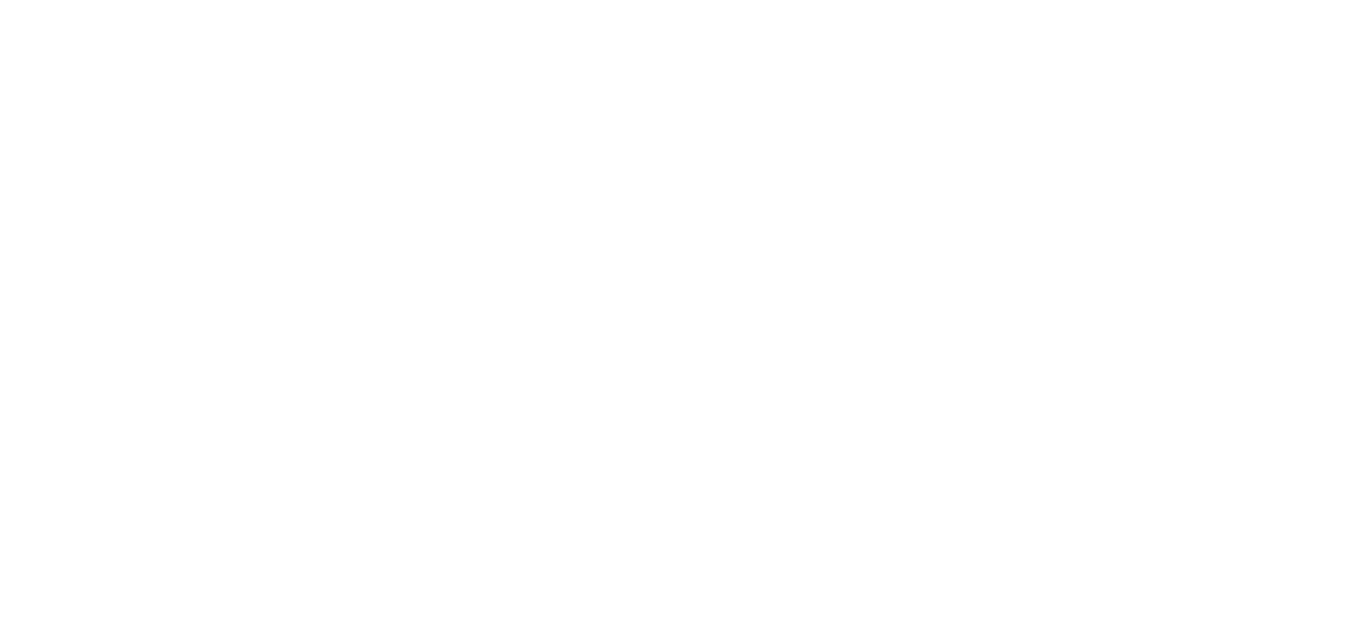 scroll, scrollTop: 0, scrollLeft: 0, axis: both 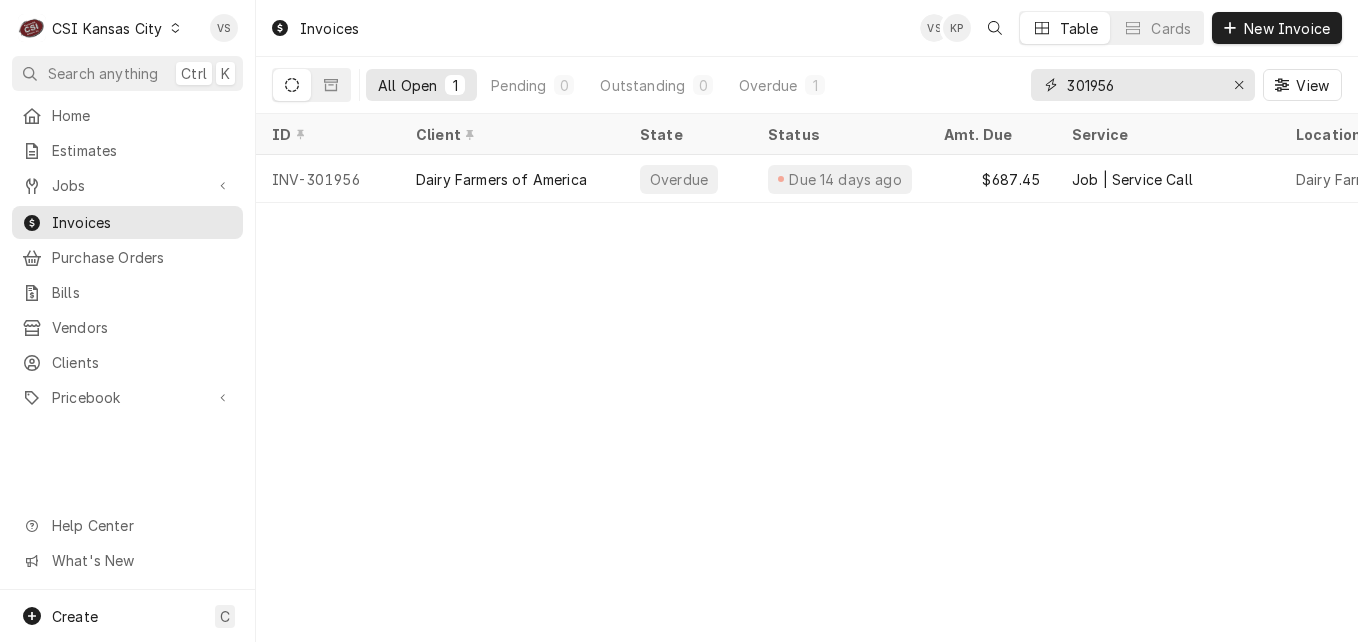 drag, startPoint x: 1089, startPoint y: 83, endPoint x: 1055, endPoint y: 83, distance: 34 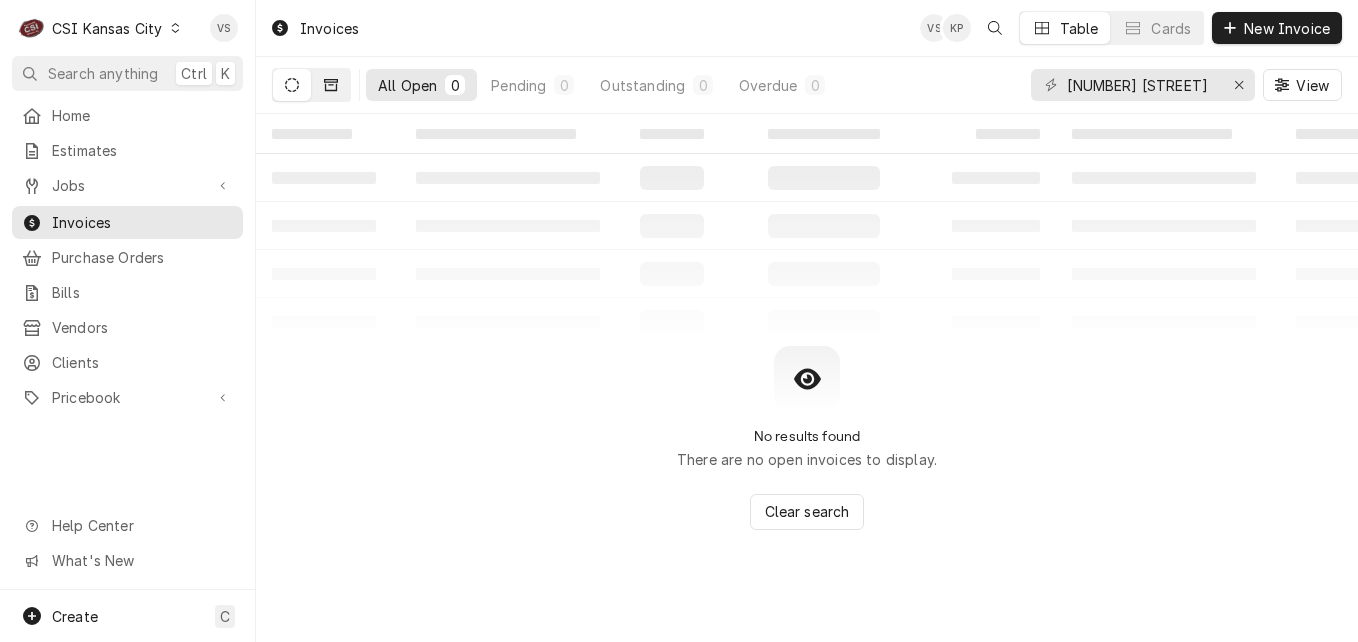 click at bounding box center (331, 85) 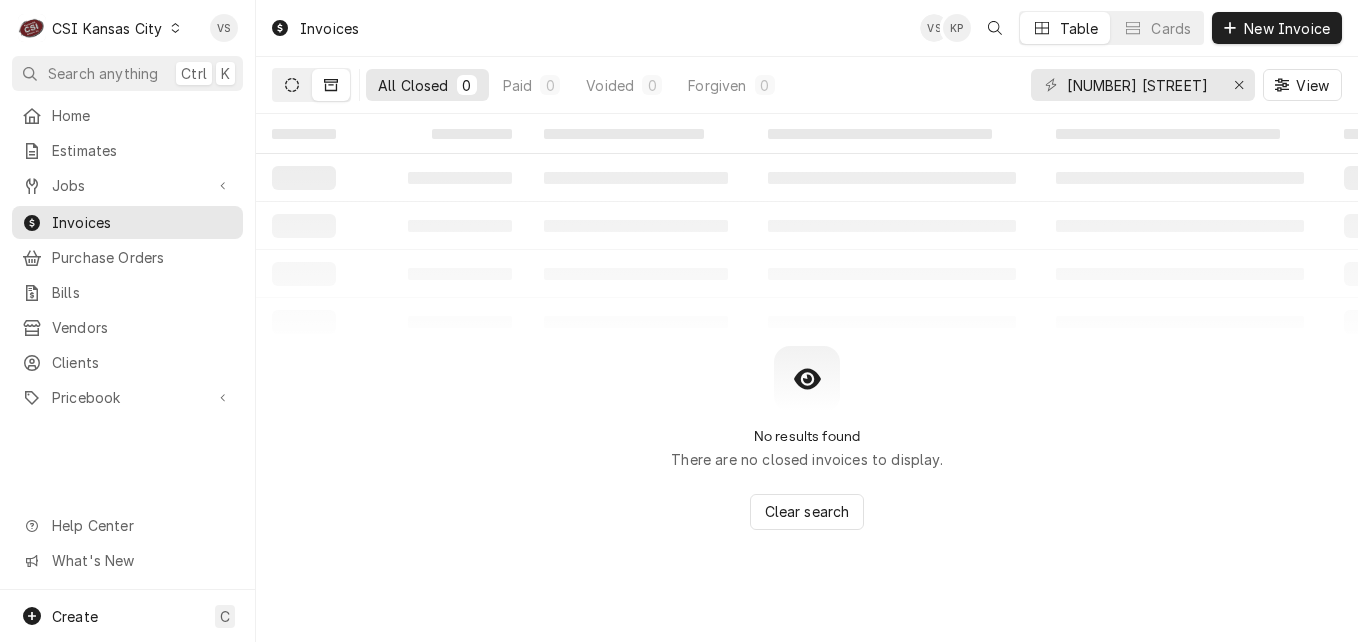 click at bounding box center (292, 85) 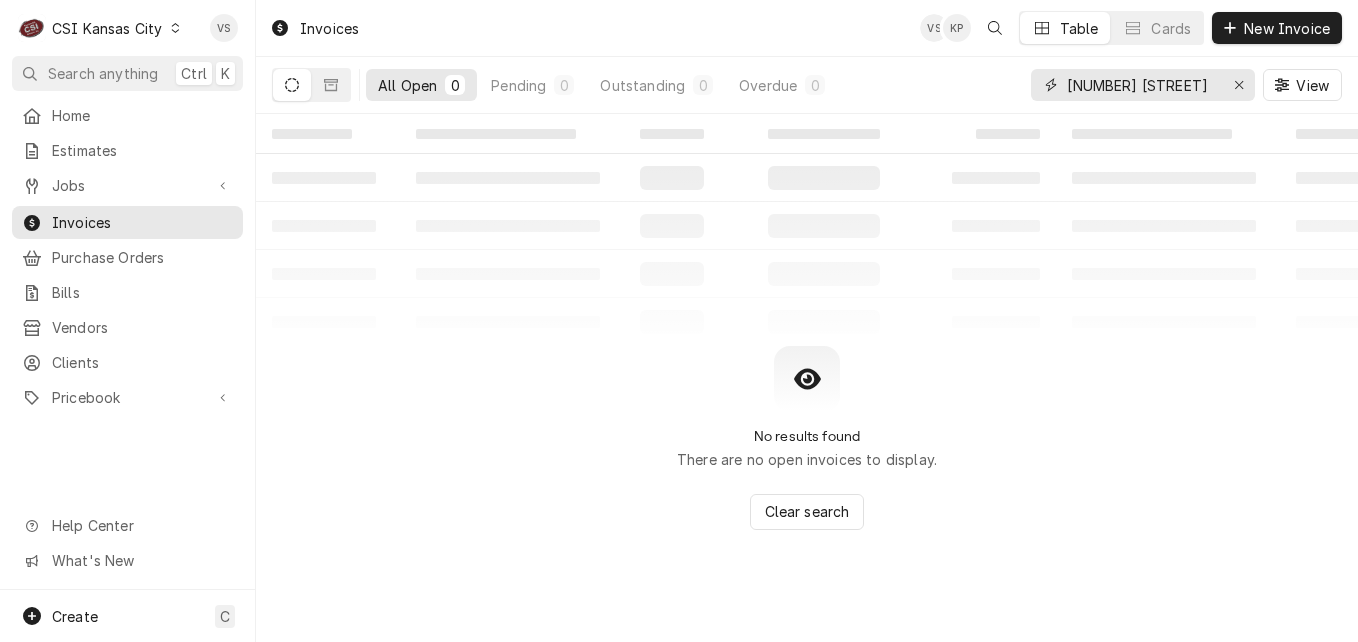 drag, startPoint x: 1159, startPoint y: 86, endPoint x: 1098, endPoint y: 89, distance: 61.073727 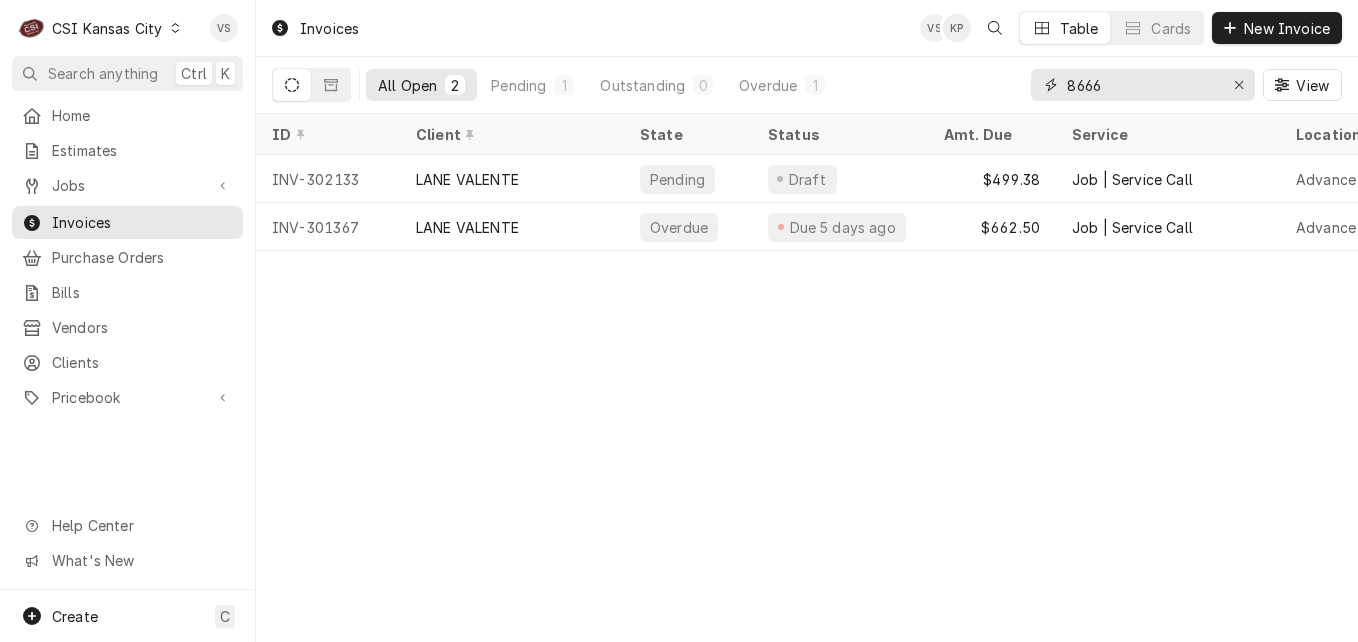 type on "8666" 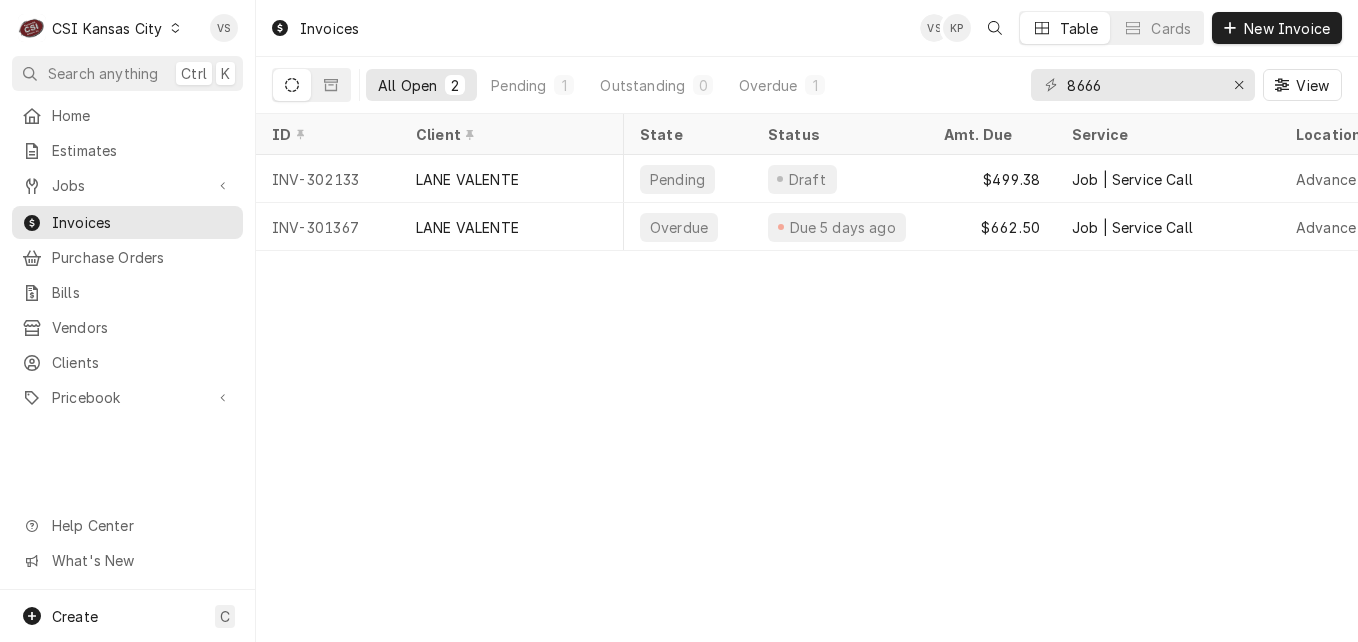 scroll, scrollTop: 0, scrollLeft: 964, axis: horizontal 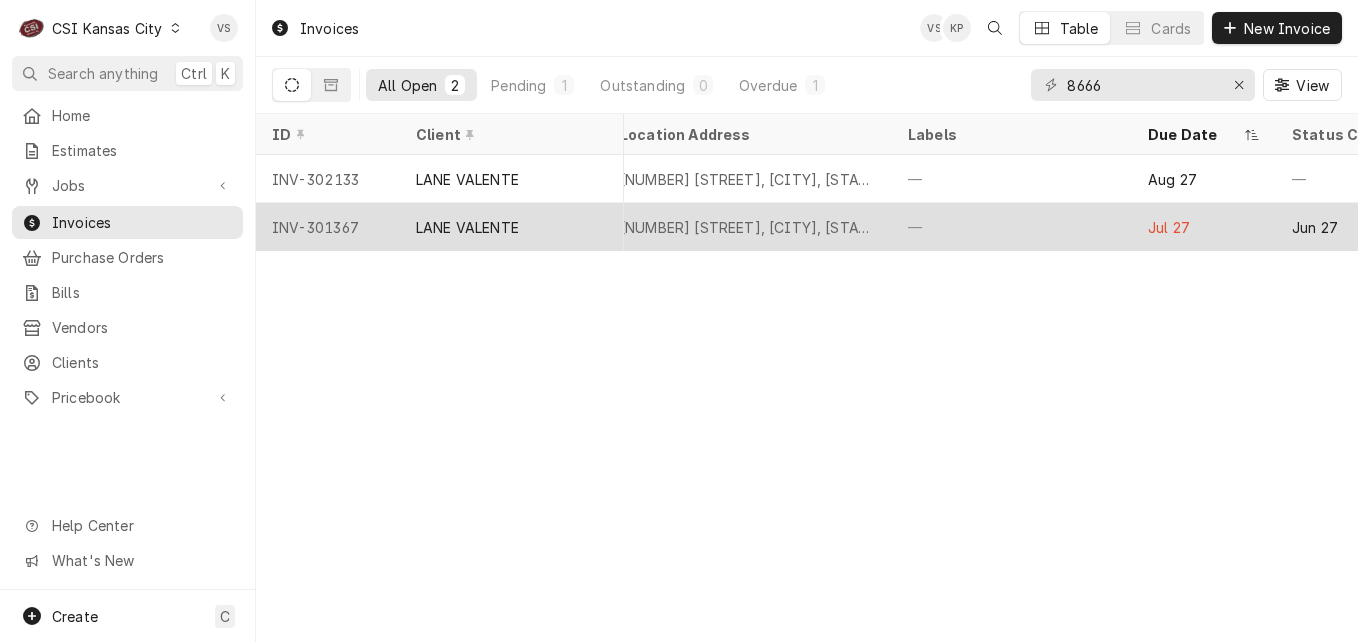 click on "LANE VALENTE" at bounding box center (467, 227) 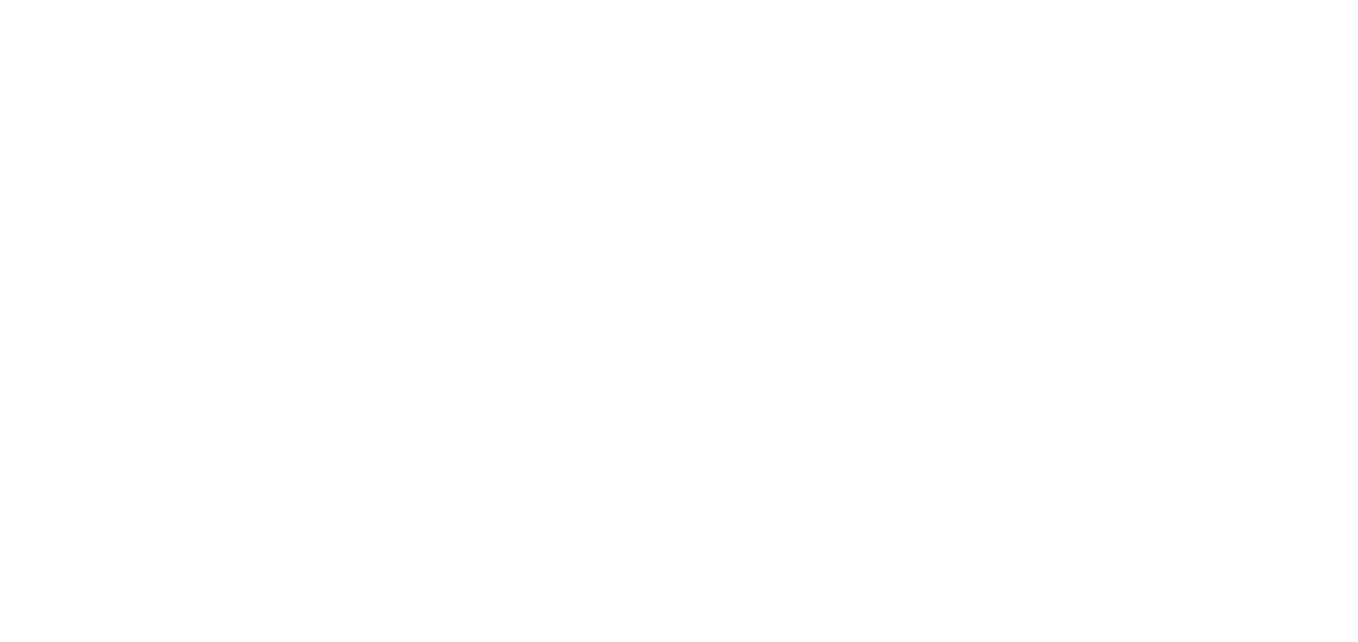 scroll, scrollTop: 0, scrollLeft: 0, axis: both 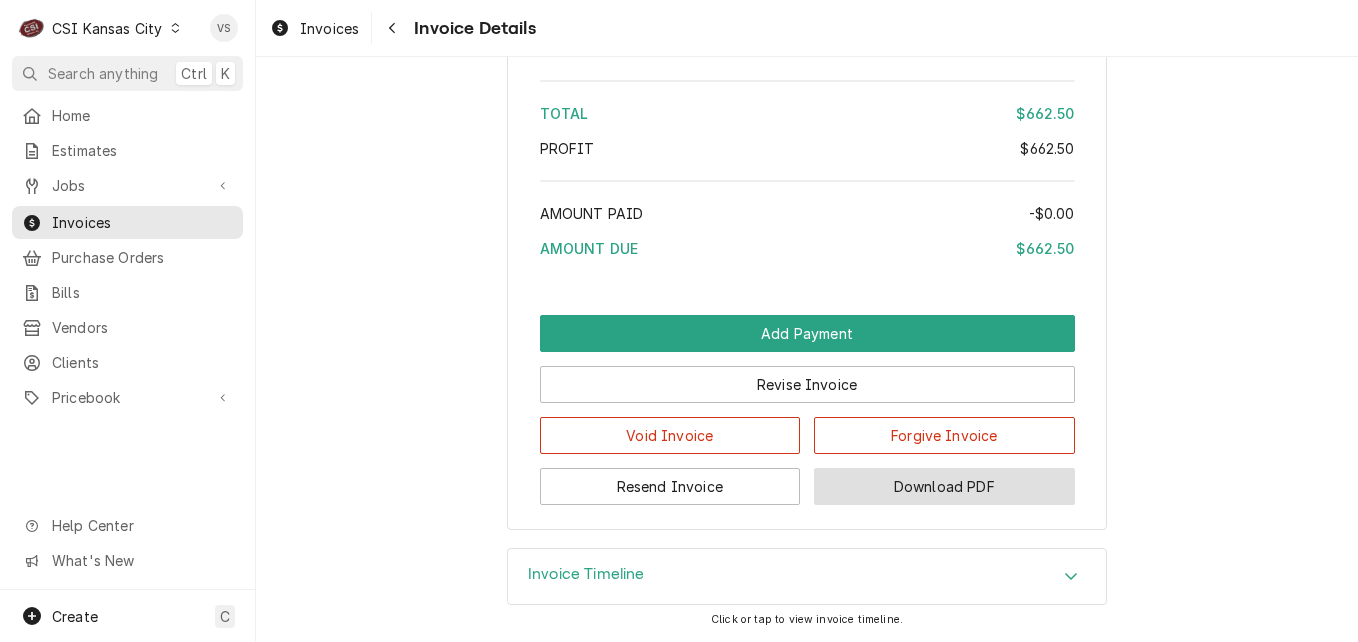 click on "Download PDF" at bounding box center [944, 486] 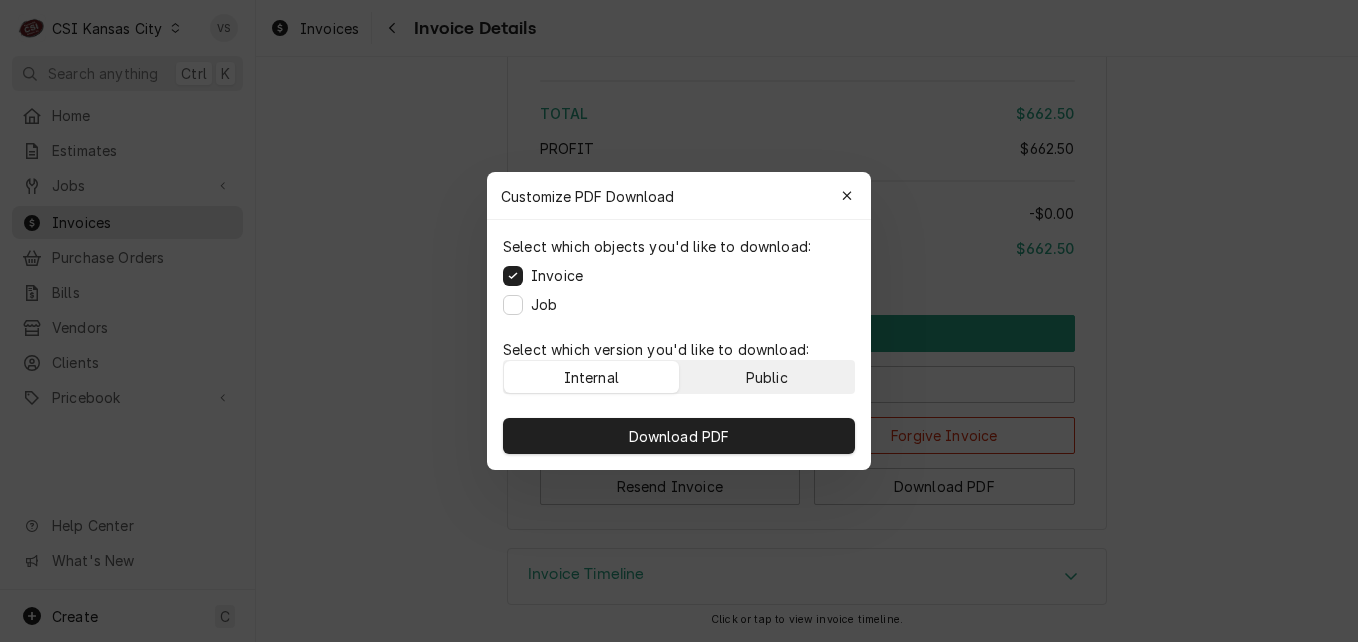 click on "Public" at bounding box center (767, 377) 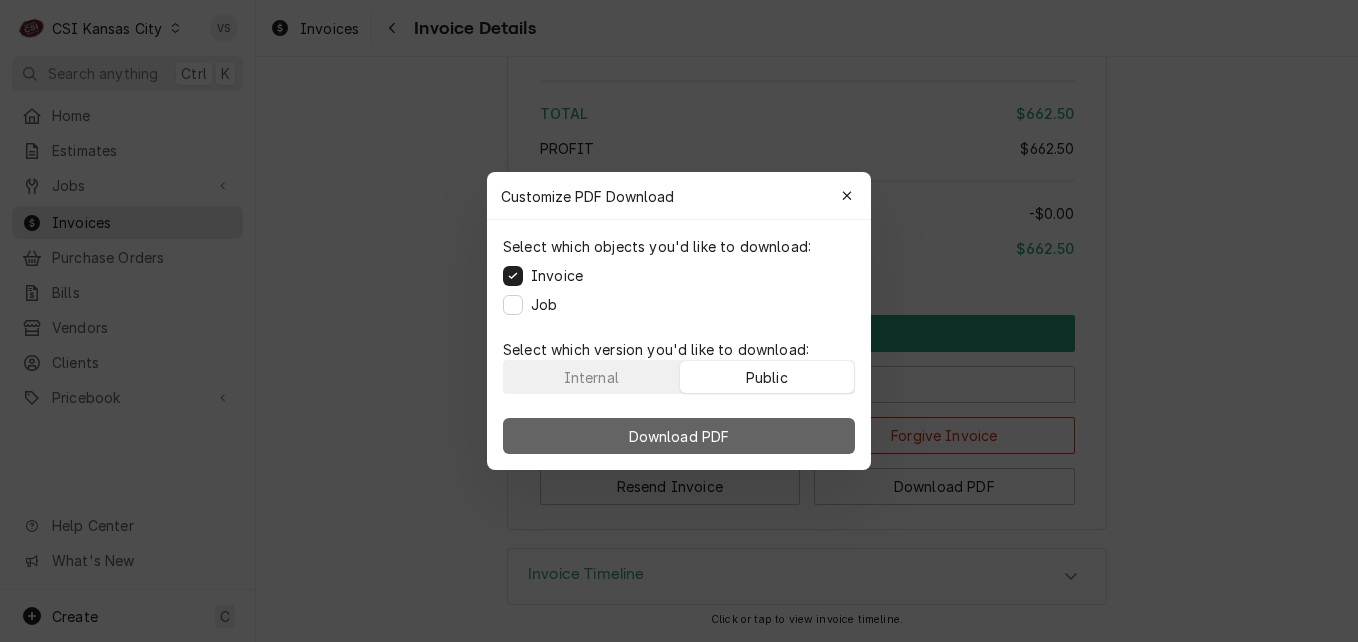 click on "Download PDF" at bounding box center (679, 436) 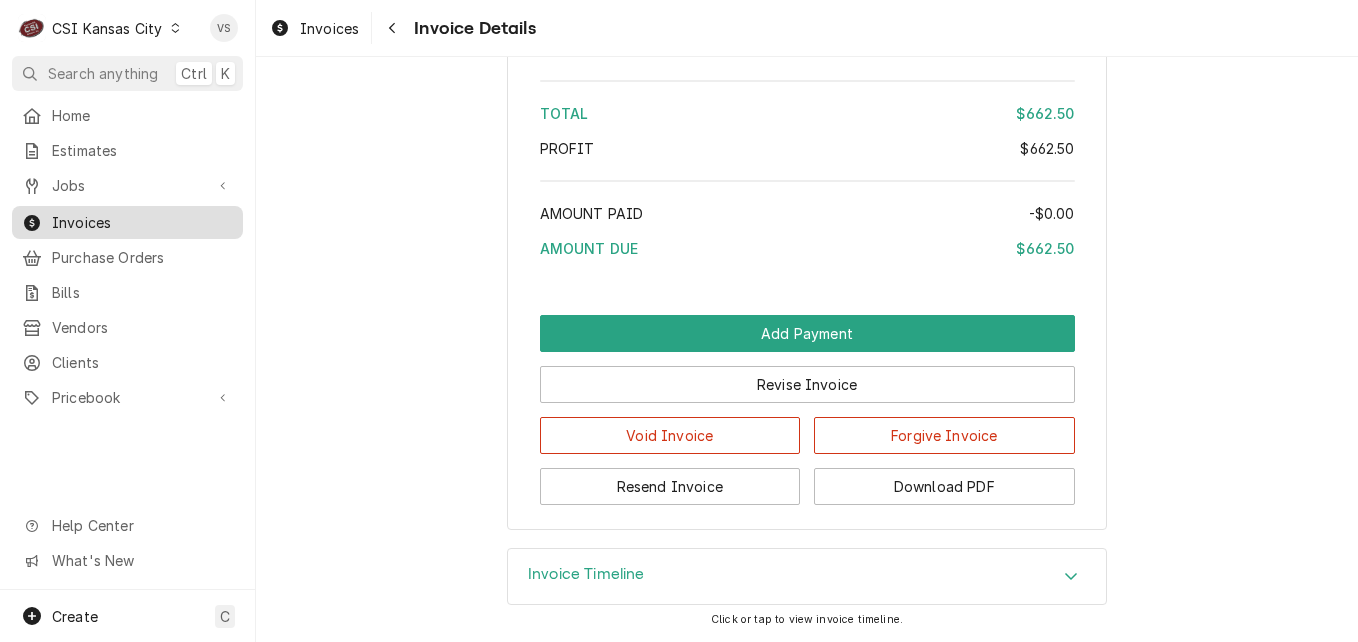 click on "Invoices" at bounding box center (142, 222) 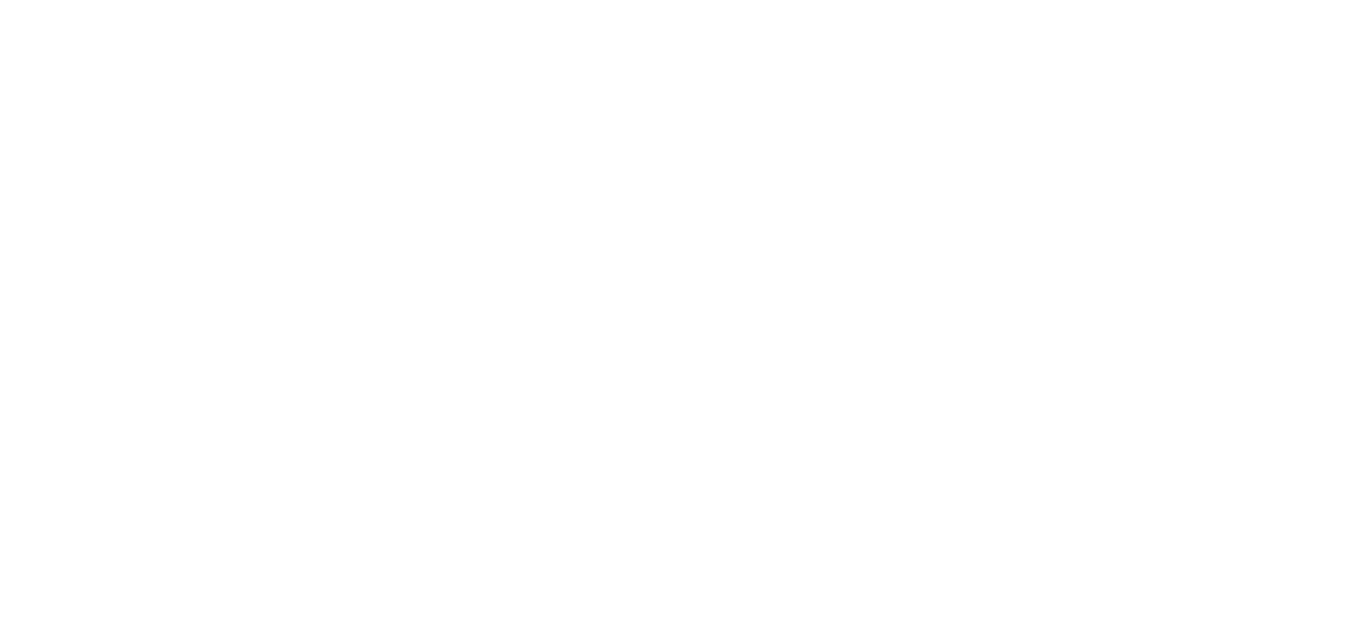 scroll, scrollTop: 0, scrollLeft: 0, axis: both 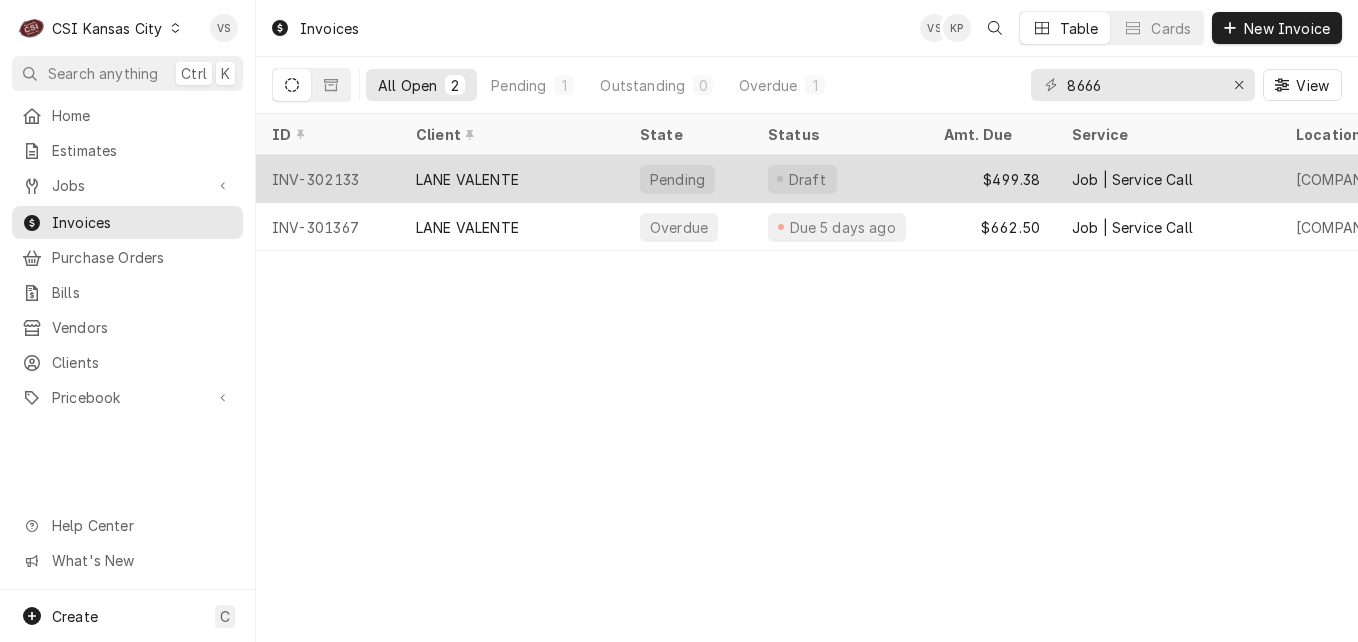 click on "LANE VALENTE" at bounding box center [512, 179] 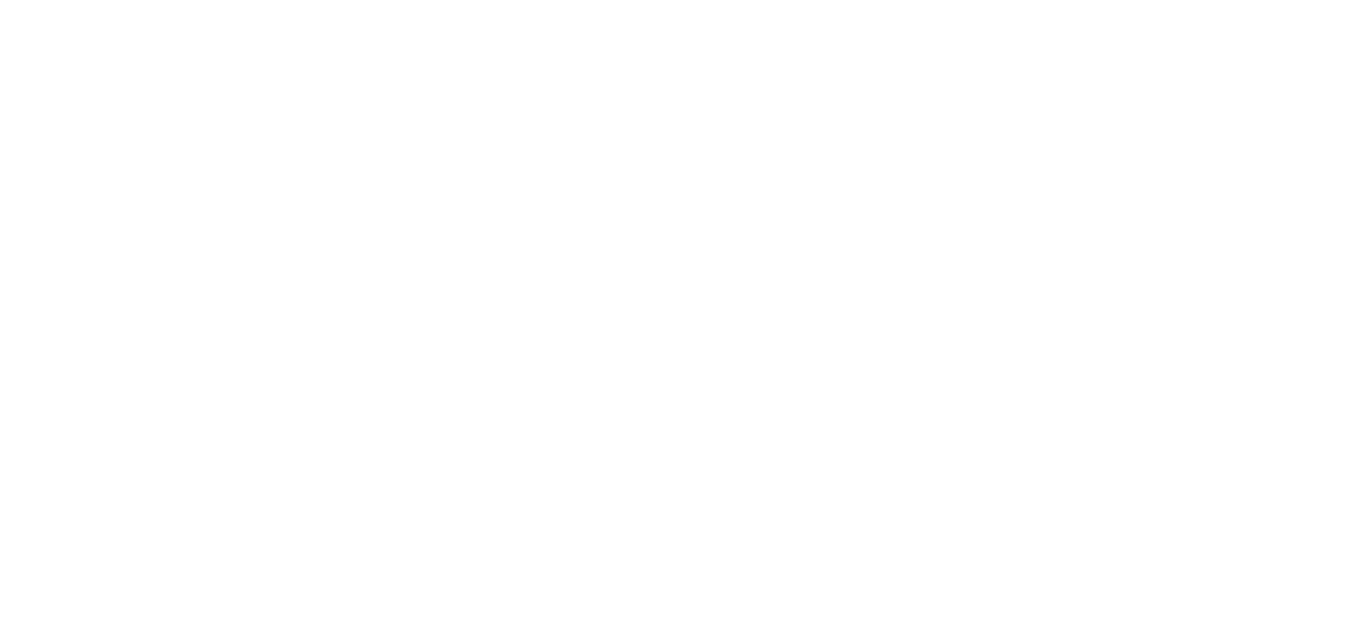 scroll, scrollTop: 0, scrollLeft: 0, axis: both 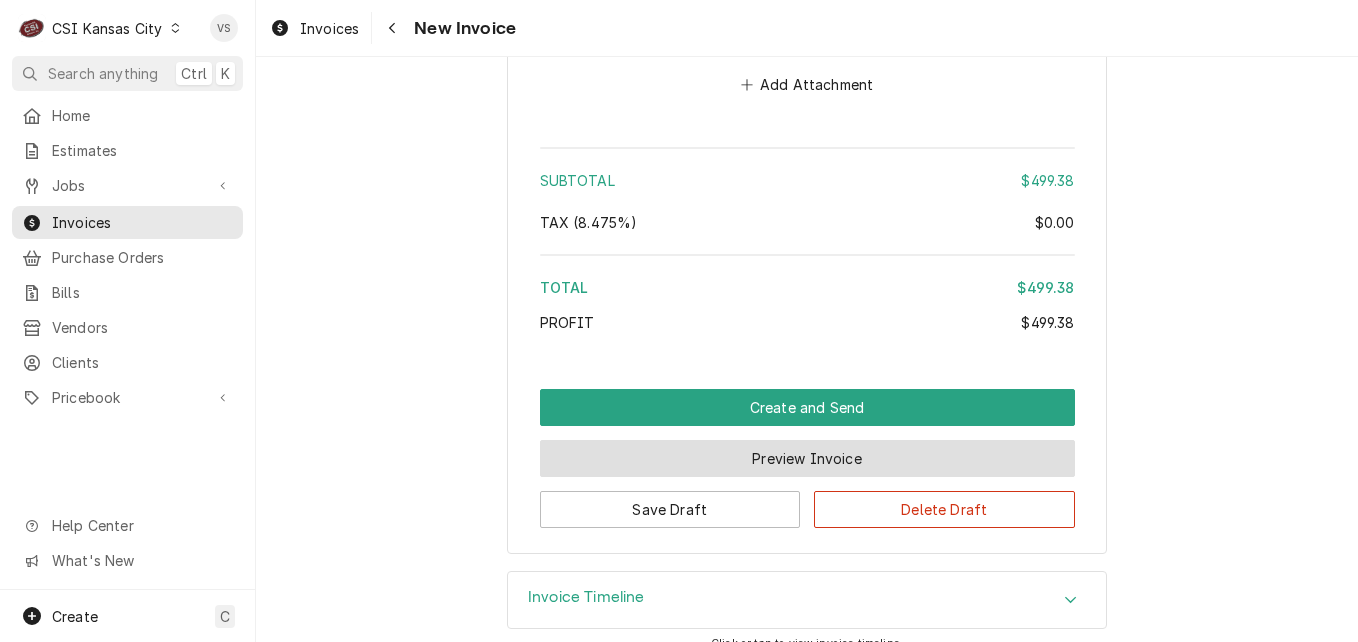 click on "Preview Invoice" at bounding box center (807, 458) 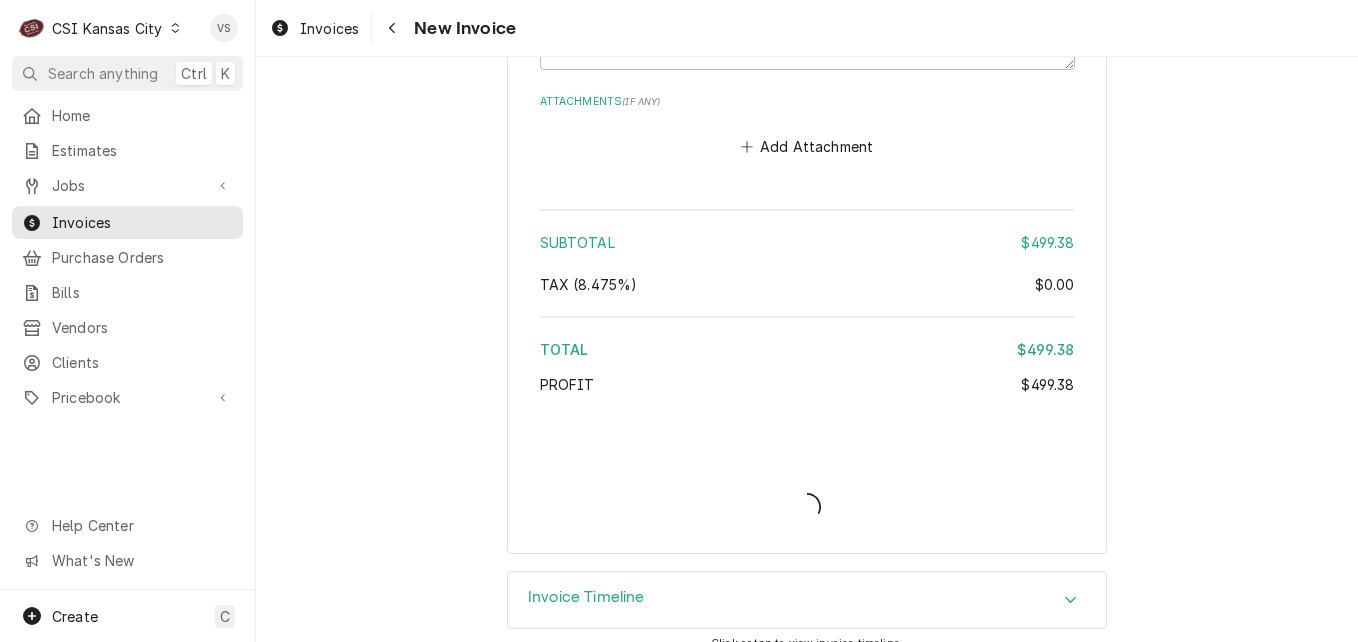 type on "x" 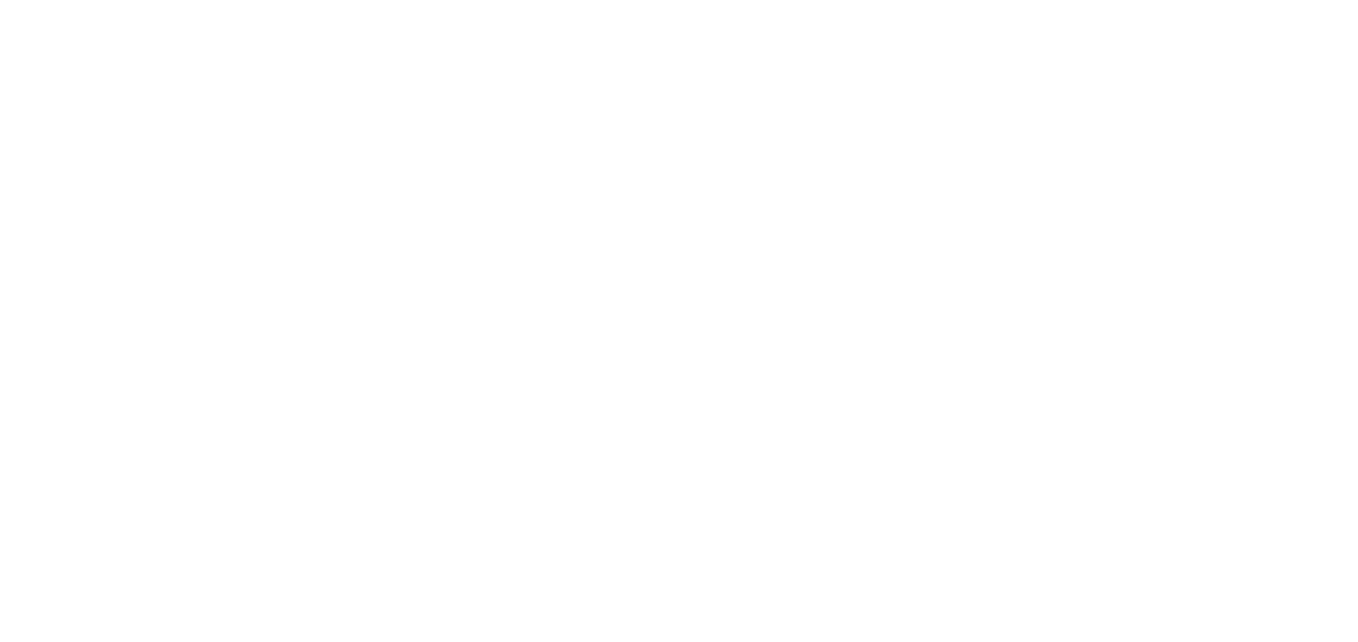 scroll, scrollTop: 0, scrollLeft: 0, axis: both 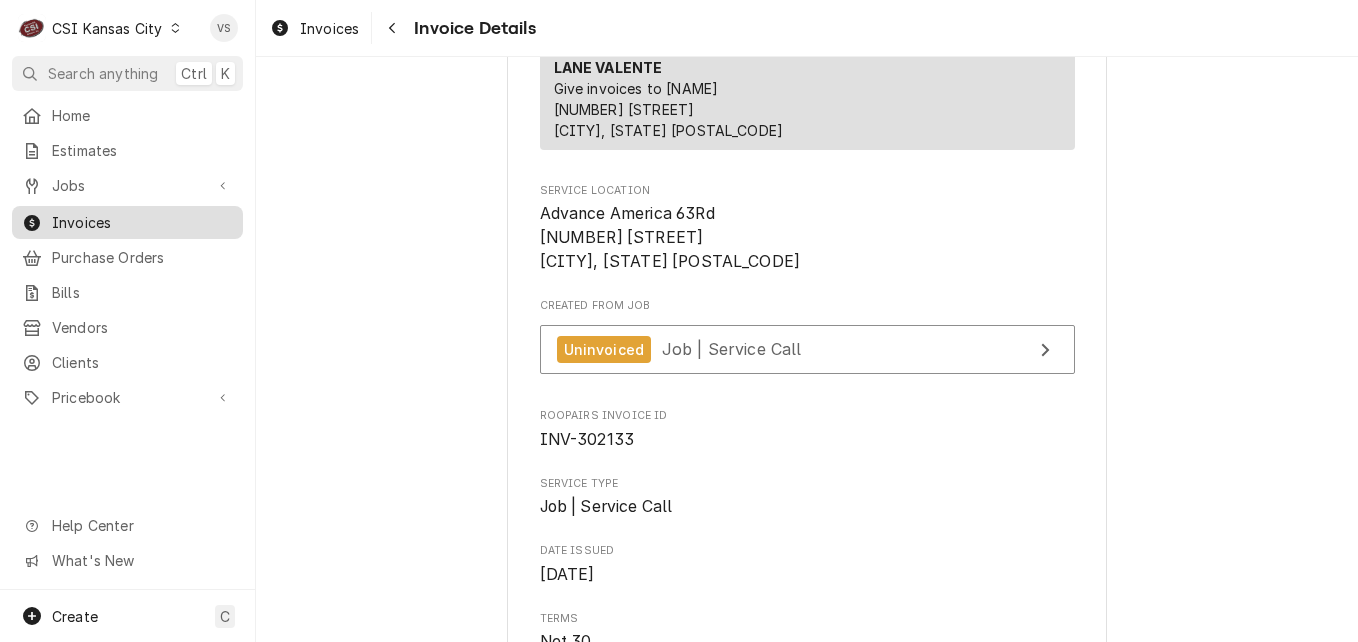 click on "Invoices" at bounding box center [142, 222] 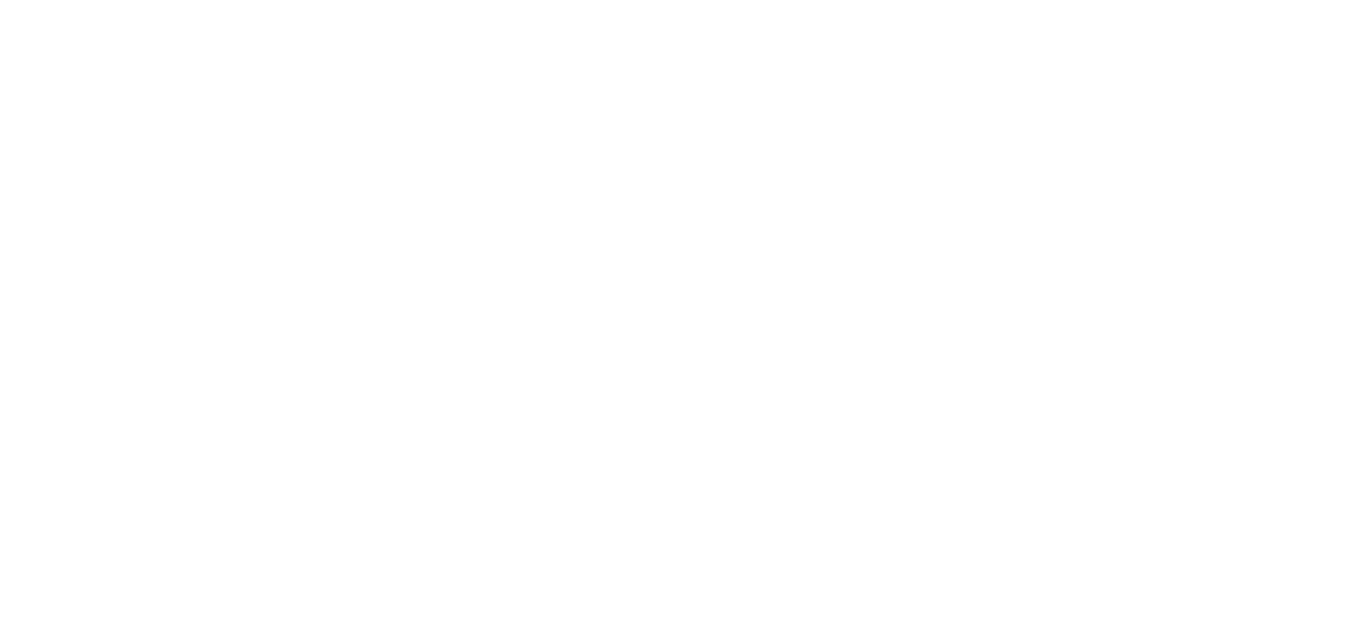 scroll, scrollTop: 0, scrollLeft: 0, axis: both 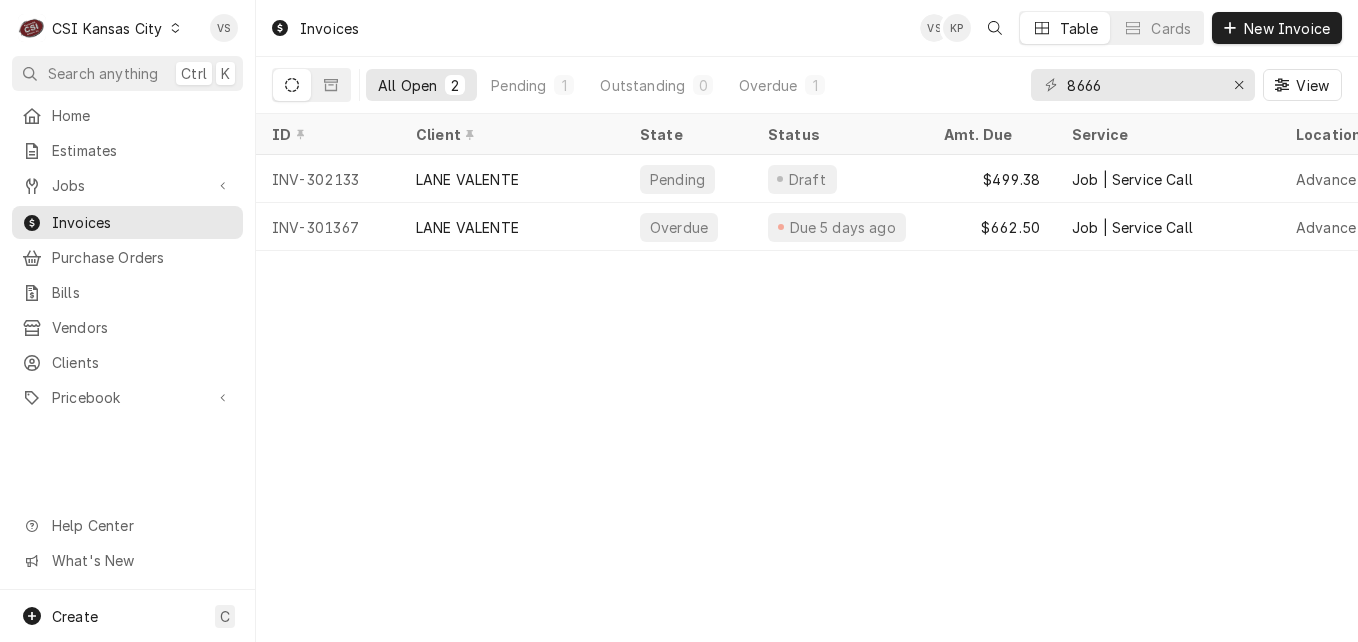 click 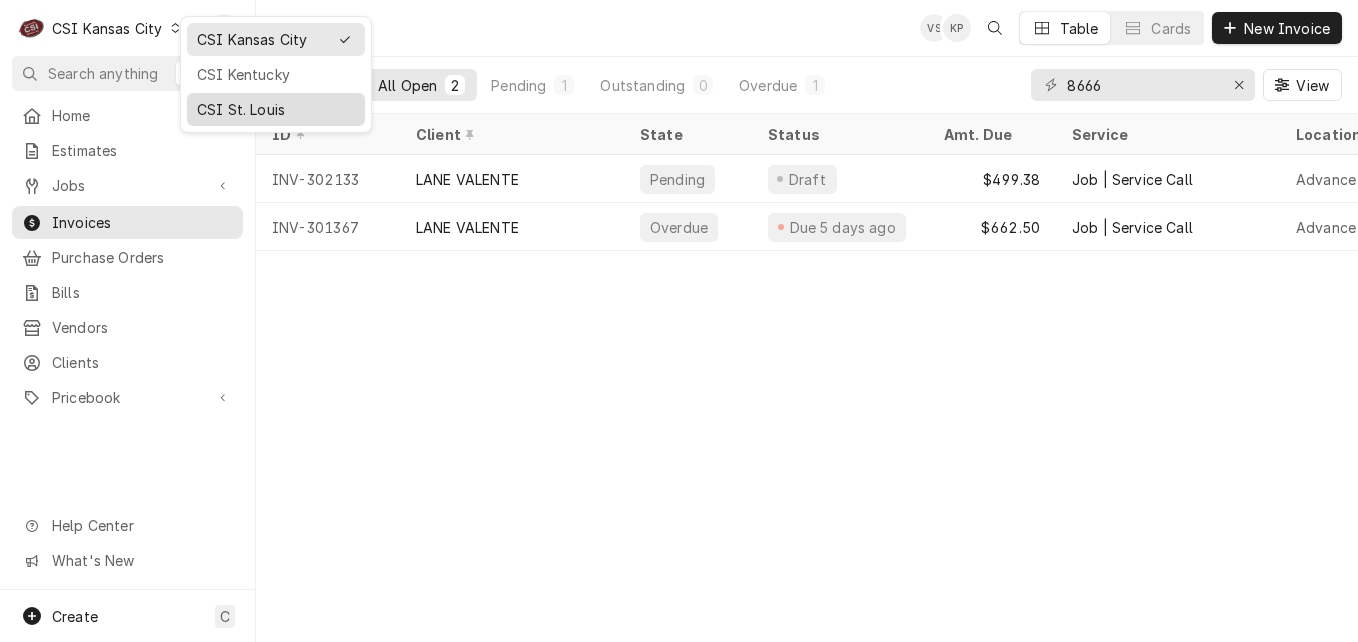 click on "CSI St. Louis" at bounding box center [276, 109] 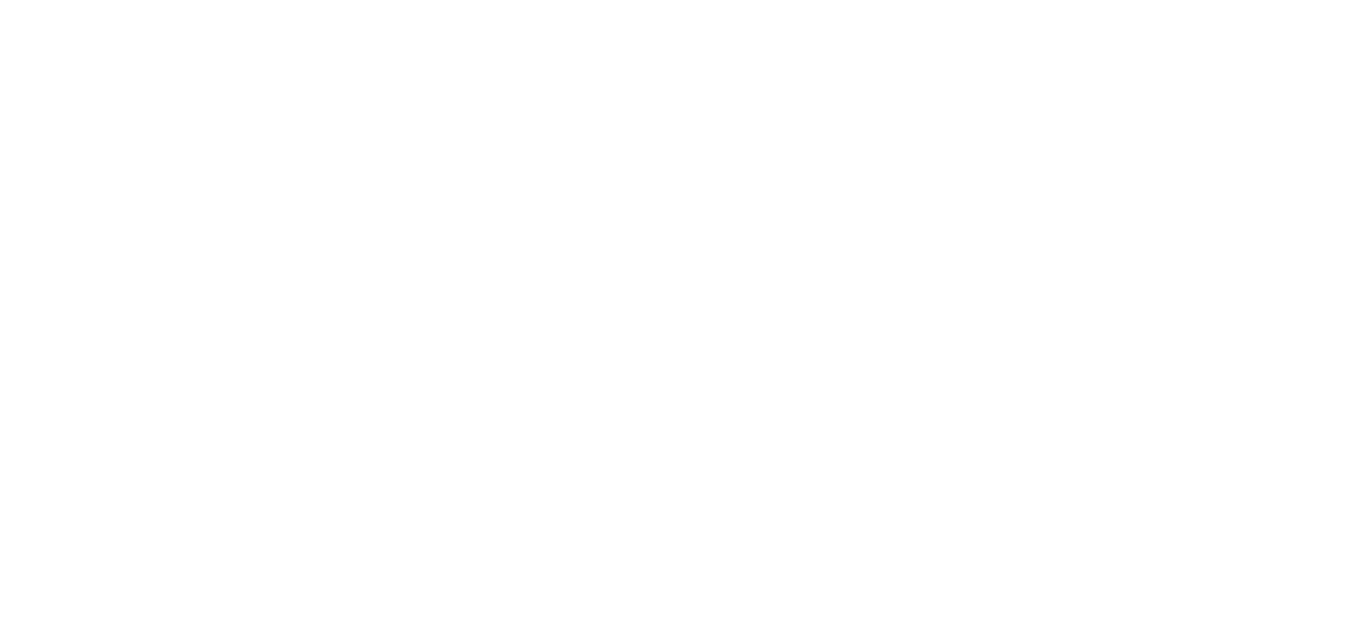 scroll, scrollTop: 0, scrollLeft: 0, axis: both 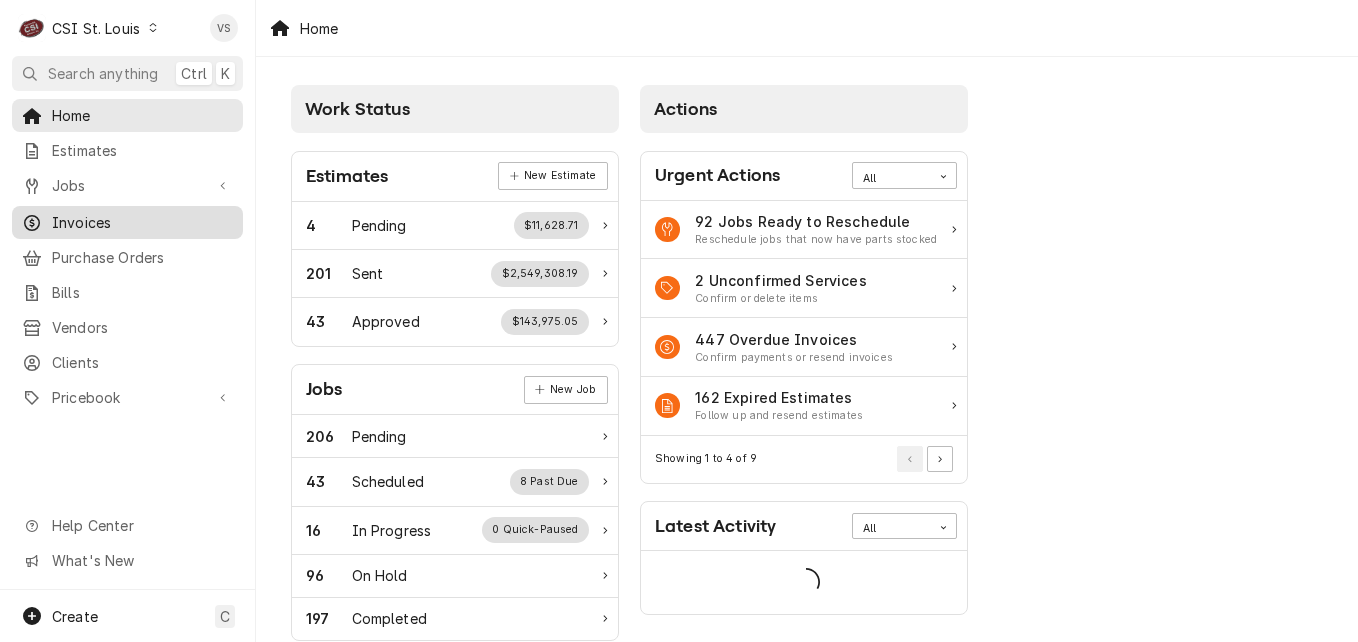 click on "Invoices" at bounding box center (142, 222) 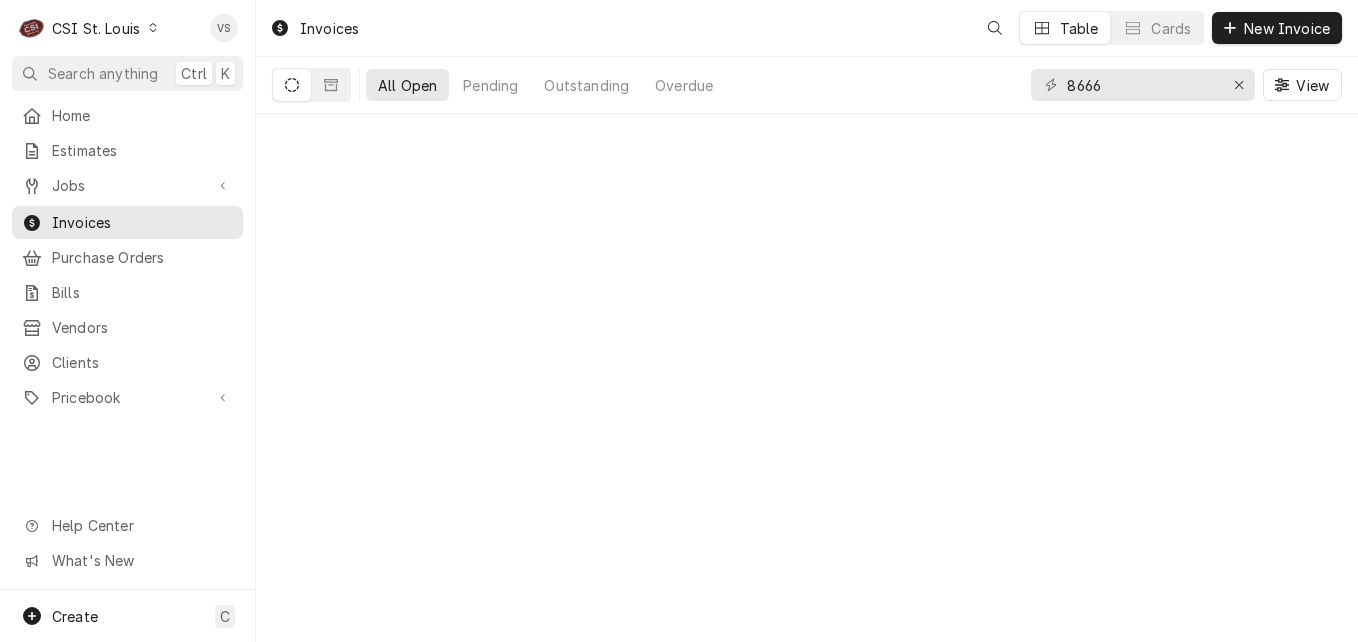 scroll, scrollTop: 0, scrollLeft: 0, axis: both 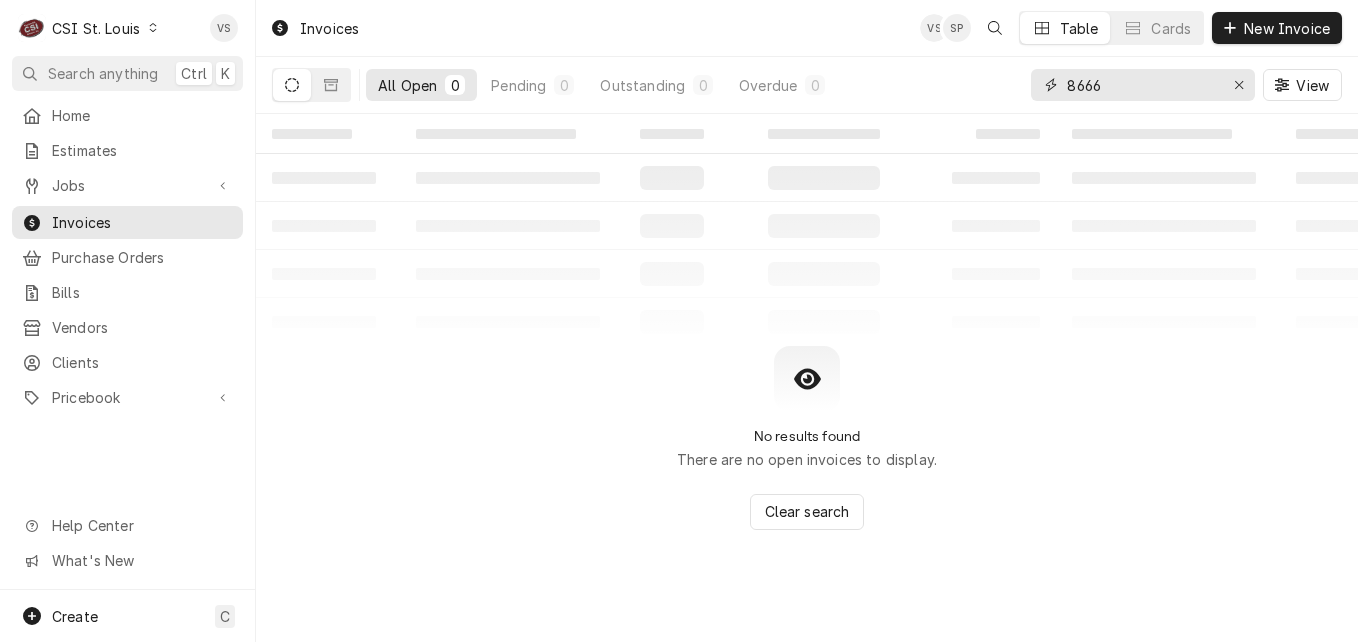 click on "8666" at bounding box center (1143, 85) 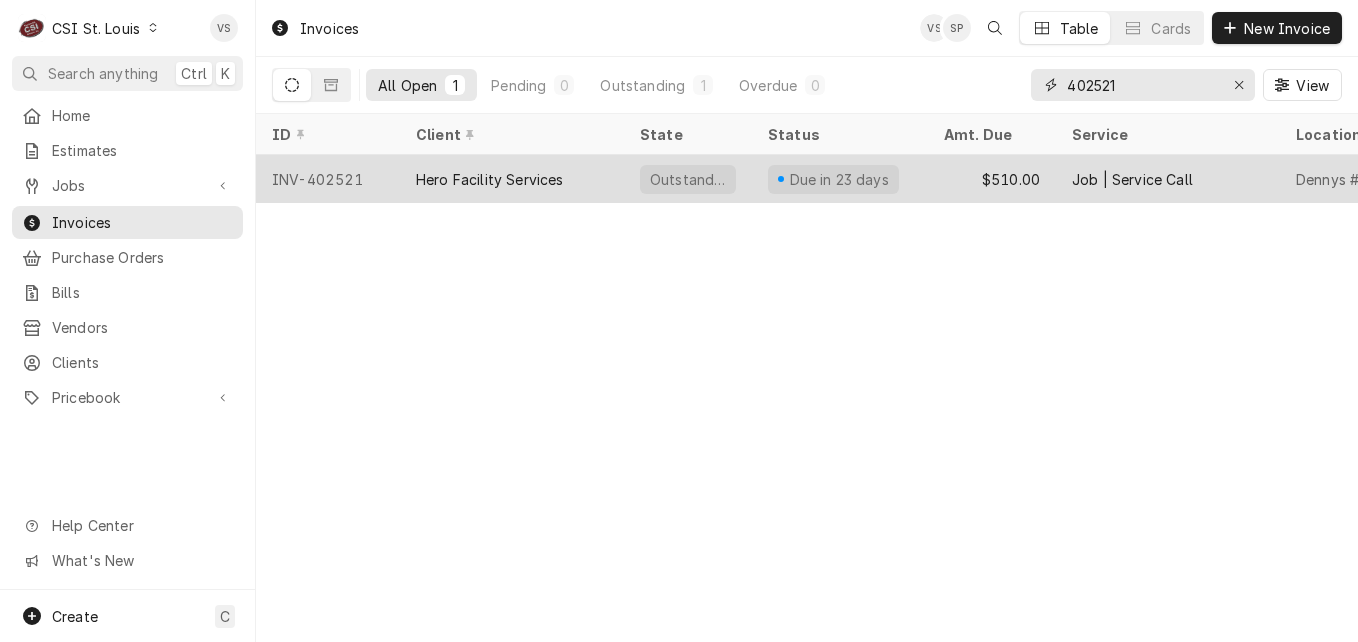 type on "402521" 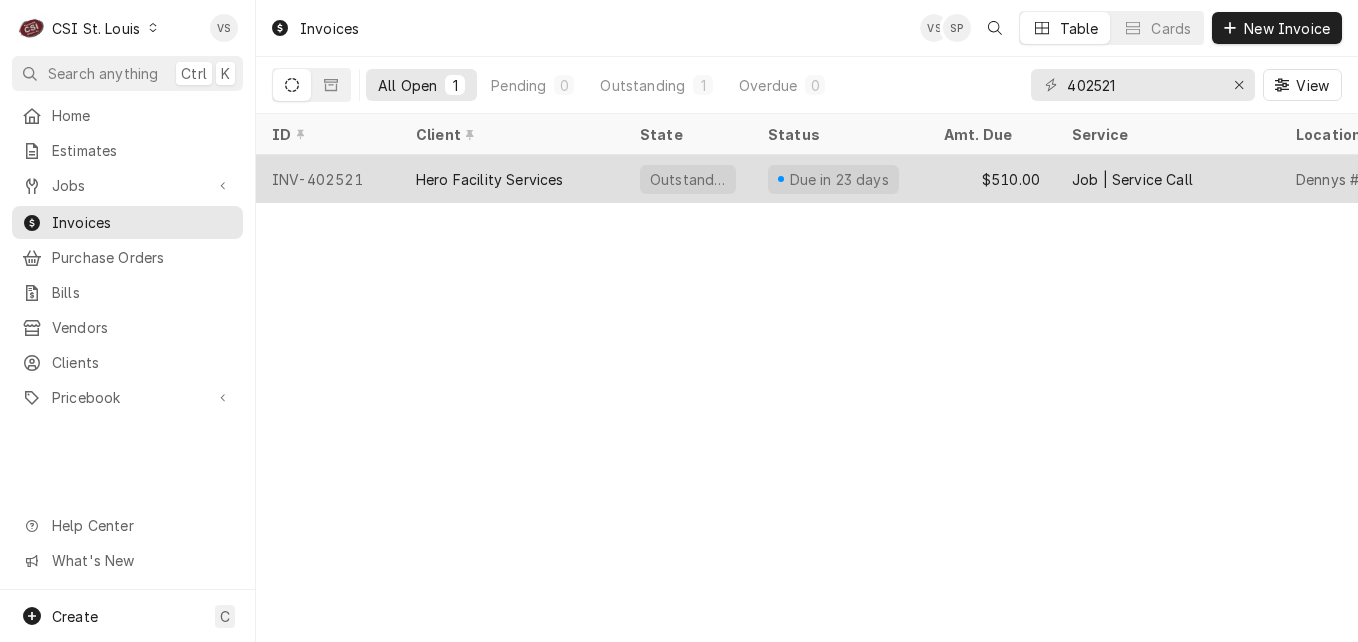 click on "Hero Facility Services" at bounding box center [490, 179] 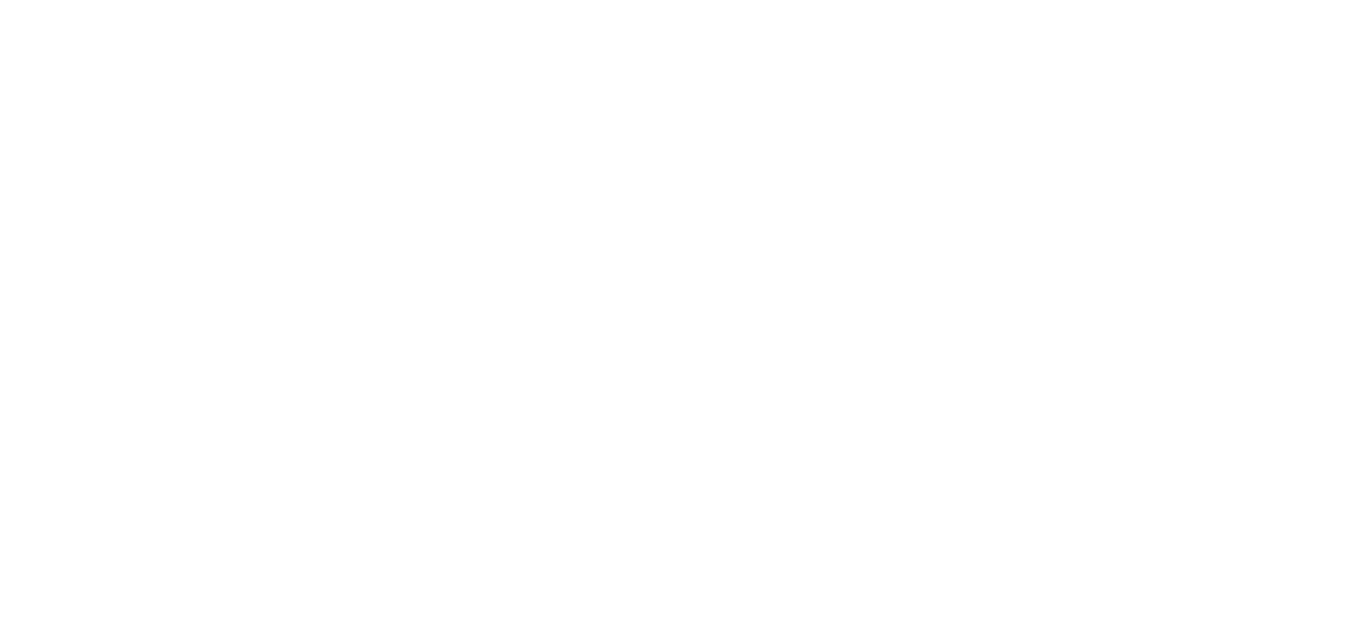scroll, scrollTop: 0, scrollLeft: 0, axis: both 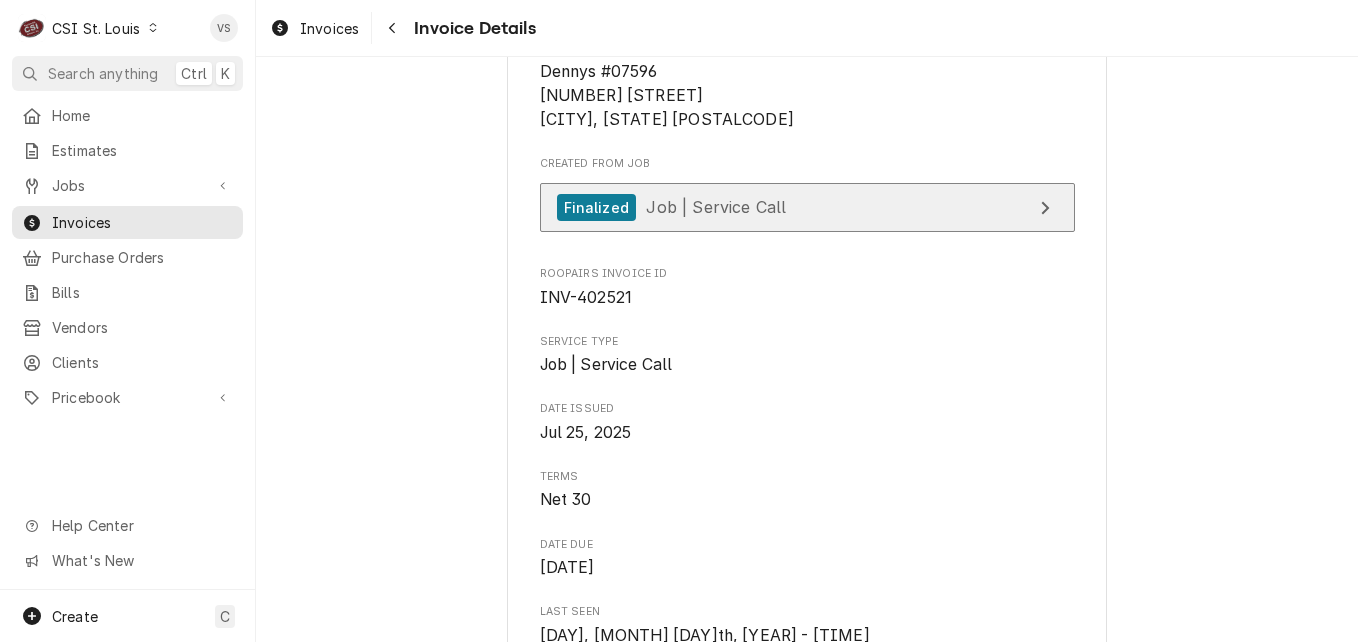 click on "Job | Service Call" at bounding box center [716, 207] 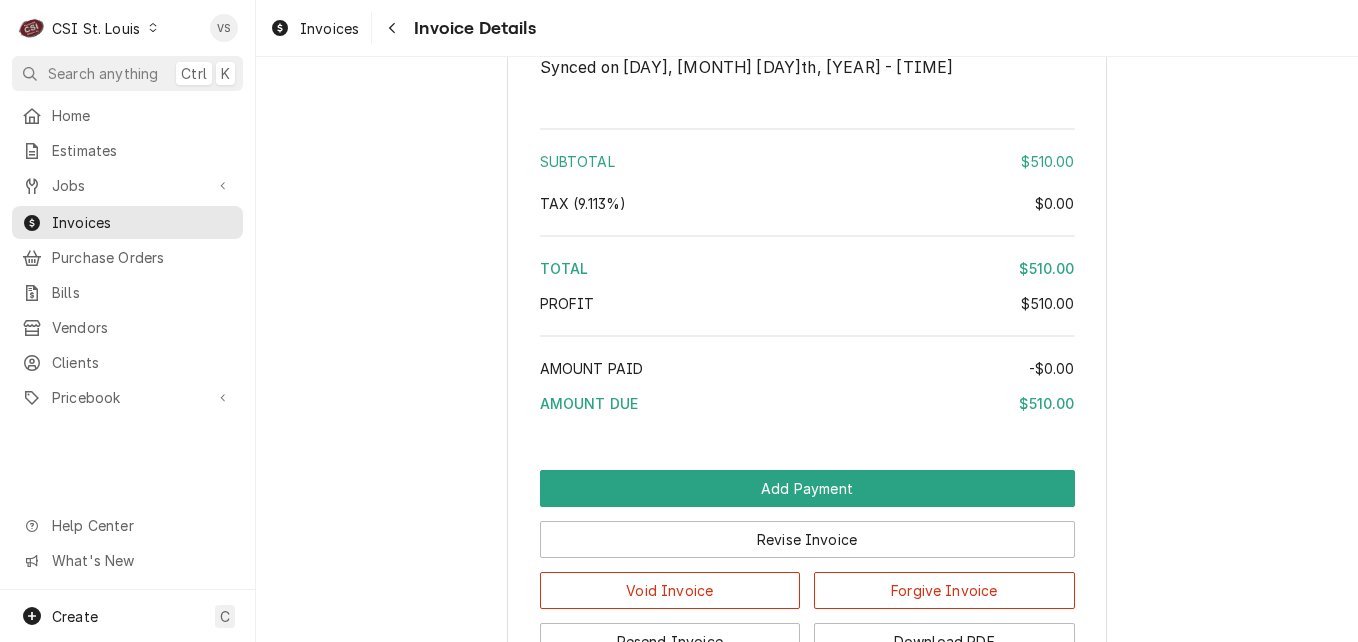 scroll, scrollTop: 3376, scrollLeft: 0, axis: vertical 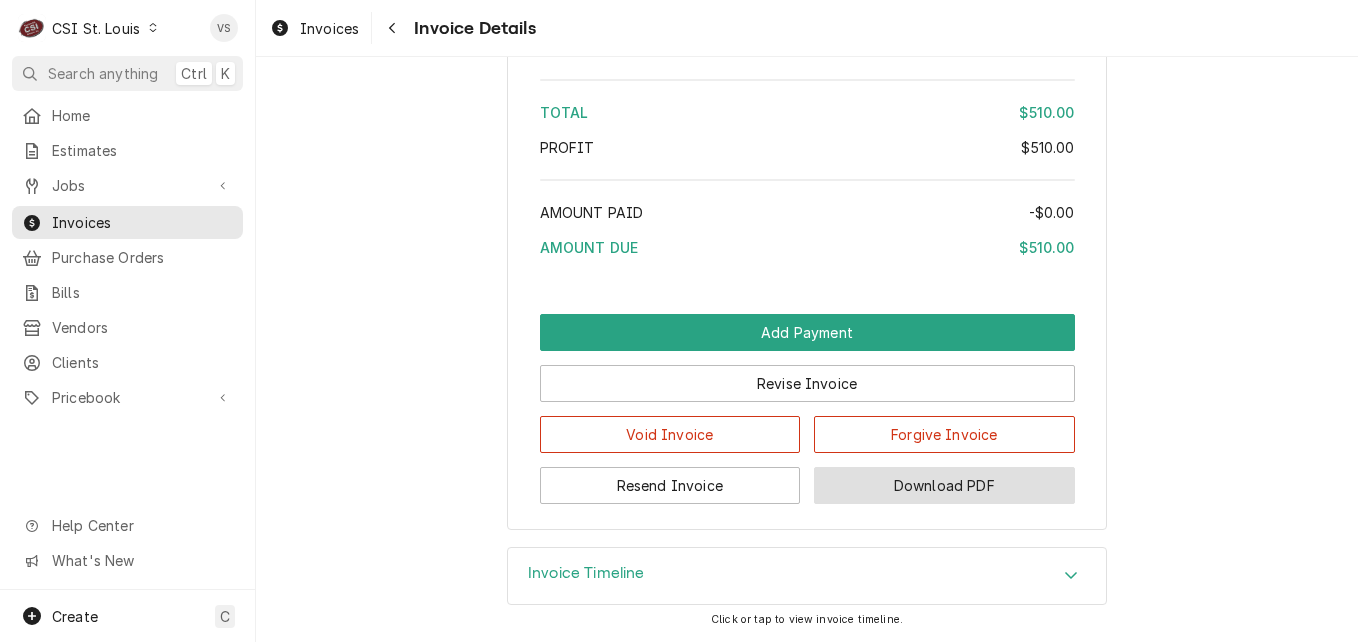 click on "Download PDF" at bounding box center [944, 485] 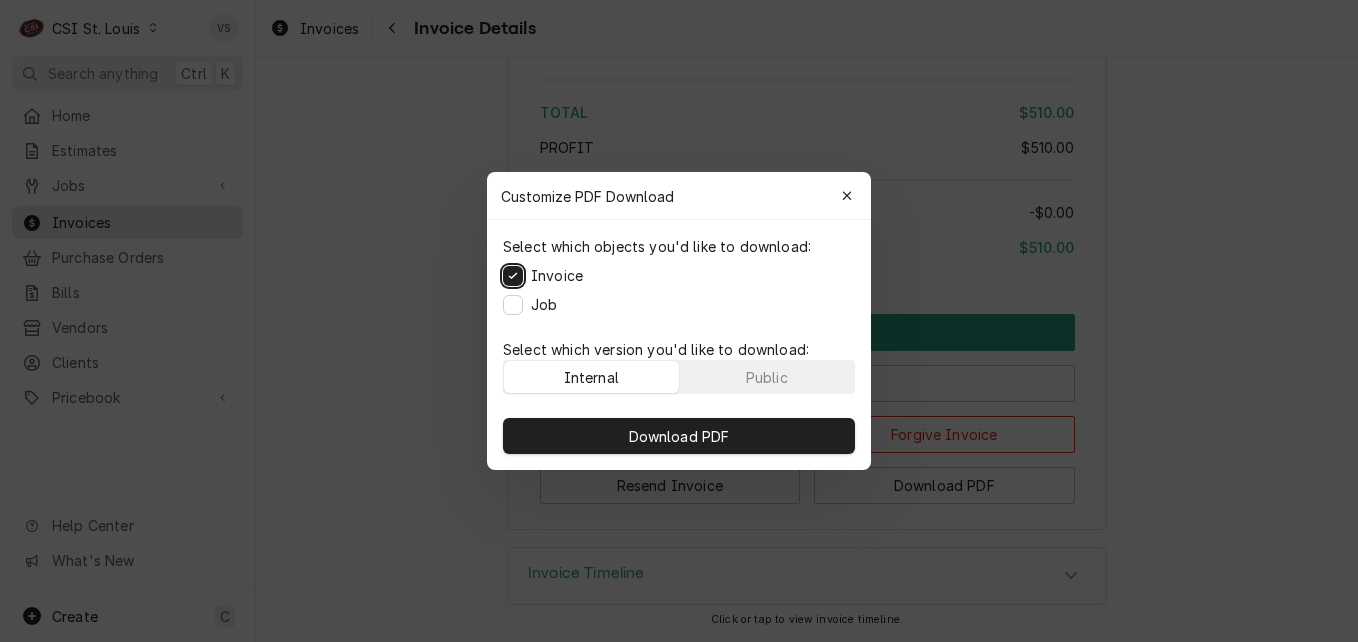 click on "Invoice" at bounding box center (513, 276) 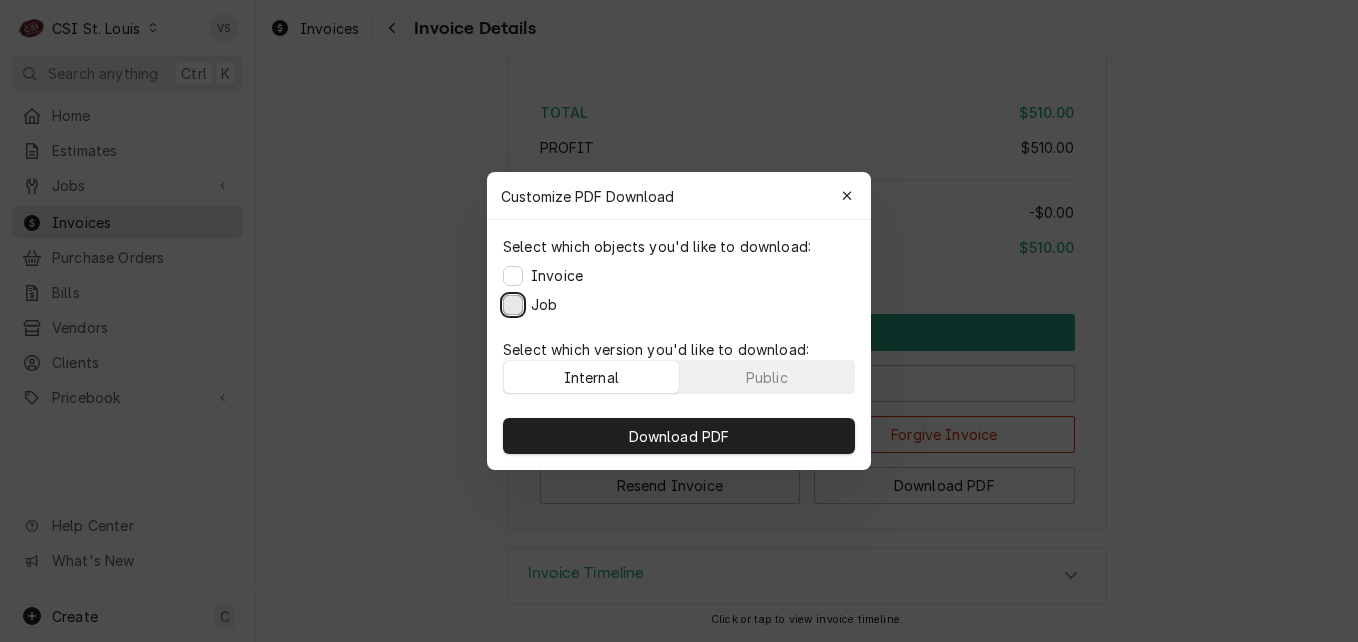 click on "Job" at bounding box center (513, 305) 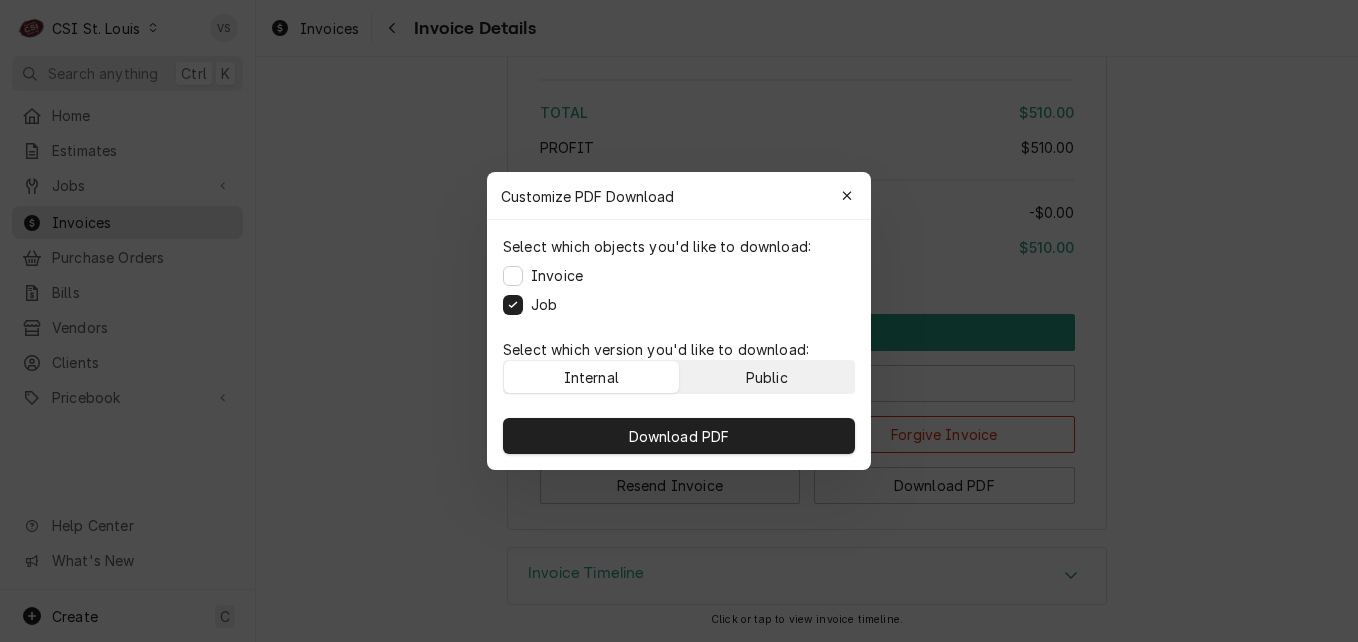 click on "Public" at bounding box center [767, 377] 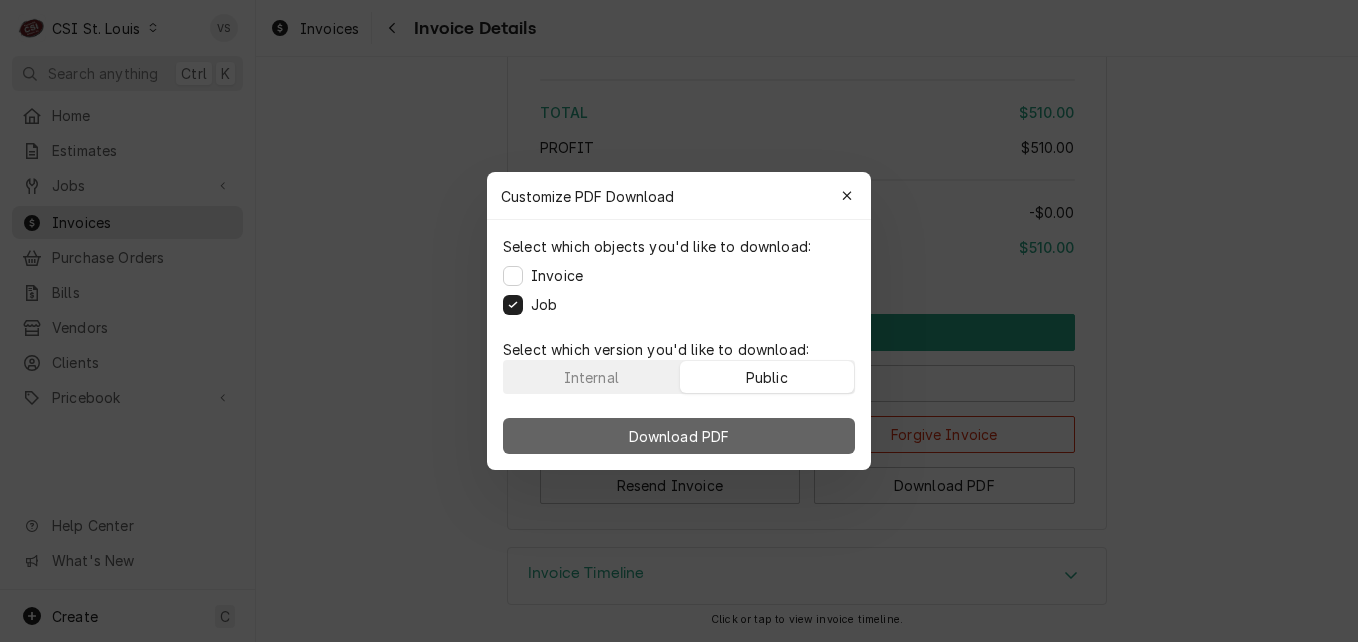 click on "Download PDF" at bounding box center [679, 436] 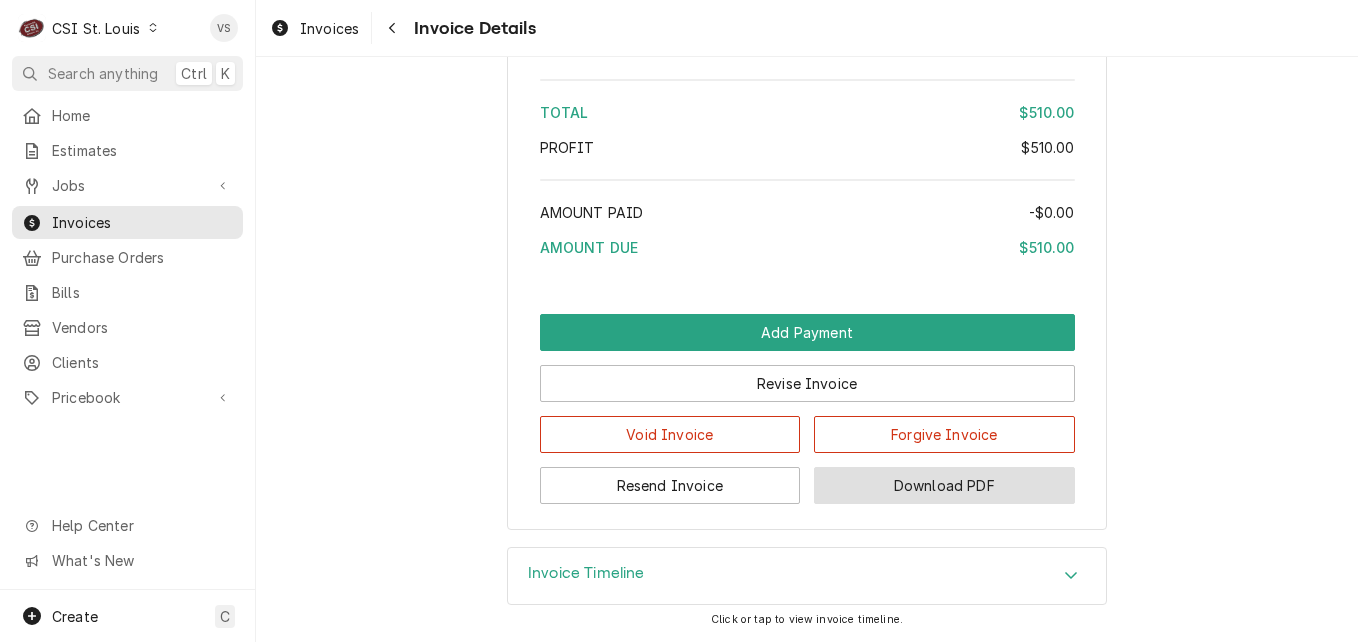 click on "Download PDF" at bounding box center (944, 485) 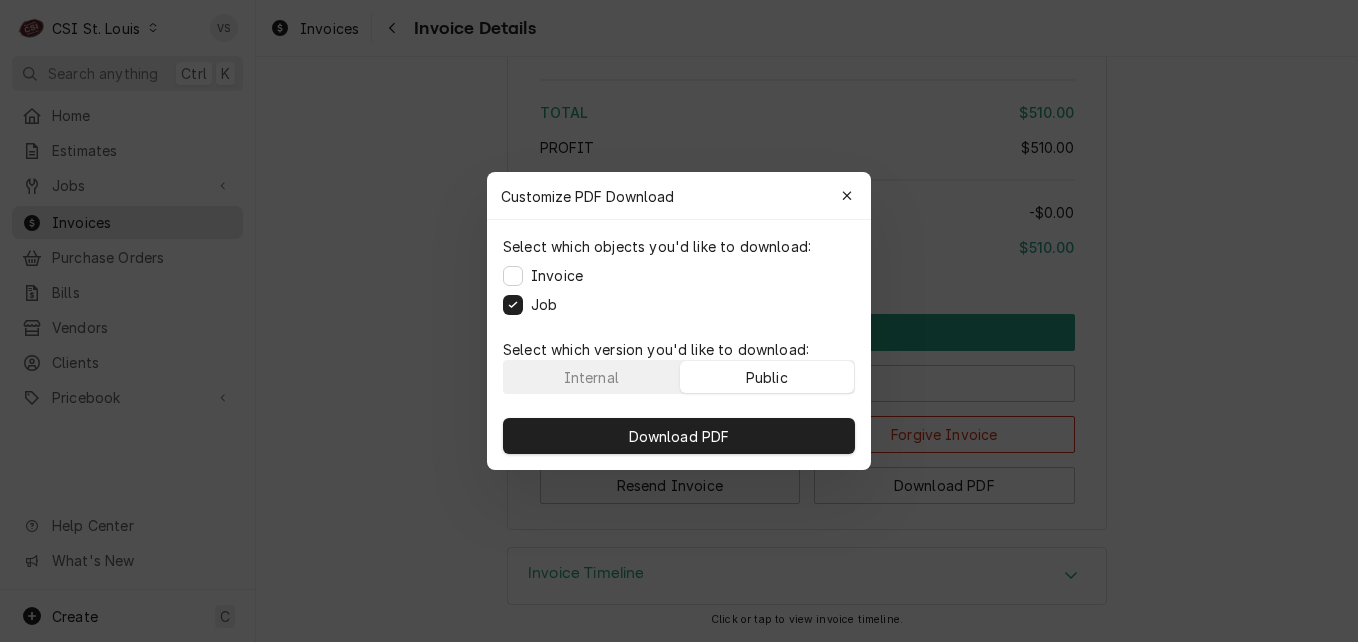 click on "Public" at bounding box center (767, 377) 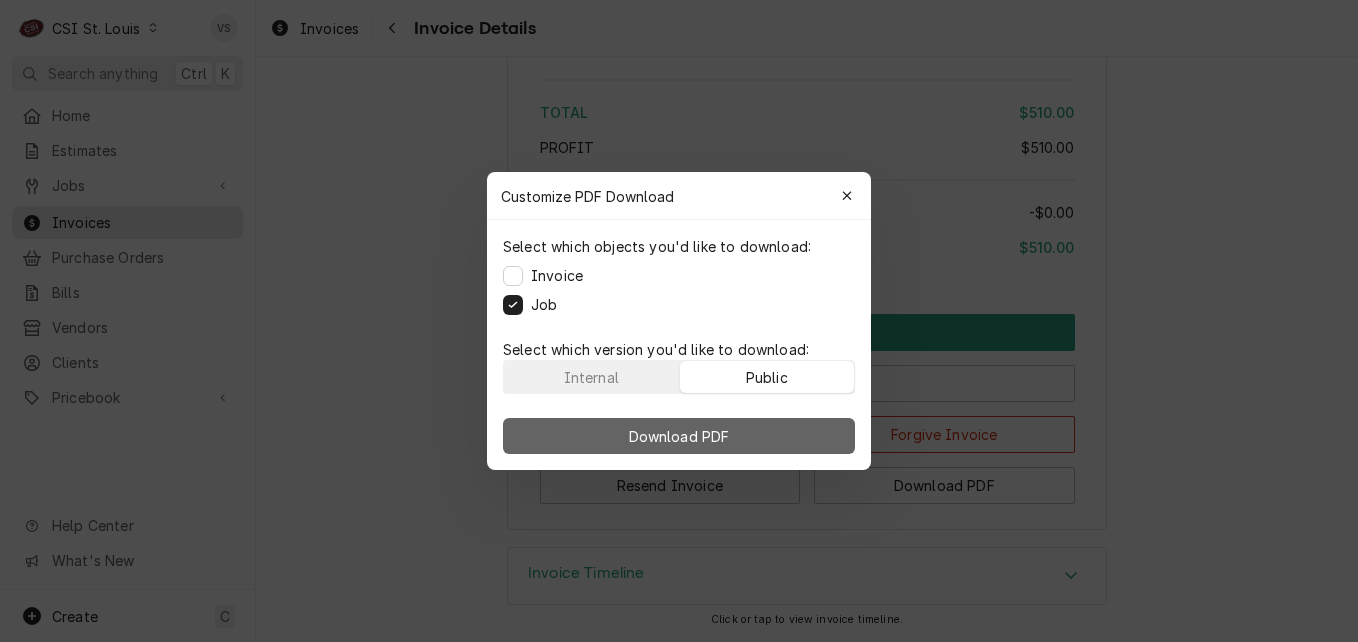 click on "Download PDF" at bounding box center [679, 436] 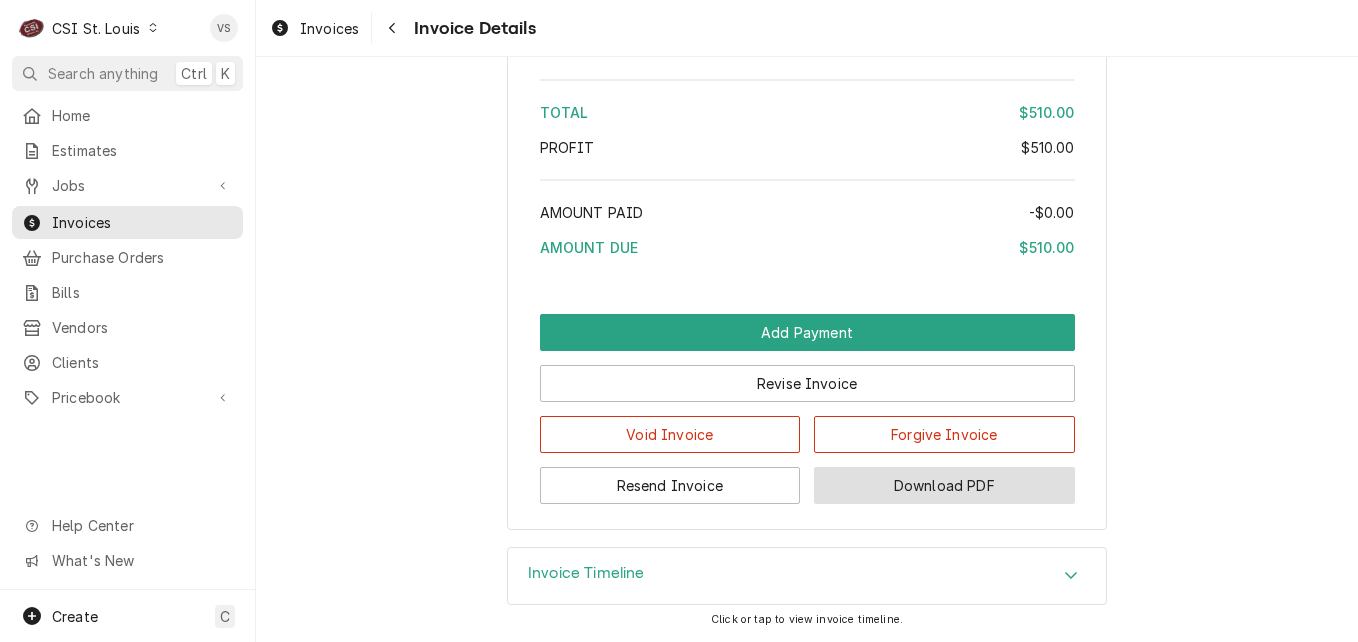 click on "Download PDF" at bounding box center (944, 485) 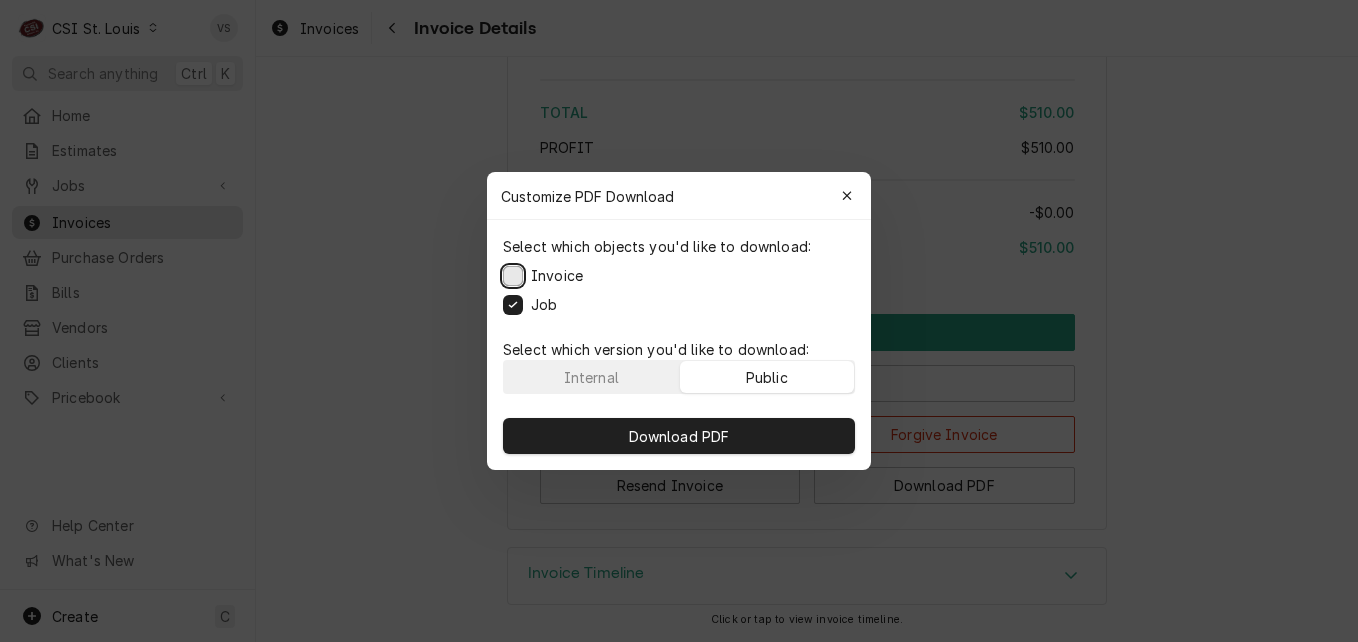 click on "Invoice" at bounding box center (513, 276) 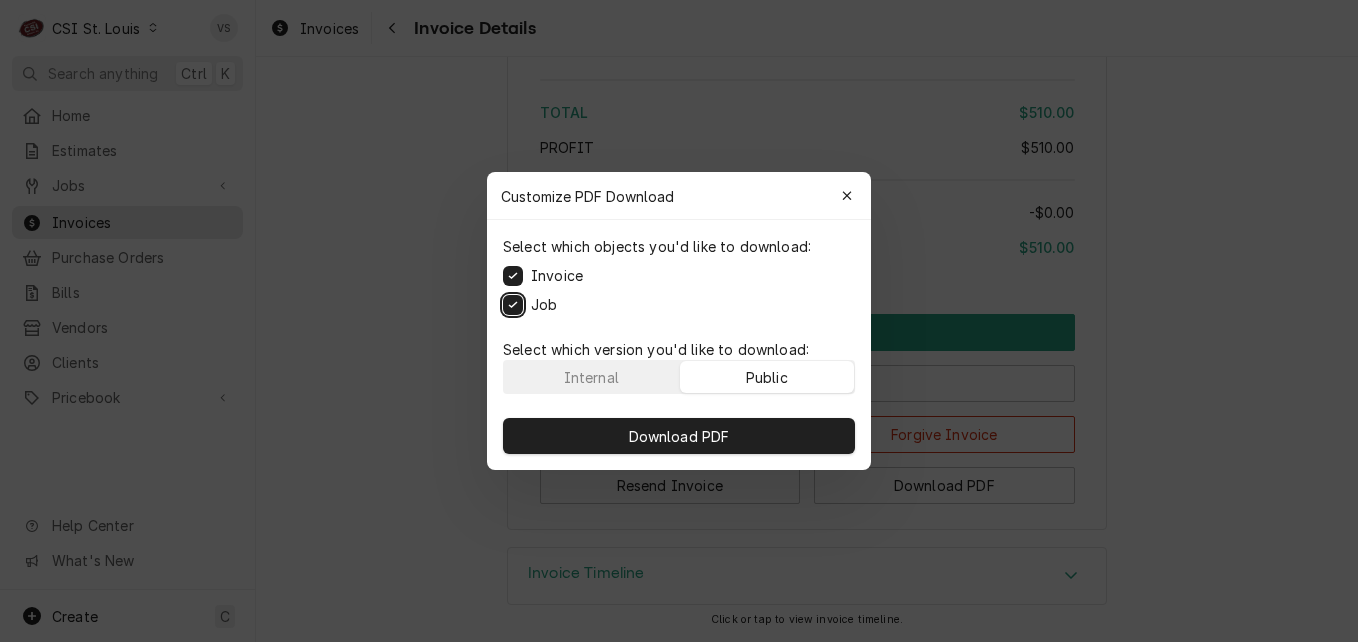 click on "Job" at bounding box center (513, 305) 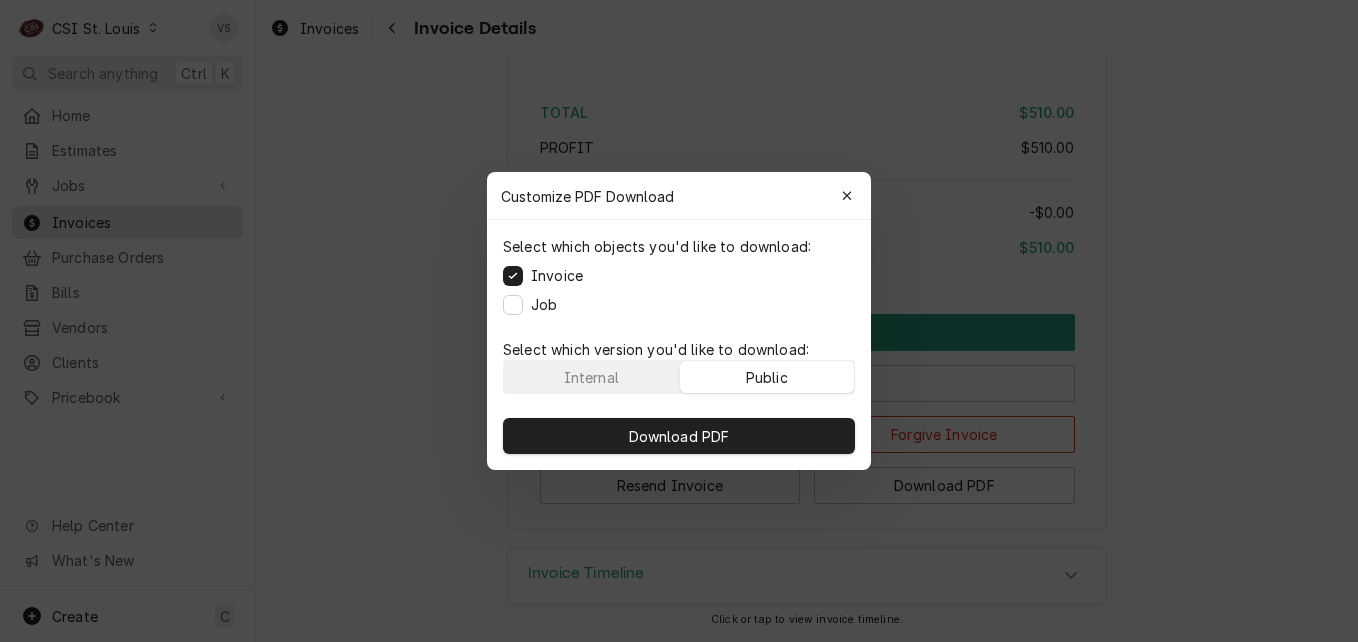 click on "Public" at bounding box center [767, 377] 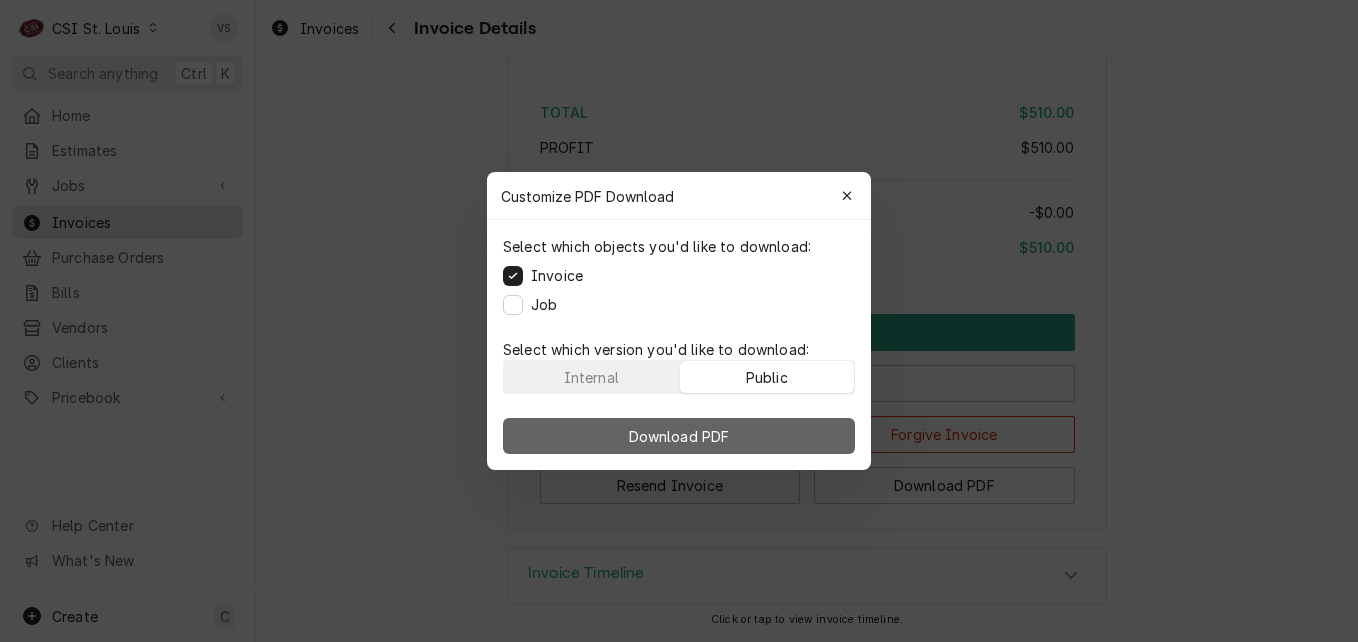 click on "Download PDF" at bounding box center (679, 436) 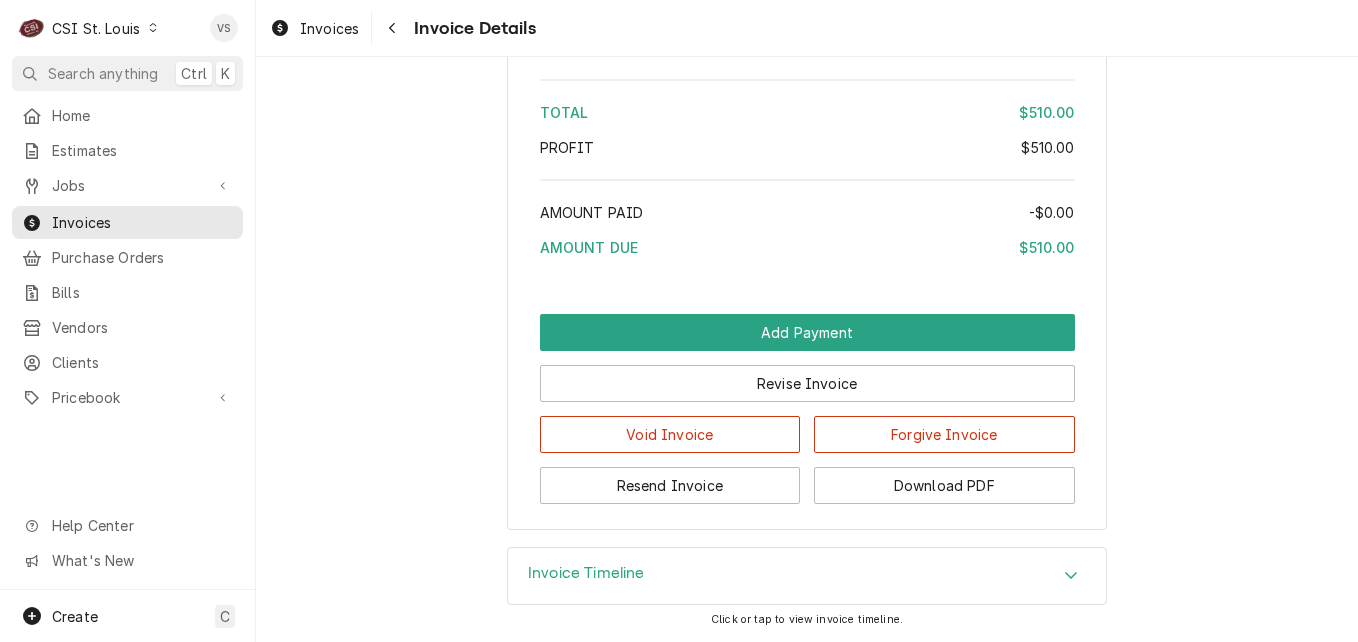 click on "Outstanding Sender CSI St. Louis CSI Commercial Services Inc
18330 Edison Ave
Chesterfield, MO 63005 (636) 519-7000 servicestl@csi1.com Recipient (Bill To) Hero Facility Services vendor@hfsservice.com Service Location Dennys #07596
3294 Gold Rd
Kingdom City, MO 65262 Created From Job Finalized Job | Service Call Roopairs Invoice ID INV-402521 Service Type Job | Service Call Date Issued Jul 25, 2025 Terms Net 30 Date Due Aug 24, 2025 Last Seen Wed, Jul 30th, 2025 - 11:27 AM Sent On Wed, Jul 30th, 2025 - 11:28 AM Last Modified Wed, Jul 30th, 2025 - 11:28 AM Service Charges Short Description 1-Labor (Service) | Standard | Incurred Subtype [#1-SALE] LABR-REG Service Date Jul 15, 2025 Hourly Cost $0.00/hr Qty. 3hrs Rate $130.00/hr Amount $390.00 Tax Non-Taxable Service  Summary Parts and Materials (No parts and materials charges) Trip Charges, Diagnostic Fees, etc. Short Description Service Call Charge | Standard Subtype [#1-SALE] SERV-CALL Unit Cost $0.00 Qty. 1 Price $120.00 Amount $120.00 Tax Non-Taxable [ %]" at bounding box center [807, -1386] 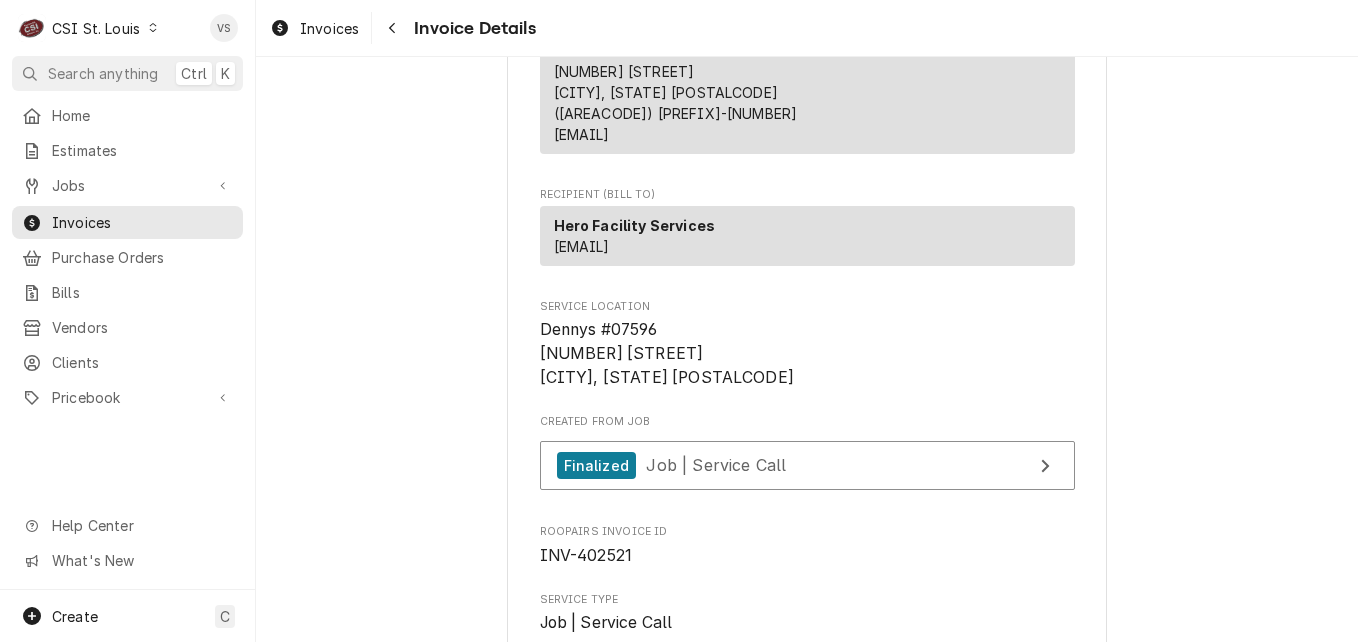 scroll, scrollTop: 400, scrollLeft: 0, axis: vertical 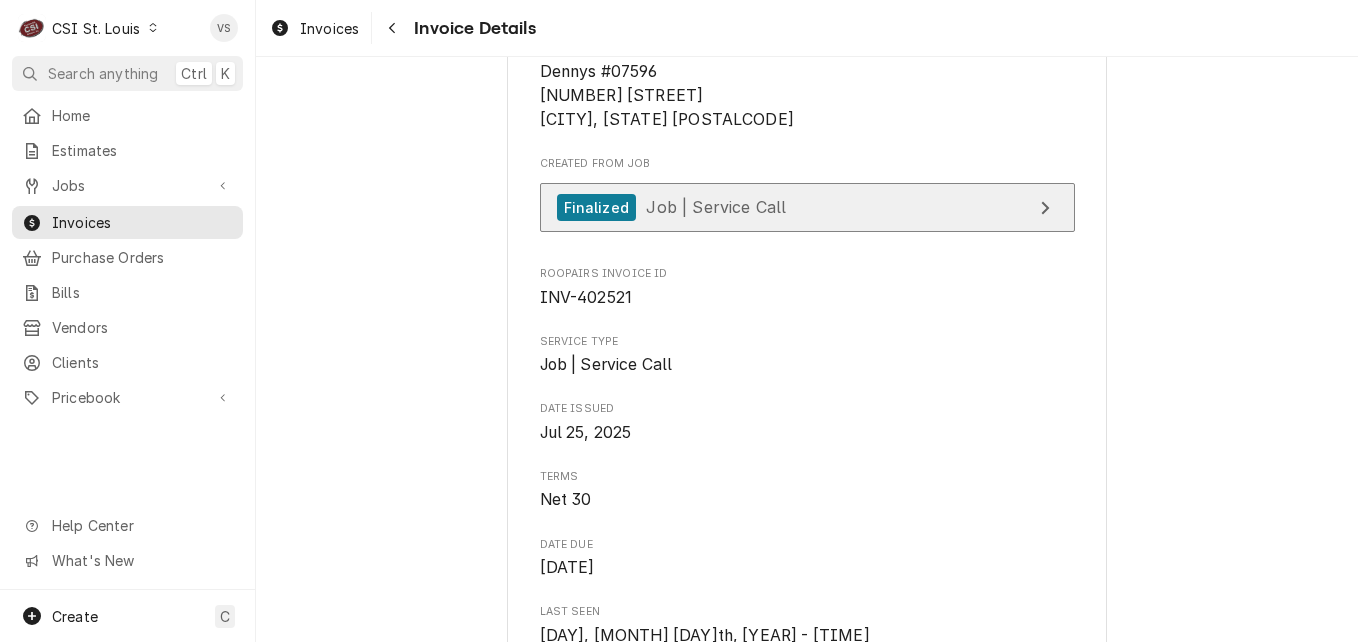 click on "Finalized Job | Service Call" at bounding box center [807, 207] 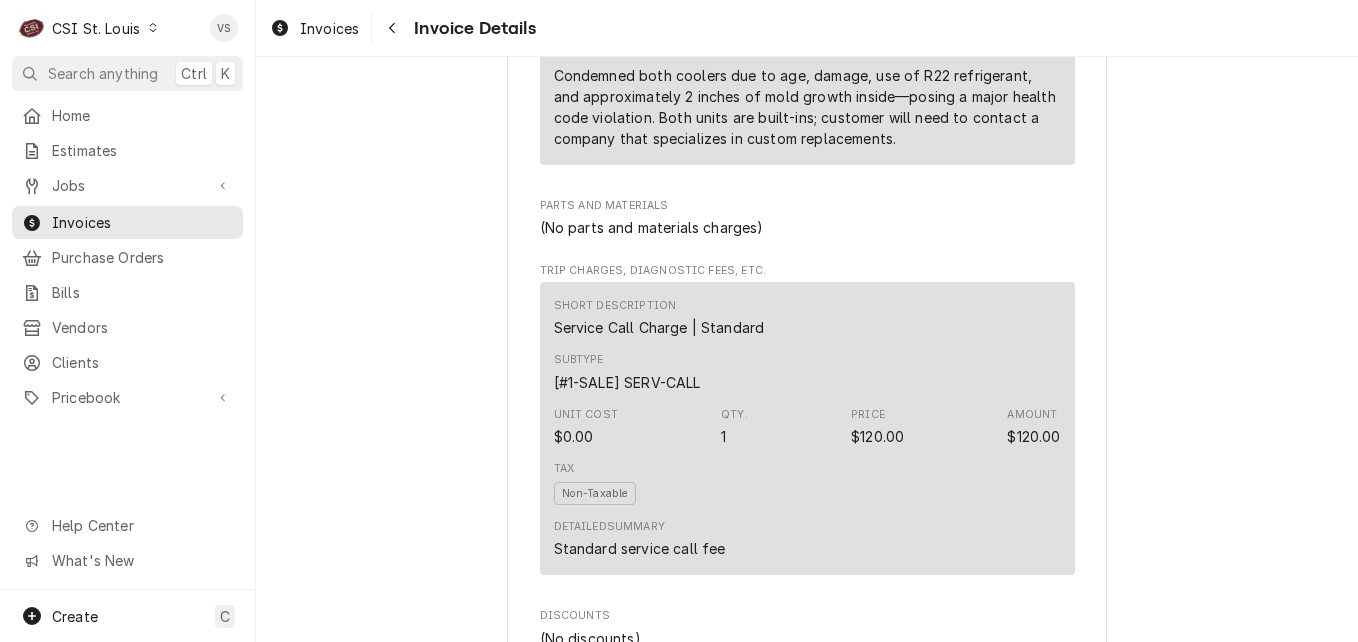 scroll, scrollTop: 1600, scrollLeft: 0, axis: vertical 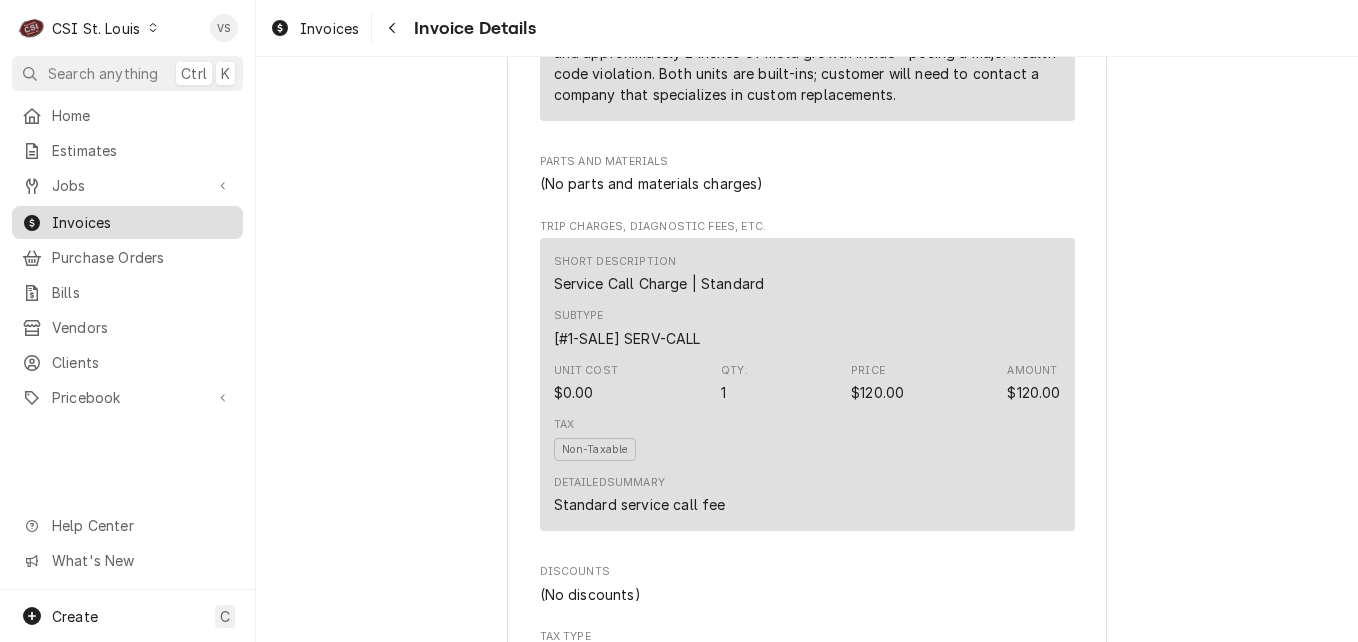 click on "Invoices" at bounding box center (142, 222) 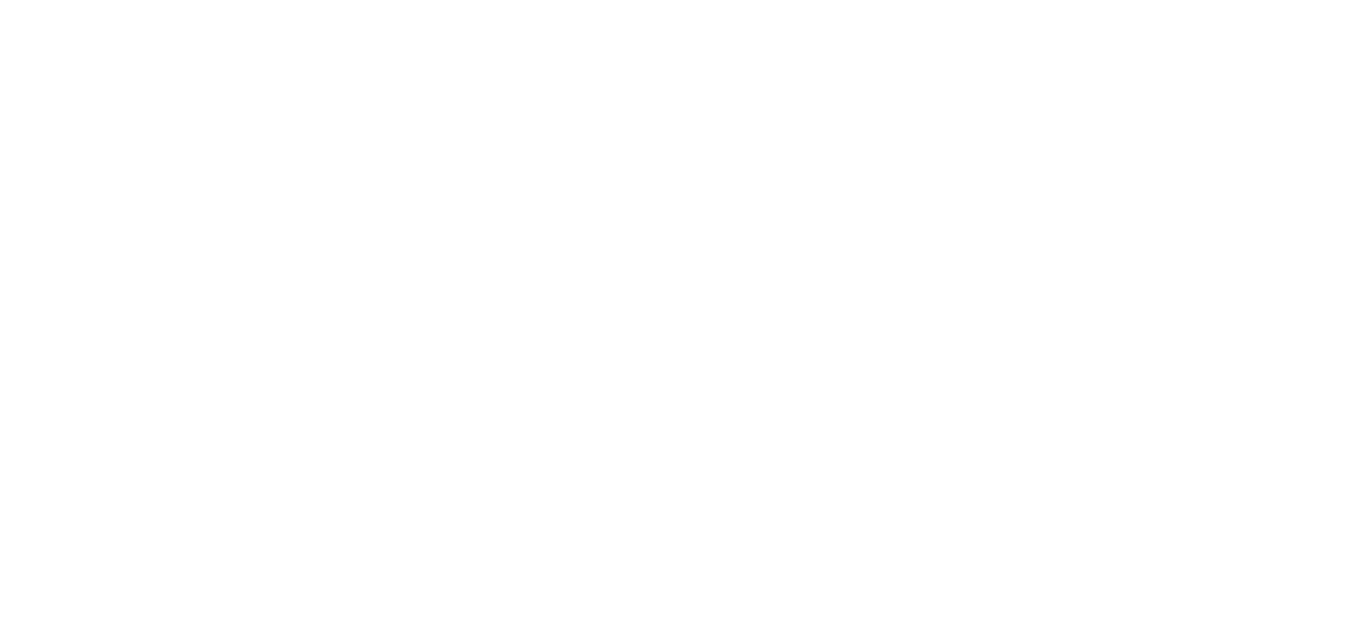 scroll, scrollTop: 0, scrollLeft: 0, axis: both 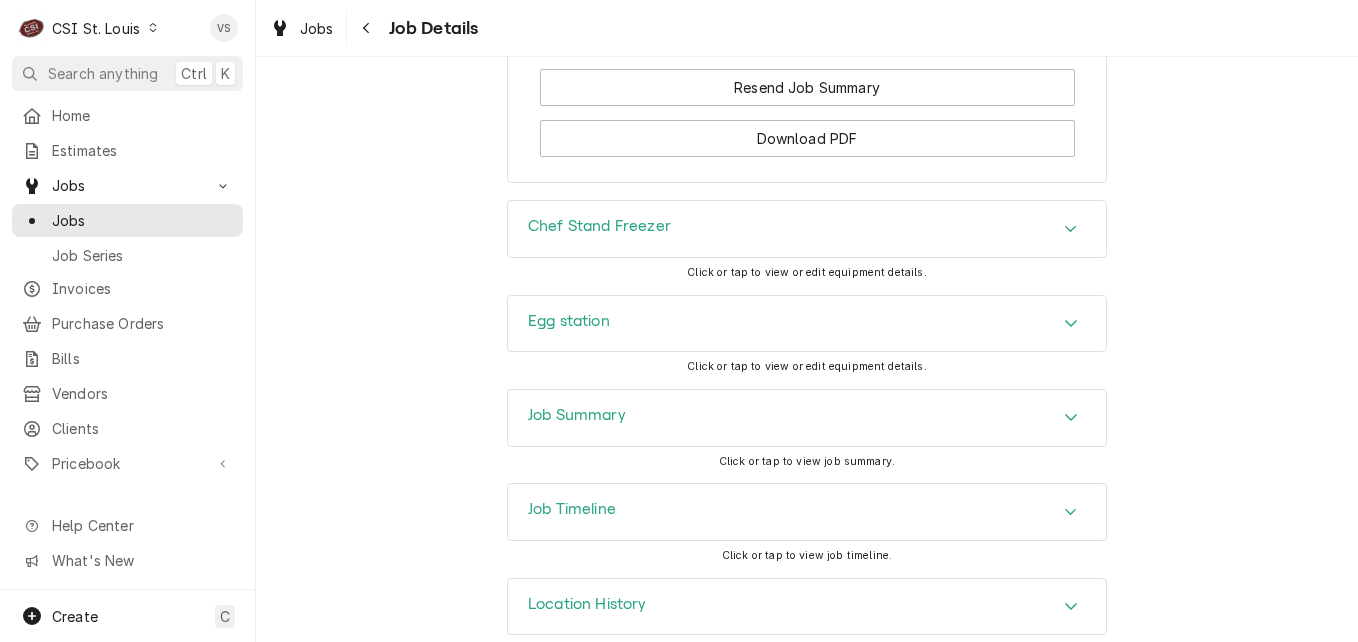 click on "Job Summary" at bounding box center (807, 418) 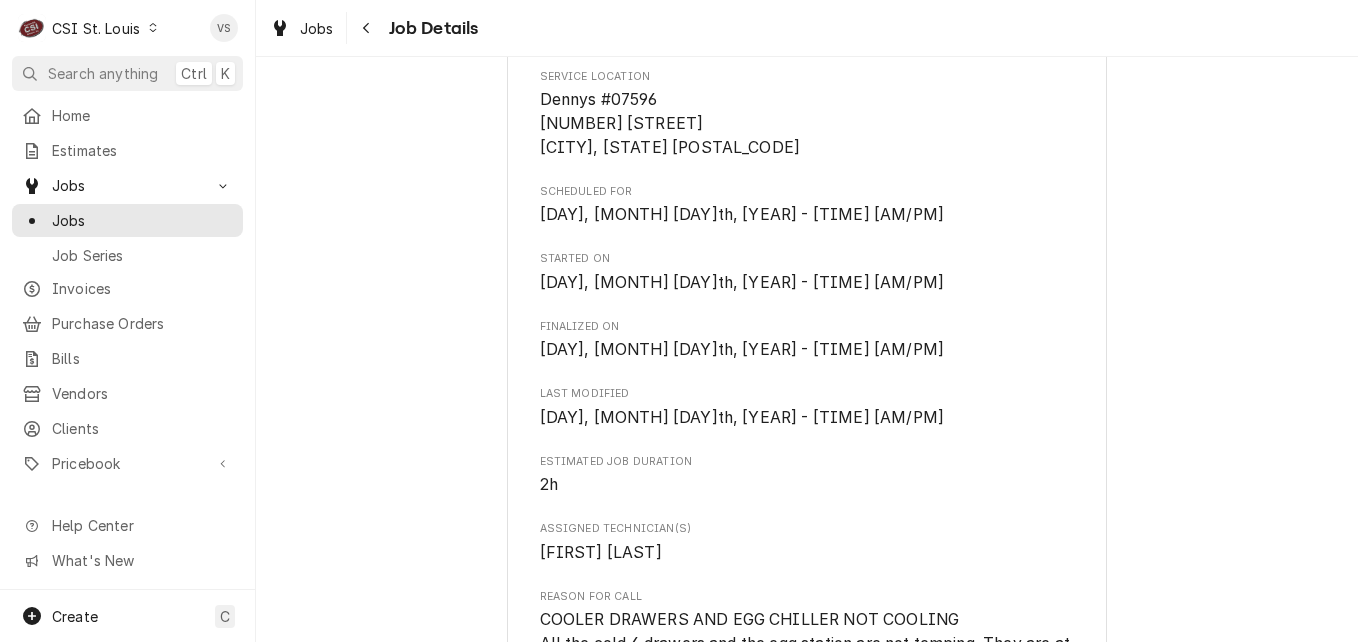 scroll, scrollTop: 288, scrollLeft: 0, axis: vertical 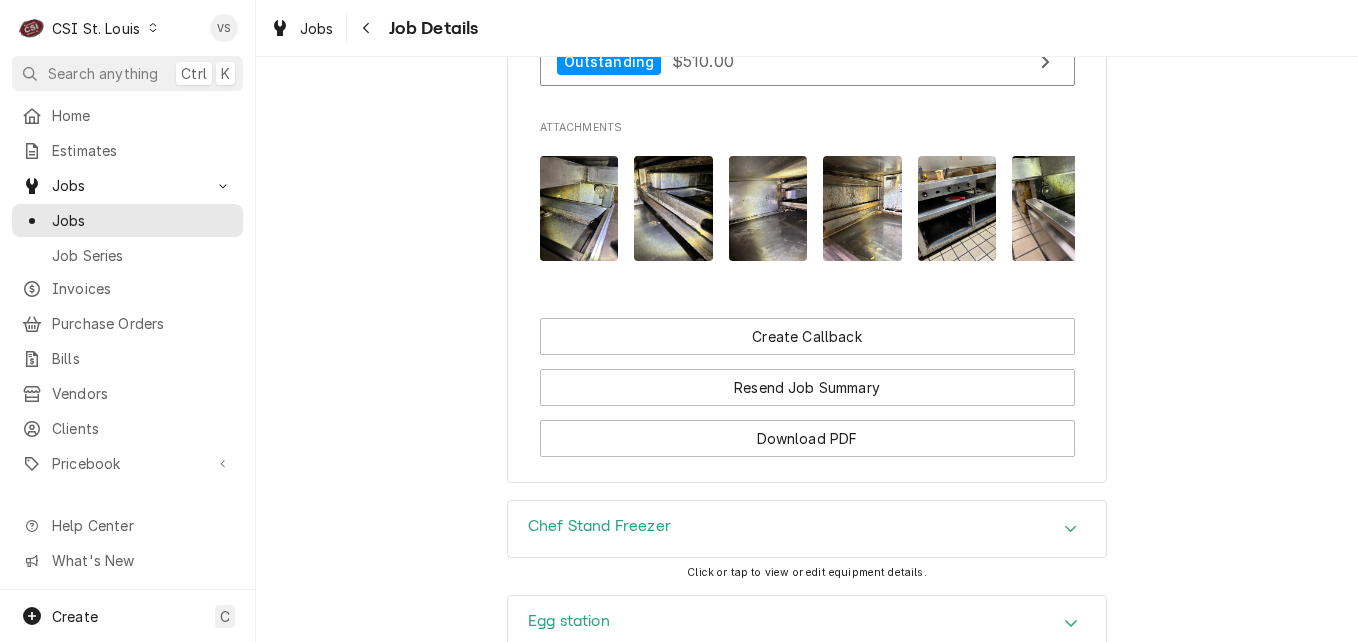 click on "Hero Facility Services Dennys #07596 / 3294 Gold Rd, Kingdom City, MO 65262 Open in Maps Roopairs Job ID JOB-41303 Hero Email ID 102249 Date Received Jul 14, 2025 Service Type Job | Service Call Job Type Service Service Location Dennys #07596
3294 Gold Rd
Kingdom City, MO 65262 Scheduled For Tue, Jul 15th, 2025 - 8:00 AM Started On Tue, Jul 15th, 2025 - 5:58 AM Finalized On Tue, Jul 29th, 2025 - 9:56 PM Last Modified Tue, Jul 29th, 2025 - 9:56 PM Estimated Job Duration 2h Assigned Technician(s) Thomas Fonte Reason For Call COOLER DRAWERS AND EGG CHILLER NOT COOLING
All the cold 6 drawers and the egg station are not temping. They are at 75 degrees. Technician Instructions  (Only Visible to You) Priority Low Labels  (Only Visible to You) ² Refrigeration ❄️ Job Reporter Name Hero Facility Client Contact Name Hero Facility Services (Work) Phone (800) 838-4376 Reminders — — Invoices Outstanding $510.00 Attachments pdf Create Callback Resend Job Summary Download PDF" at bounding box center (807, -945) 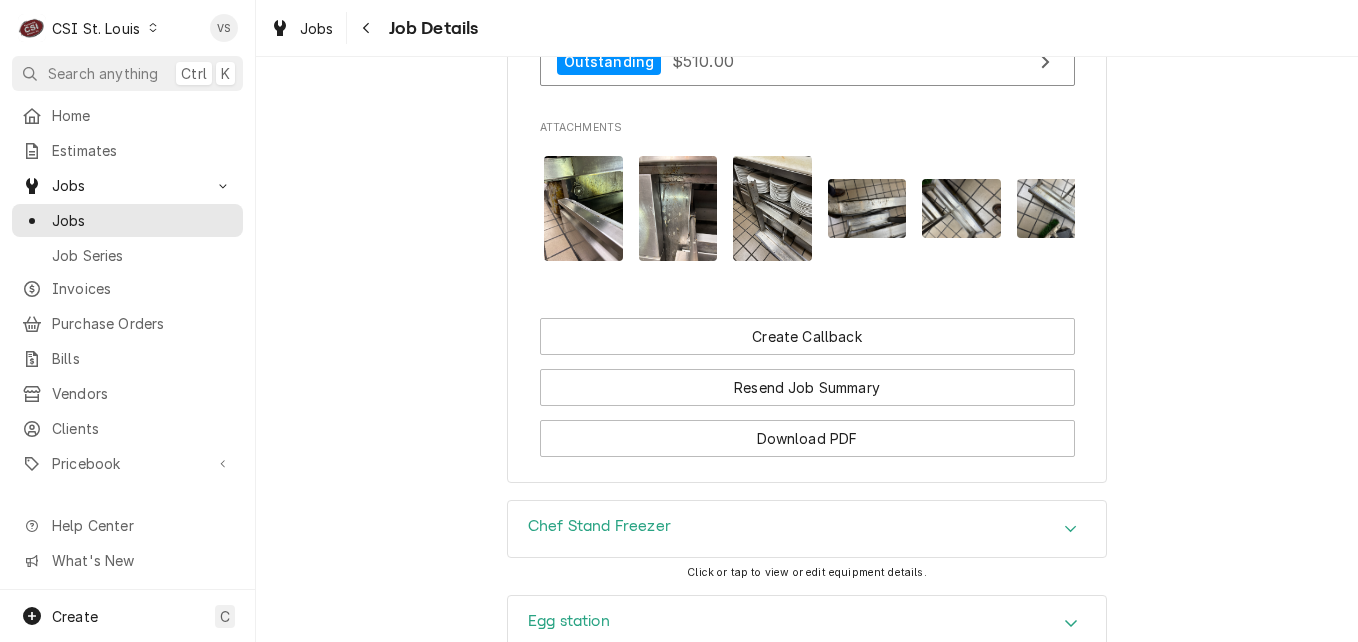 scroll, scrollTop: 0, scrollLeft: 936, axis: horizontal 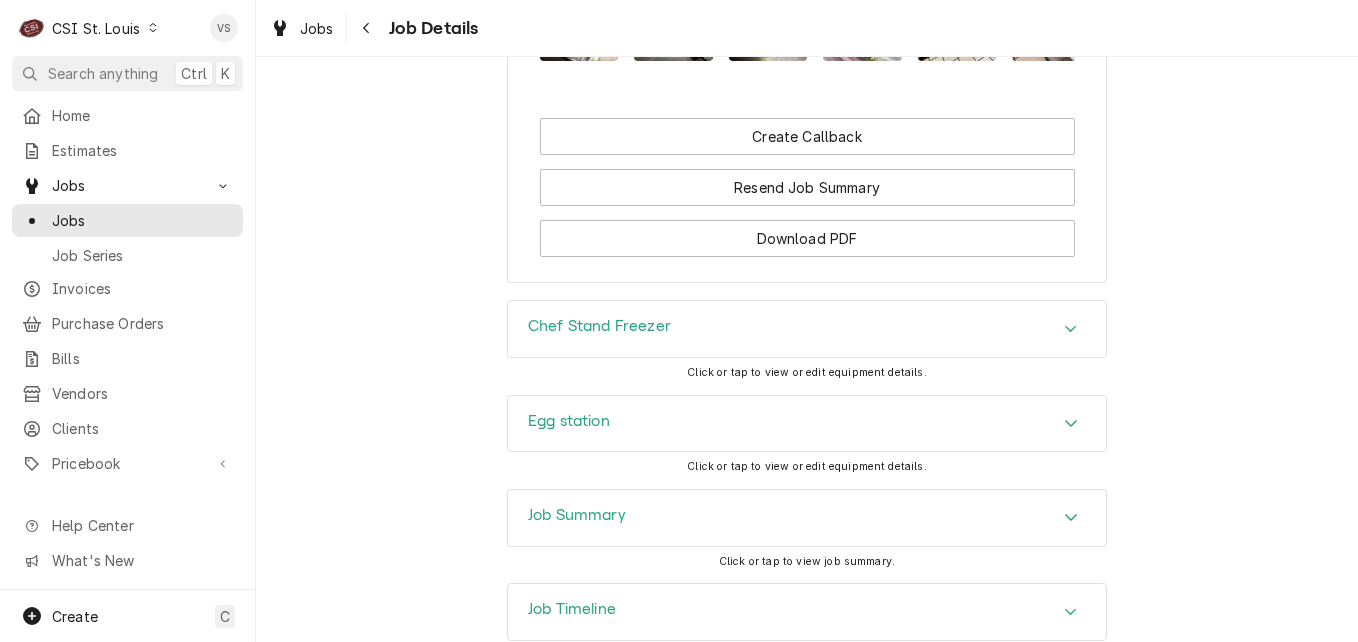 click on "Chef Stand Freezer" at bounding box center [807, 329] 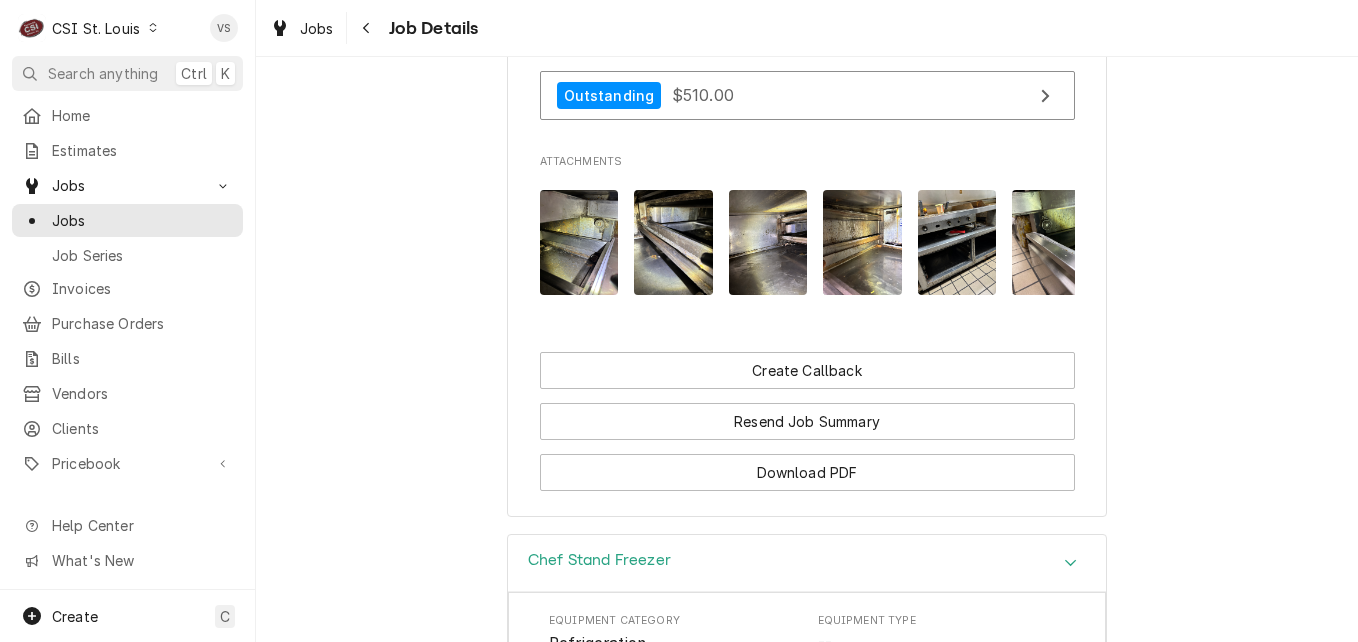 scroll, scrollTop: 2344, scrollLeft: 0, axis: vertical 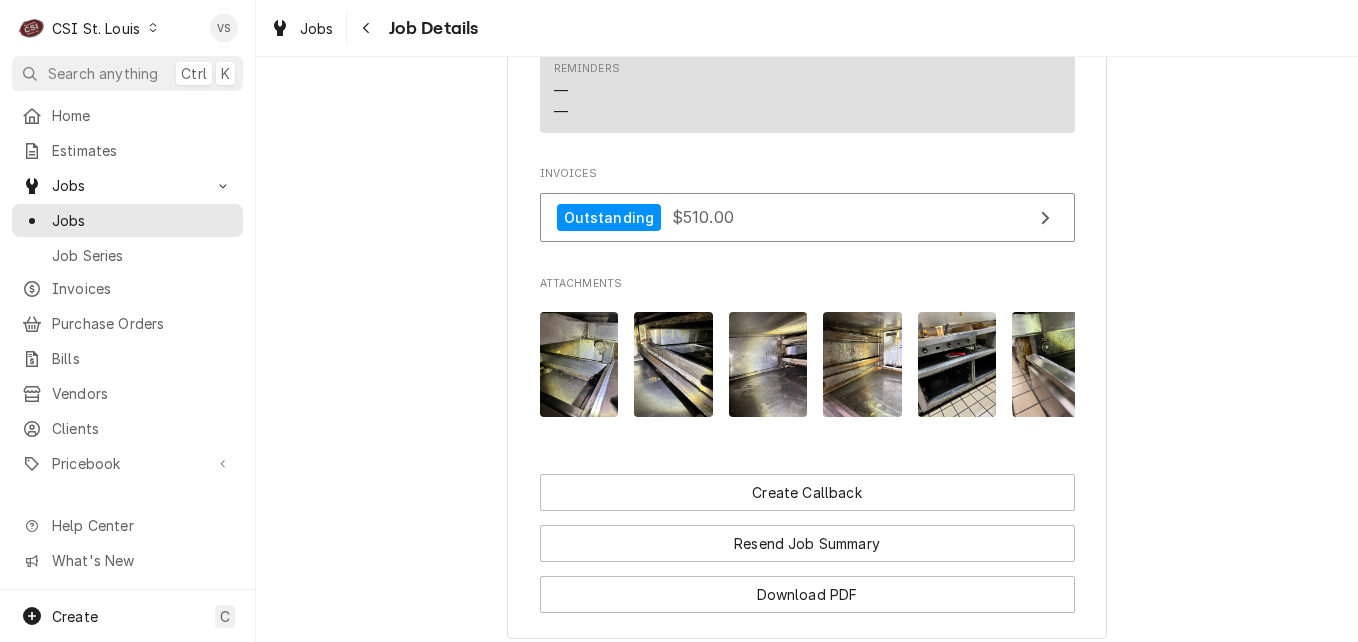 click at bounding box center (579, 364) 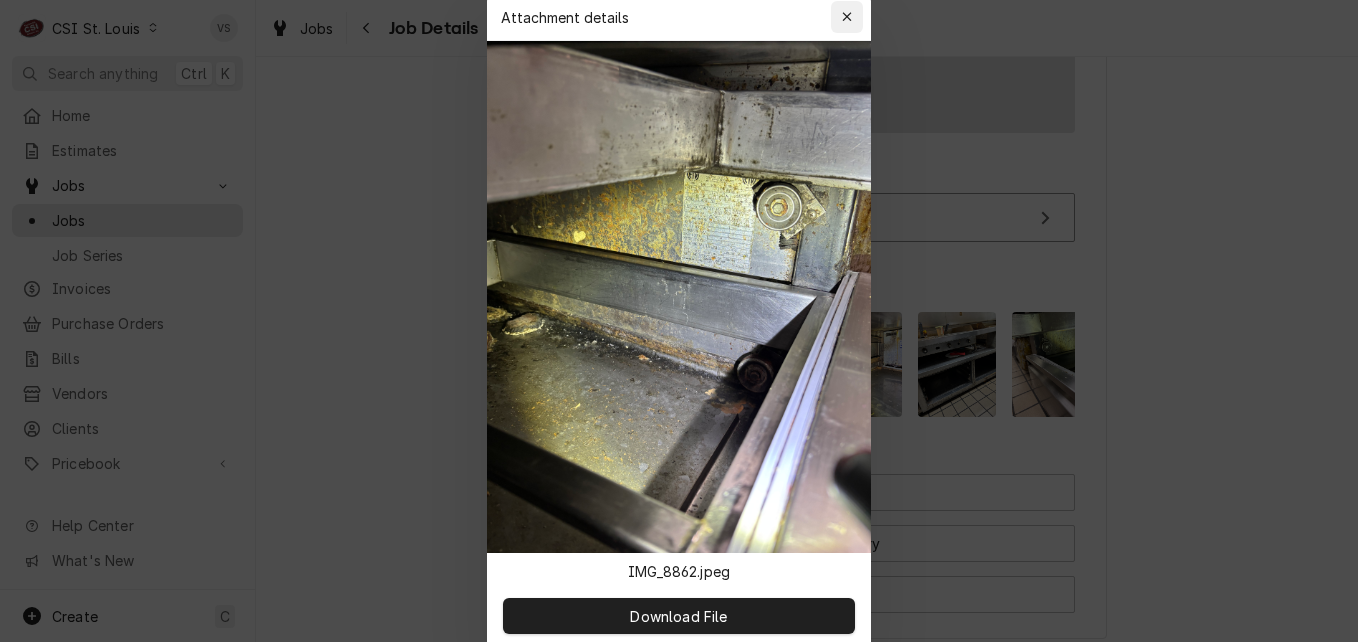 click 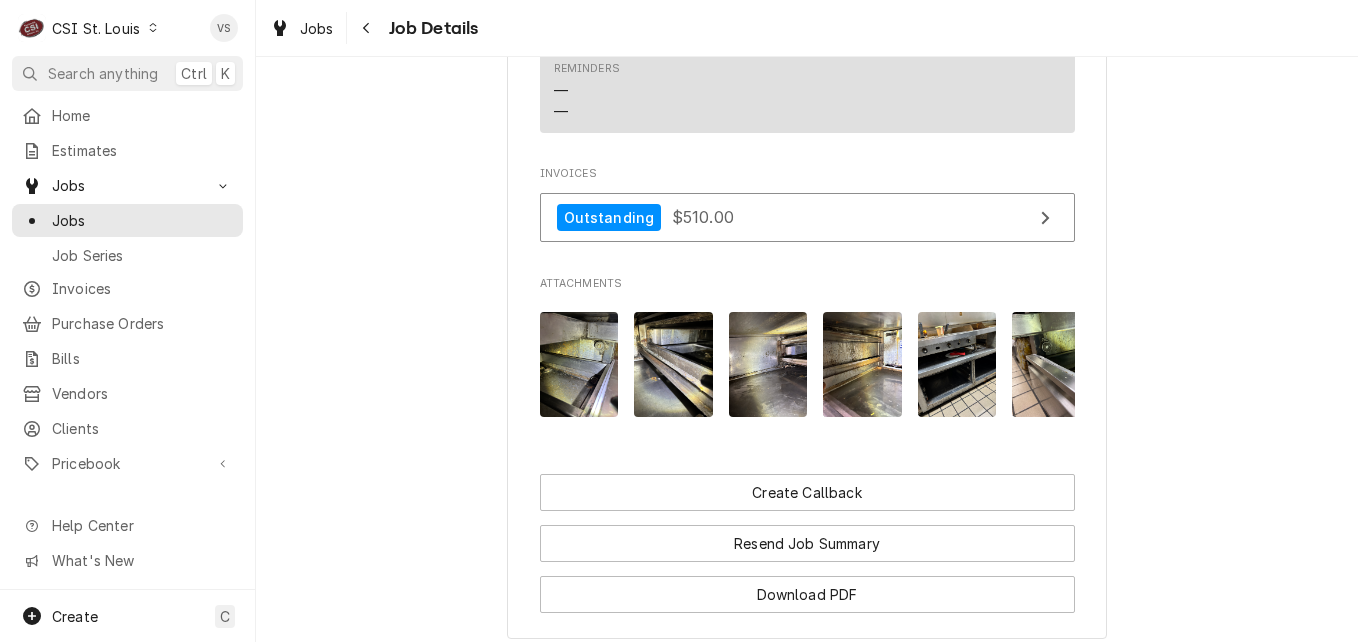 click at bounding box center [957, 364] 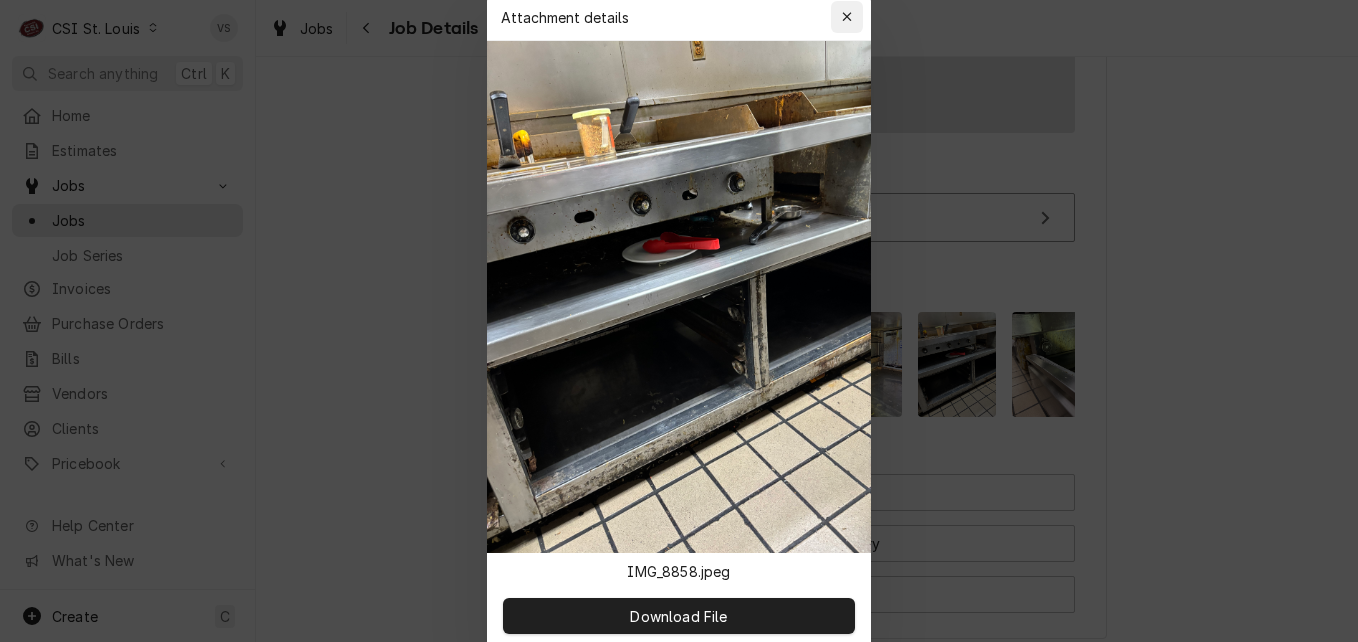 click 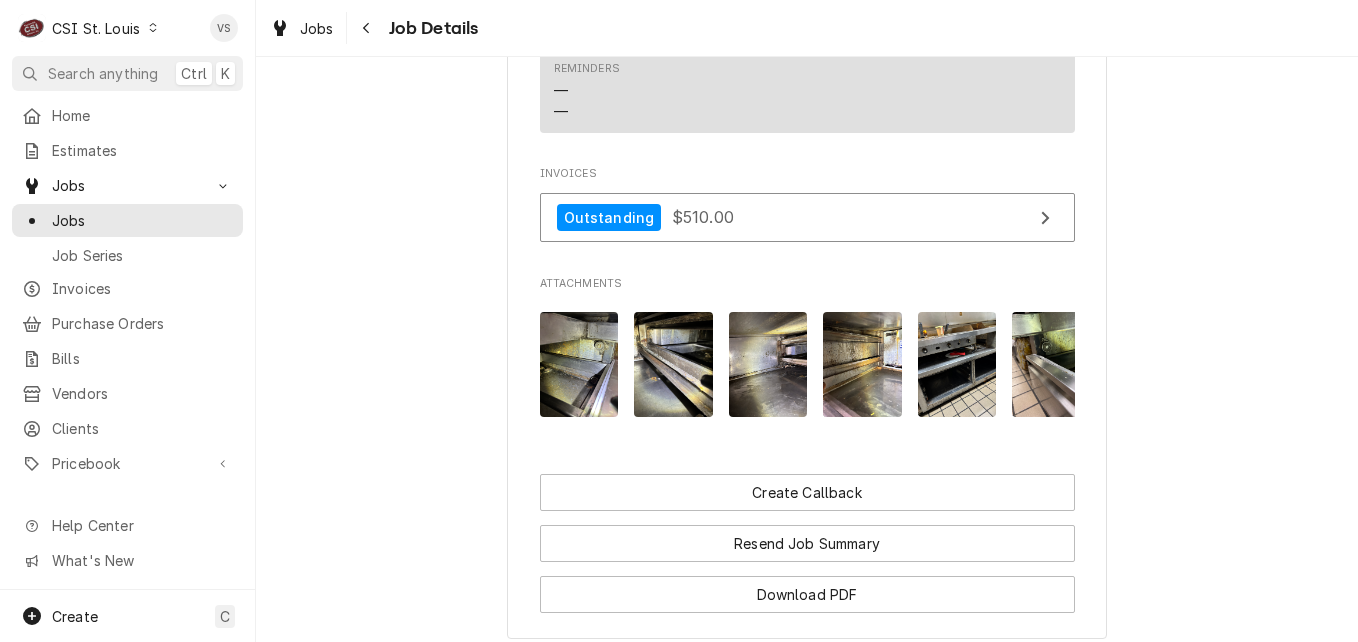click at bounding box center (1051, 364) 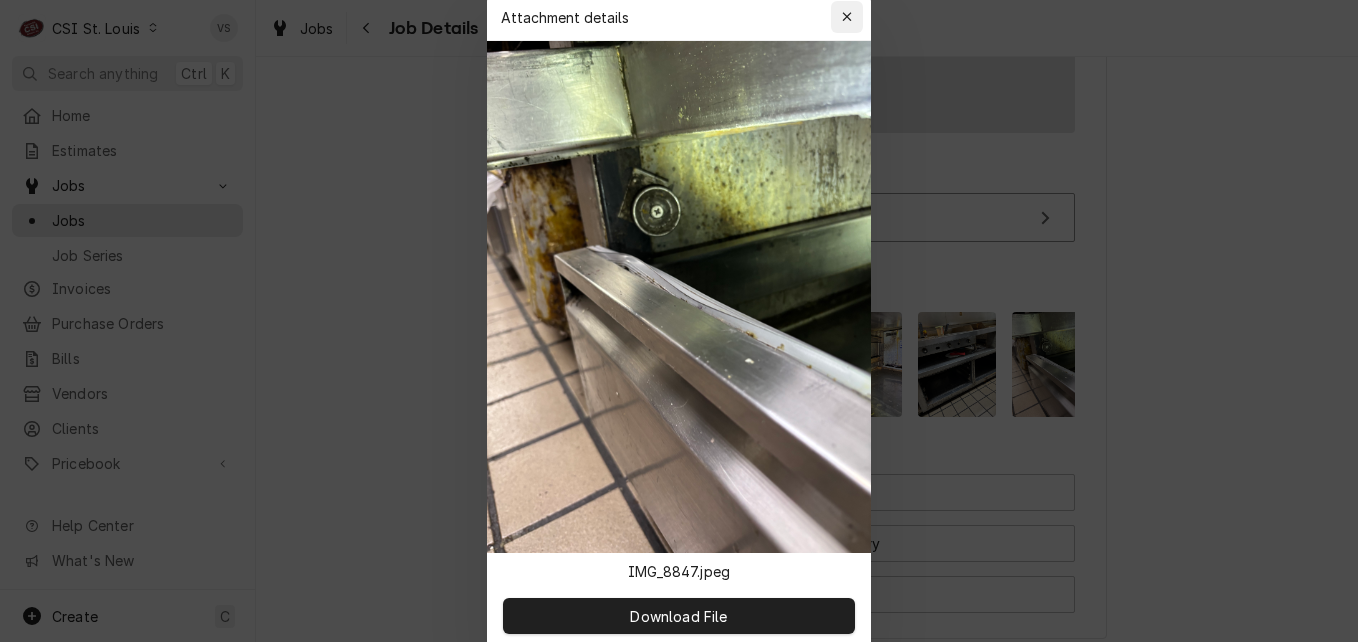click 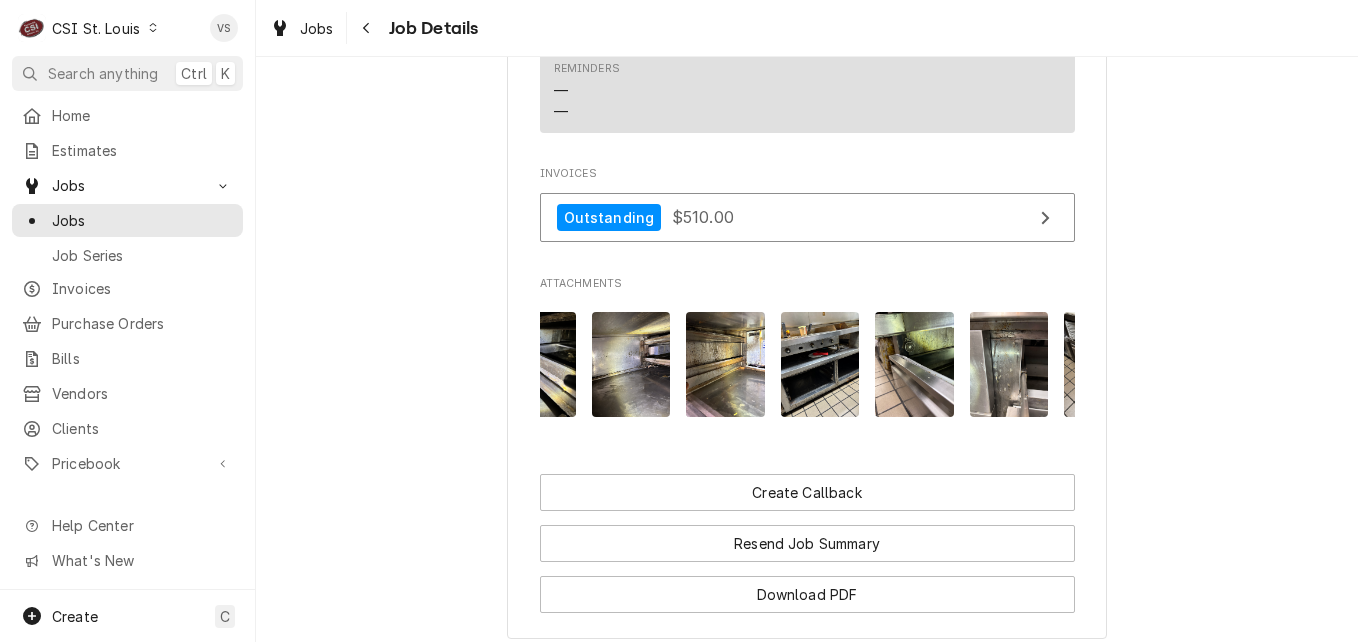 scroll, scrollTop: 0, scrollLeft: 200, axis: horizontal 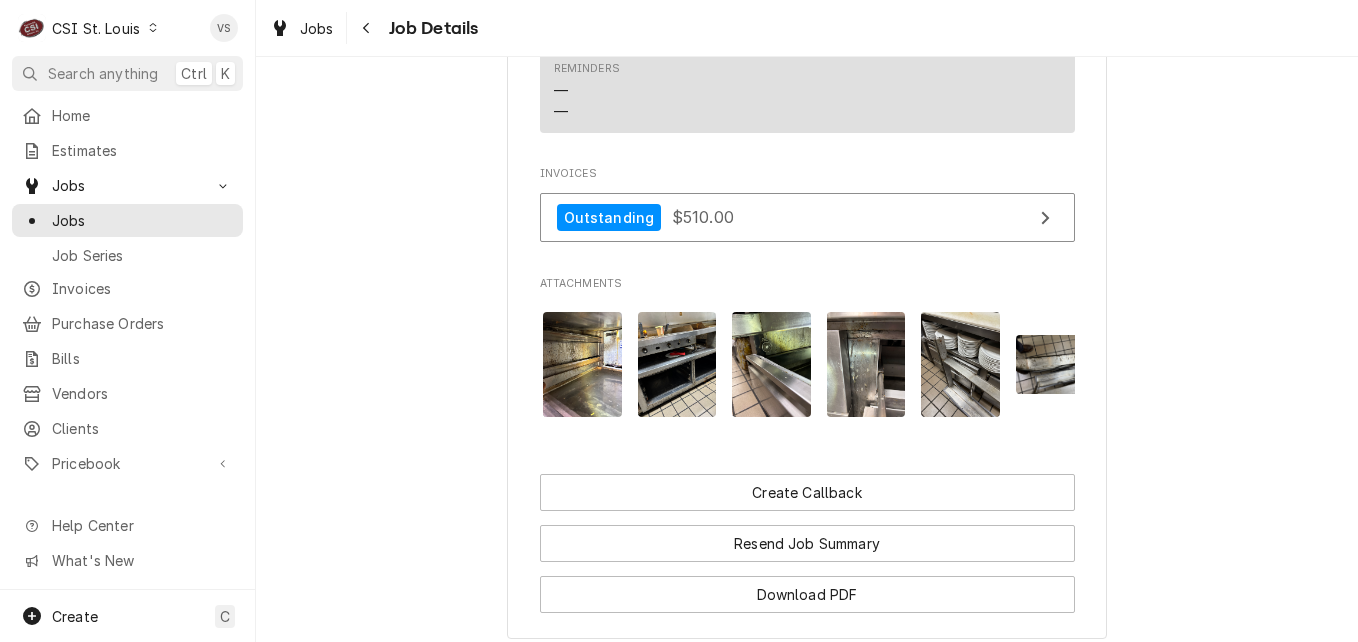 click at bounding box center (960, 364) 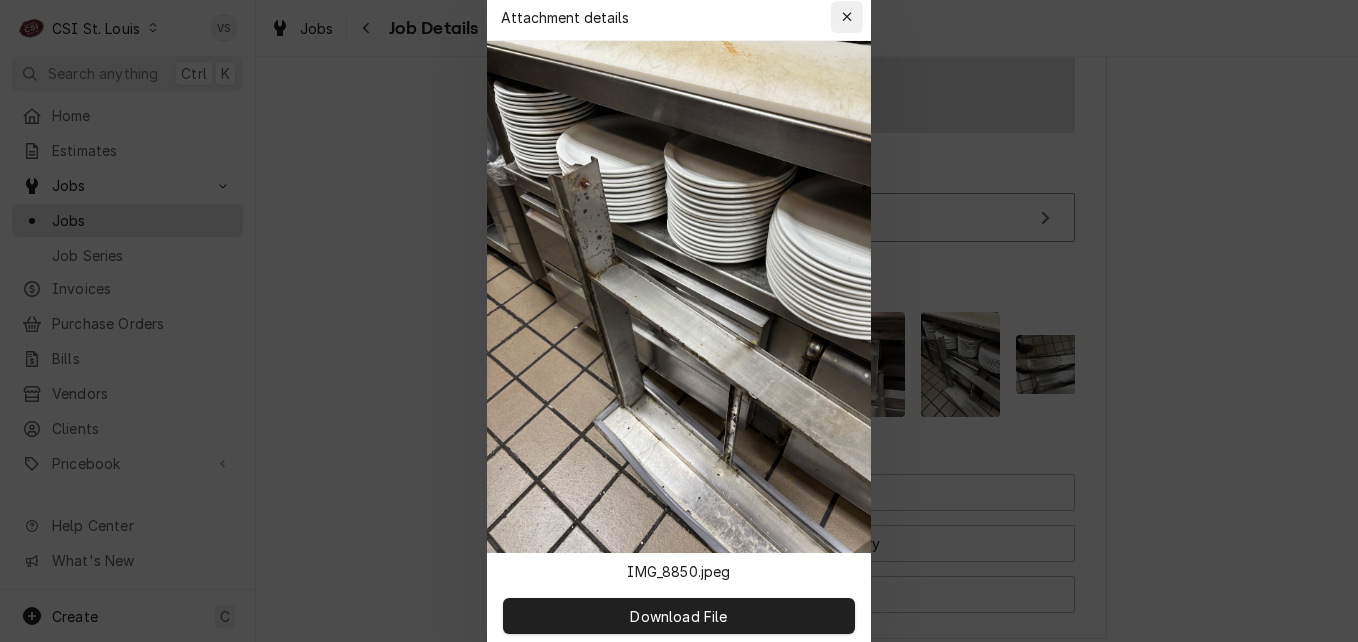 click 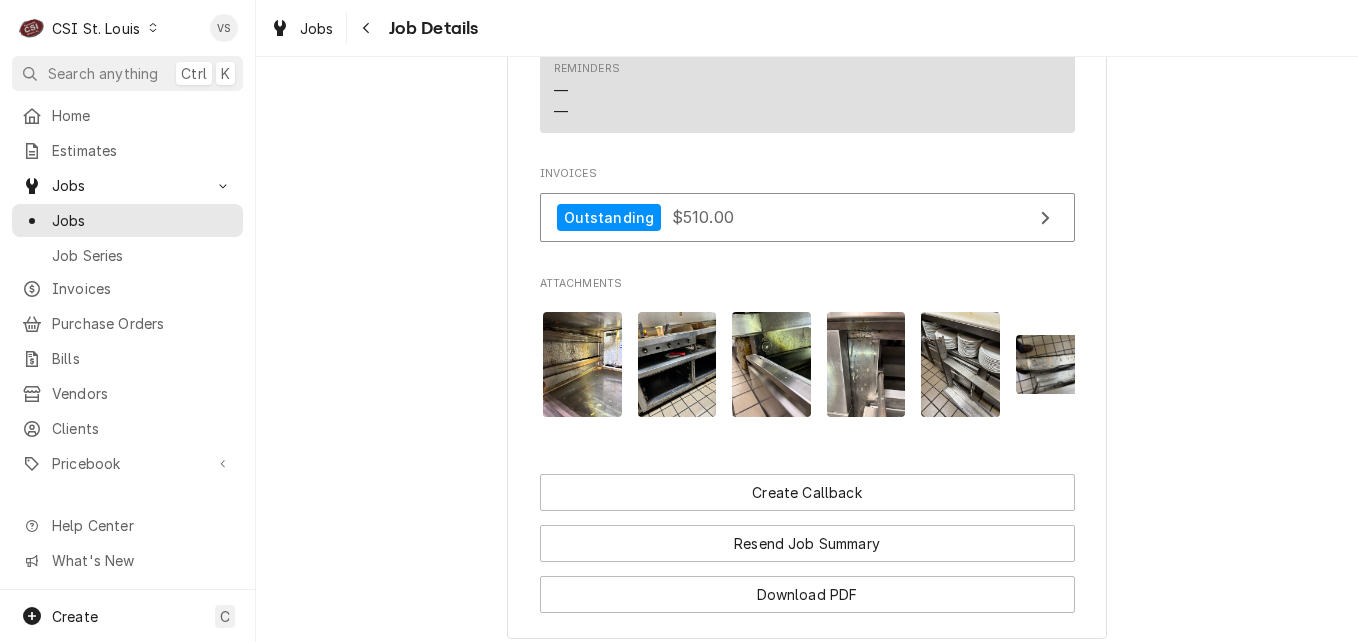 click at bounding box center [1055, 364] 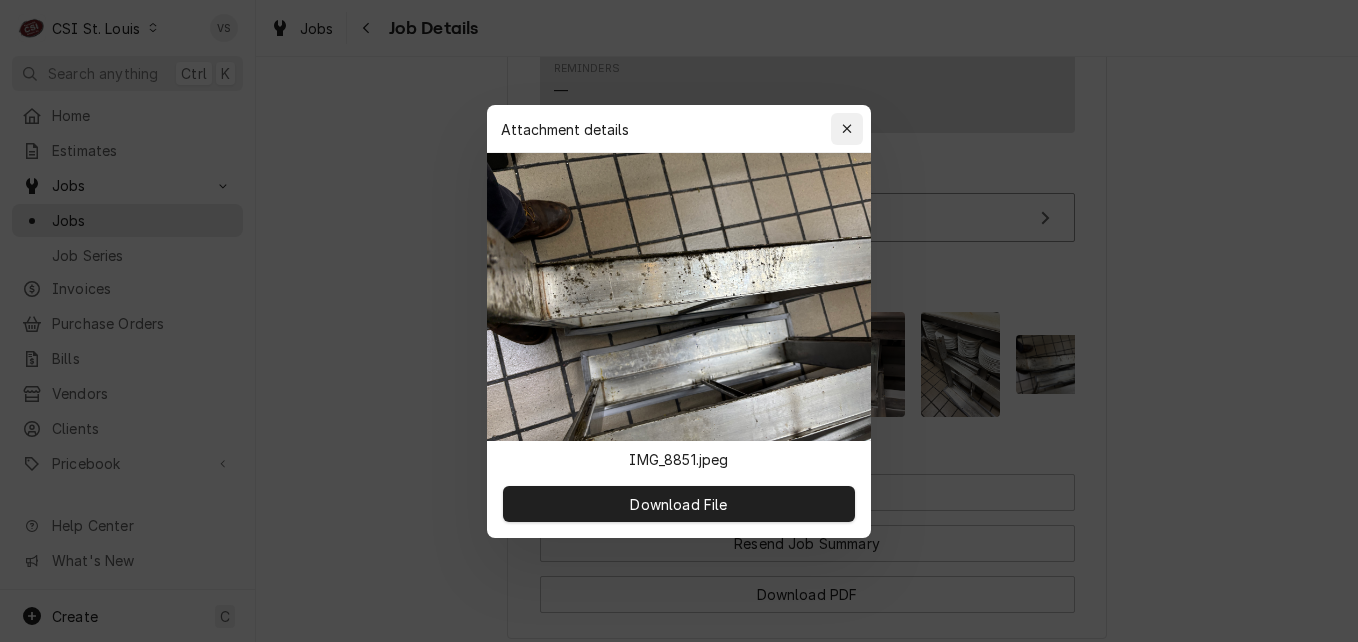 click 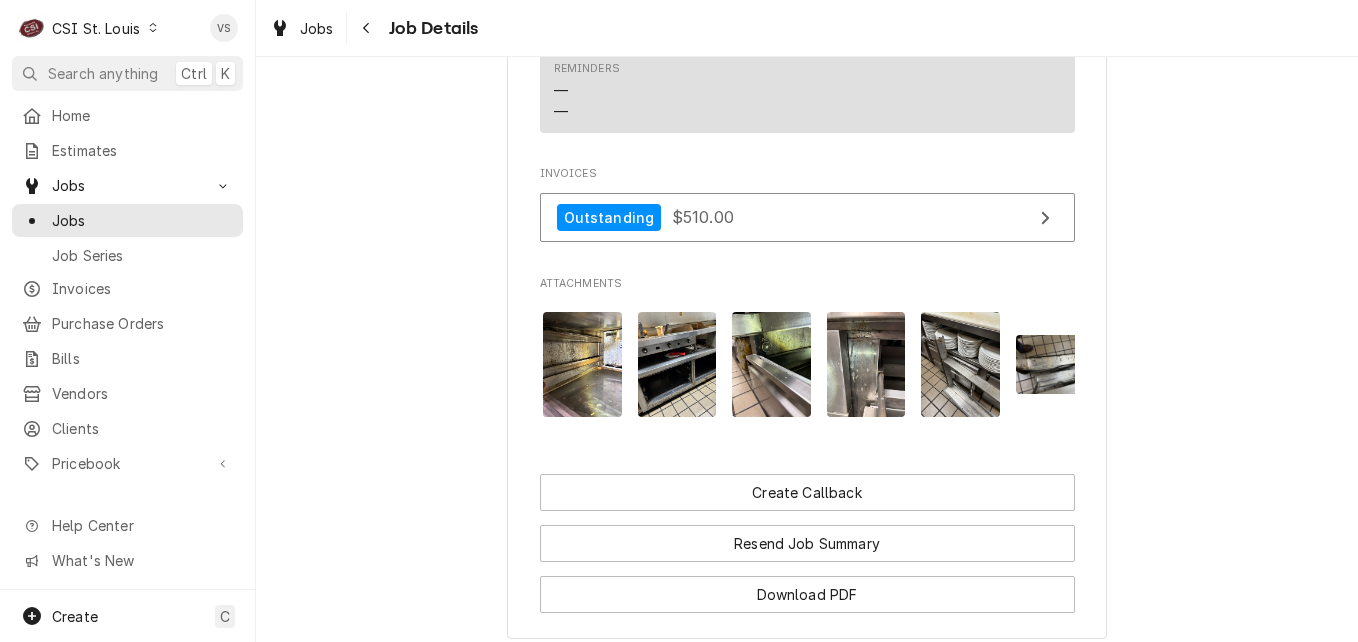 click at bounding box center (866, 364) 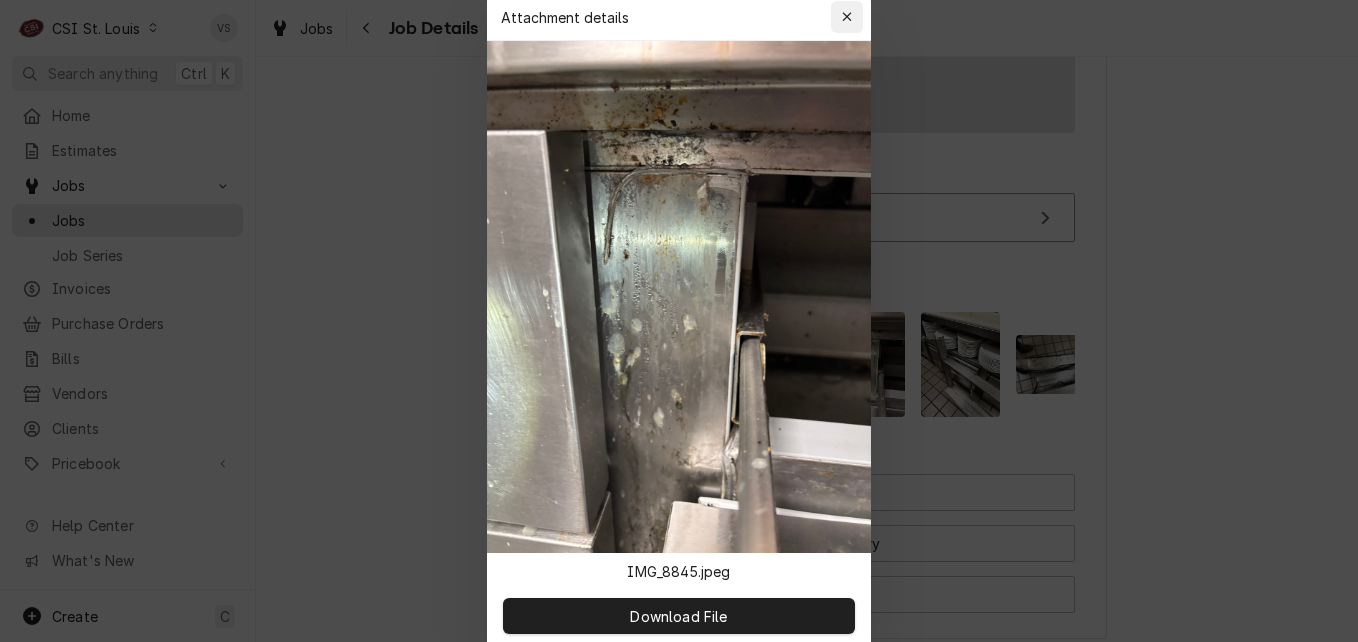 click 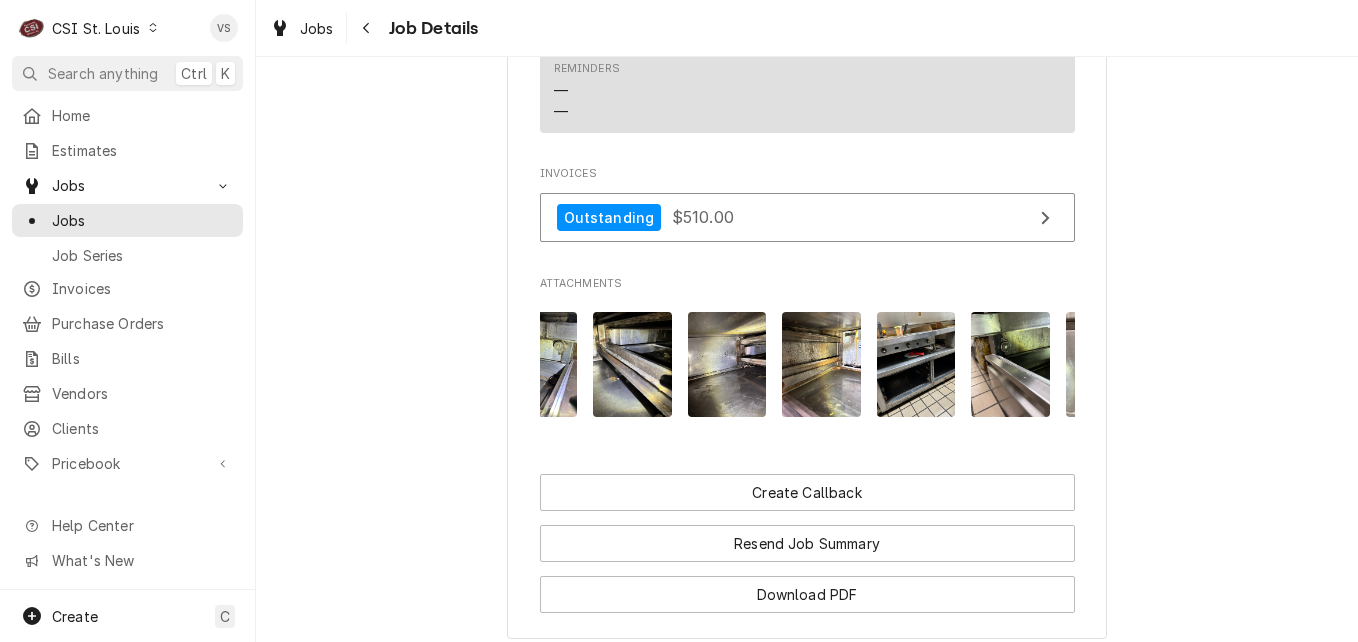 scroll, scrollTop: 0, scrollLeft: 0, axis: both 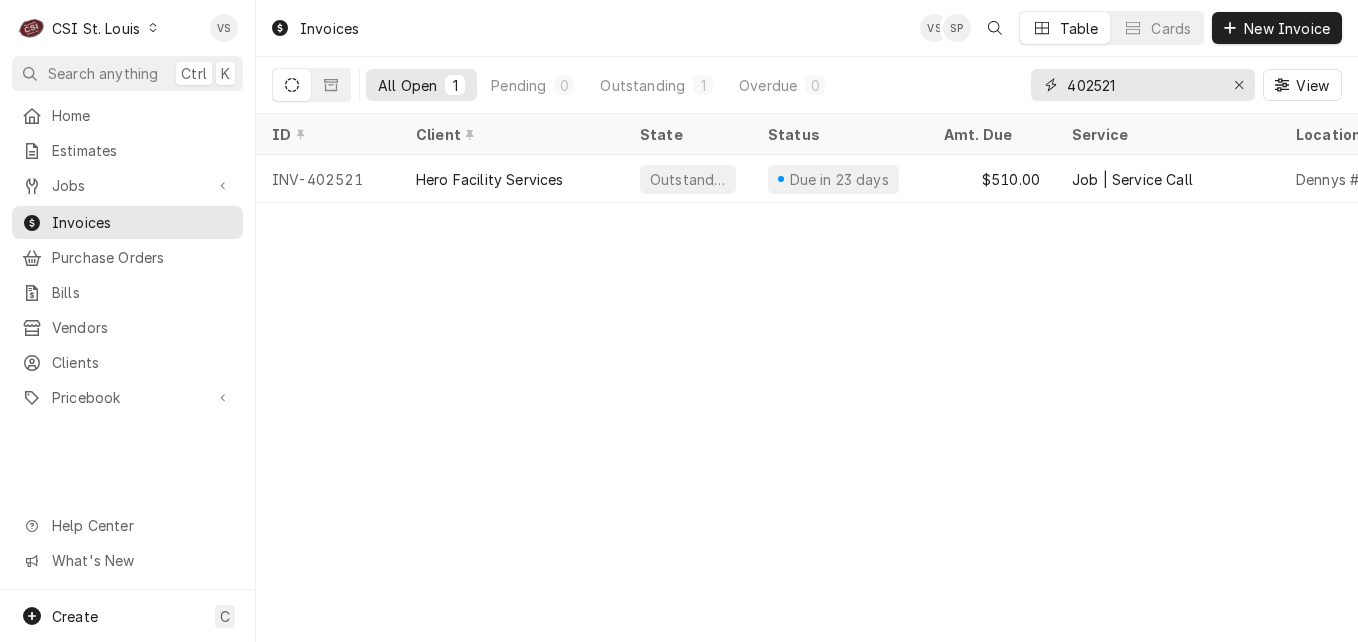 click on "402521" at bounding box center (1142, 85) 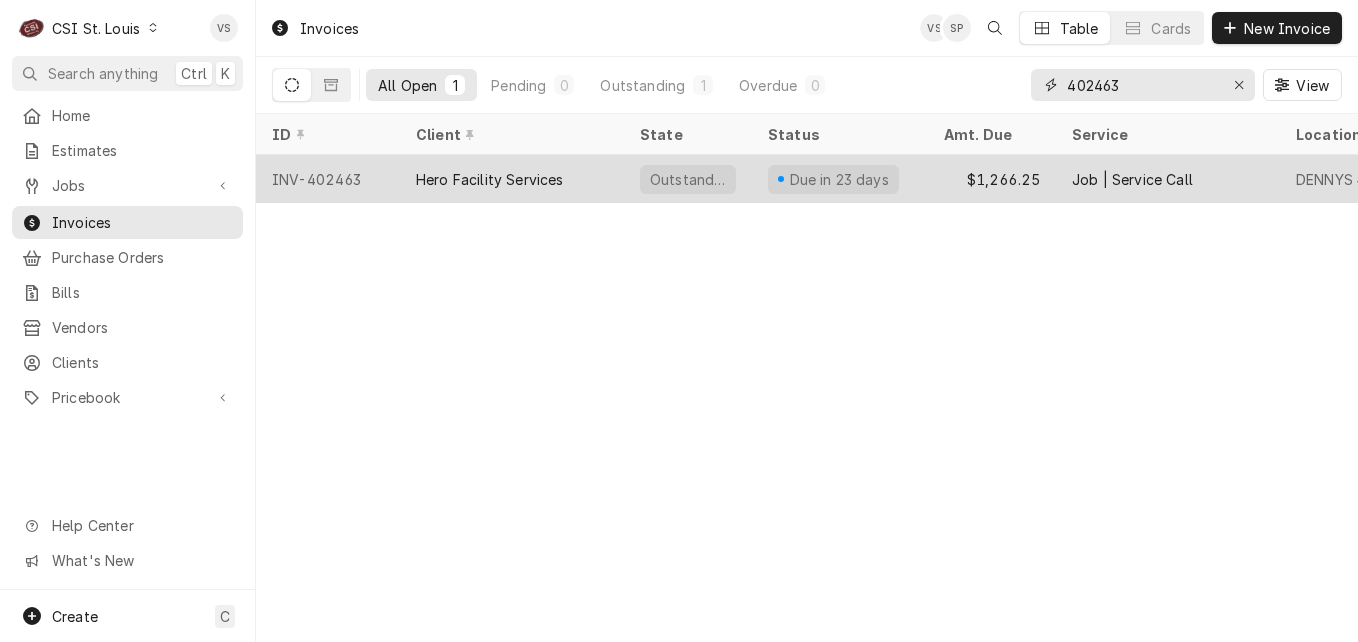 type on "402463" 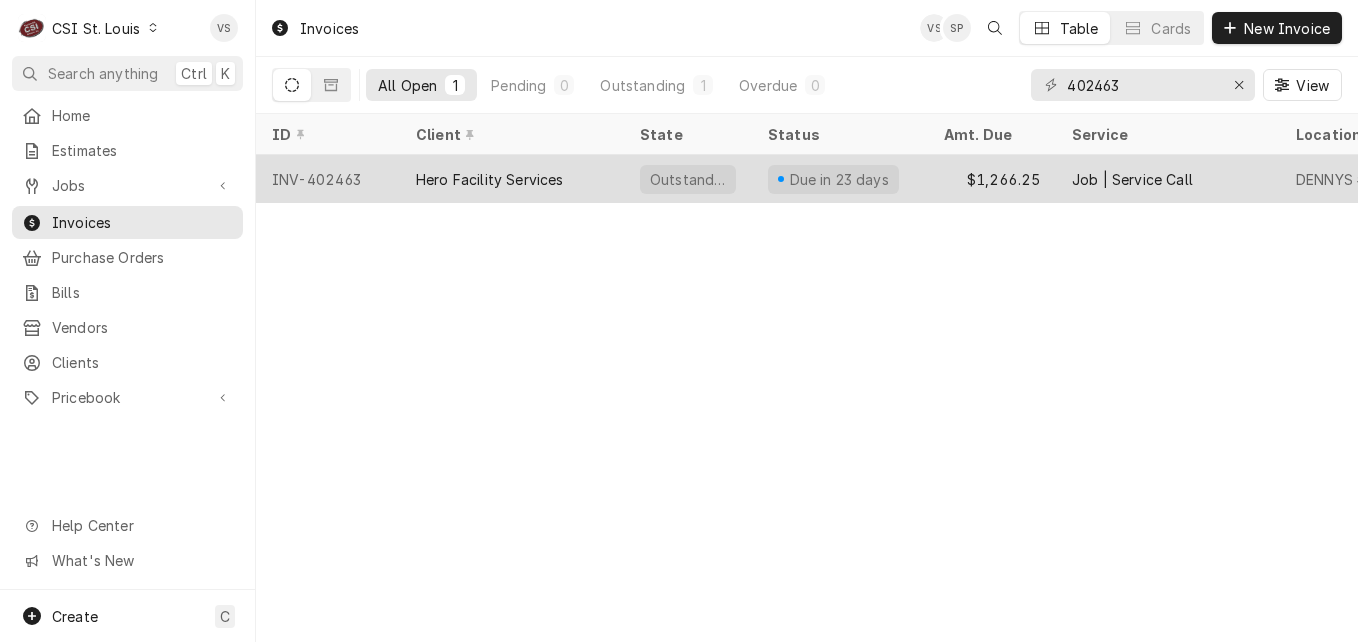 click on "Hero Facility Services" at bounding box center (490, 179) 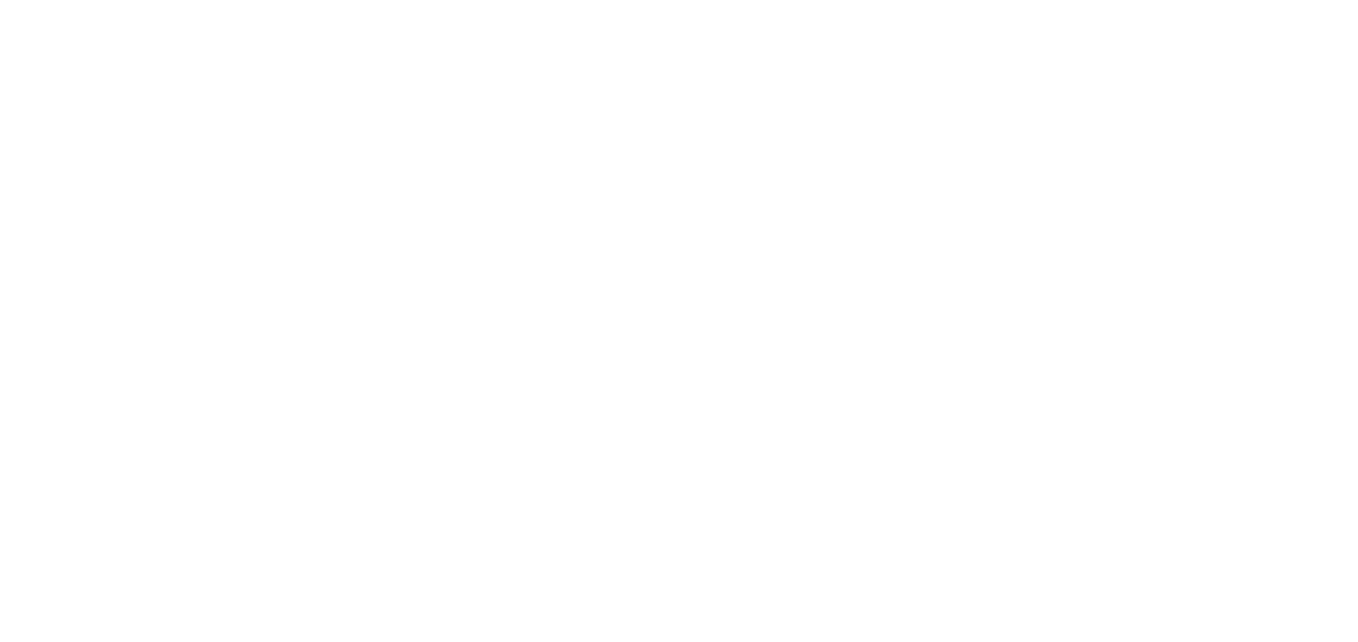 scroll, scrollTop: 0, scrollLeft: 0, axis: both 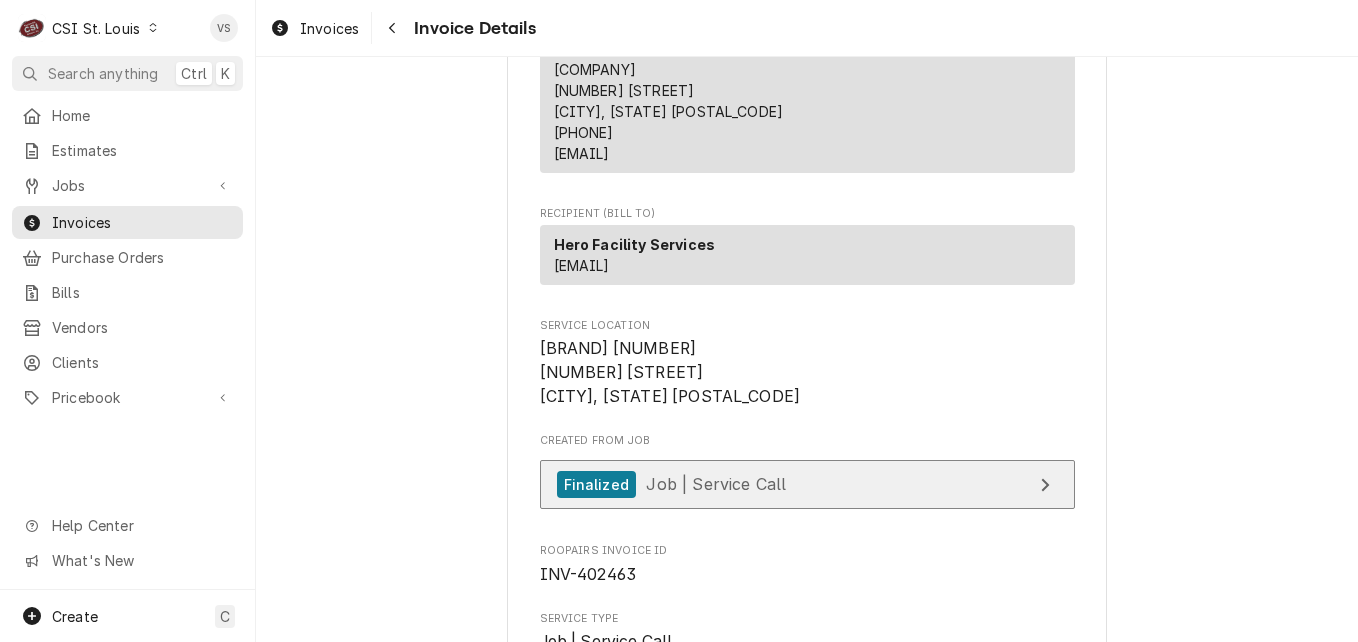 click on "Job | Service Call" at bounding box center [716, 484] 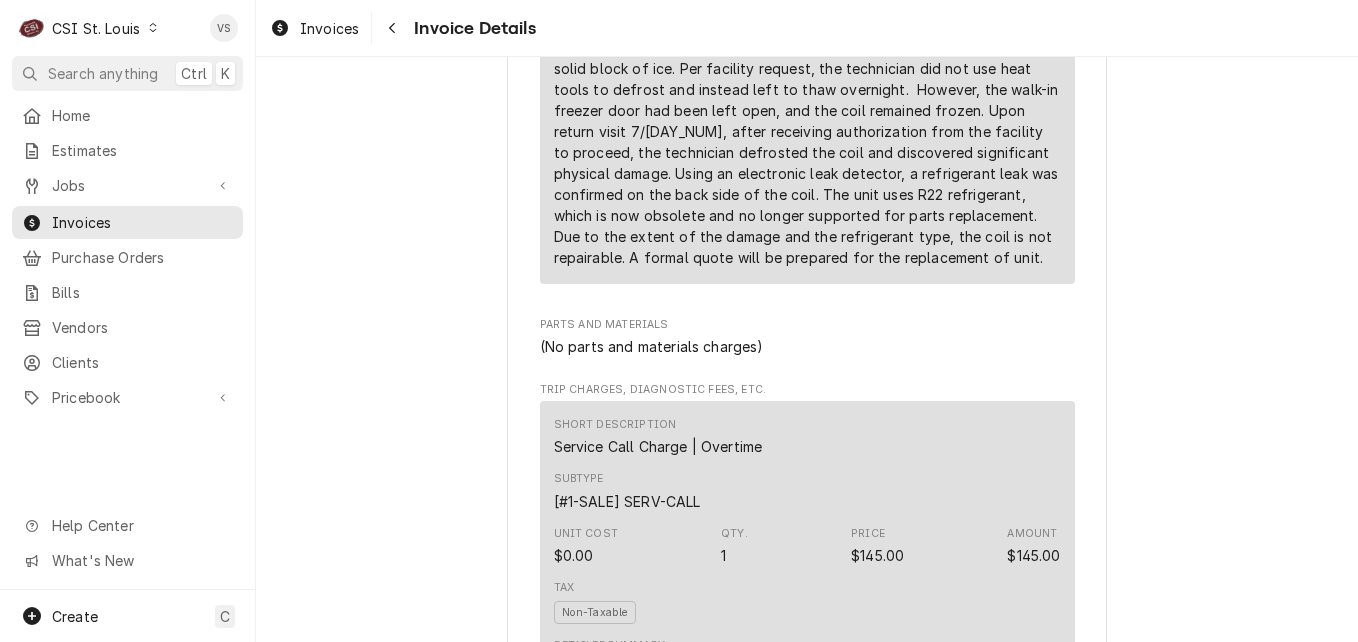 scroll, scrollTop: 1623, scrollLeft: 0, axis: vertical 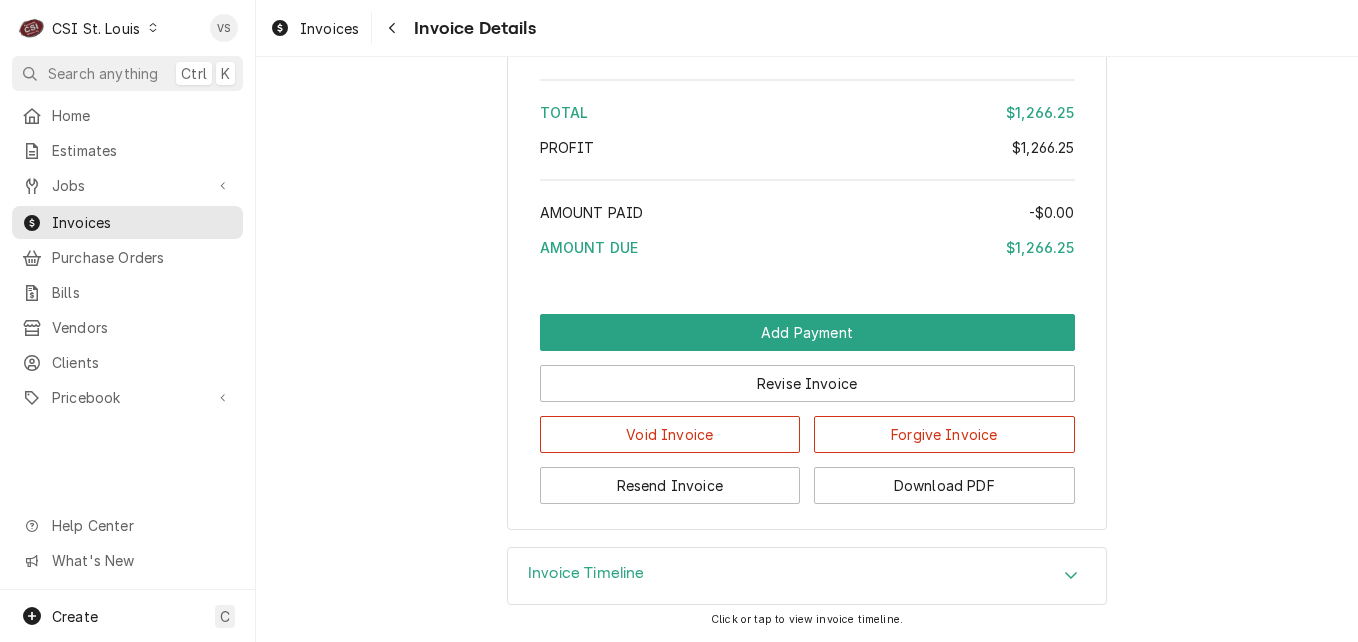click at bounding box center (1071, 576) 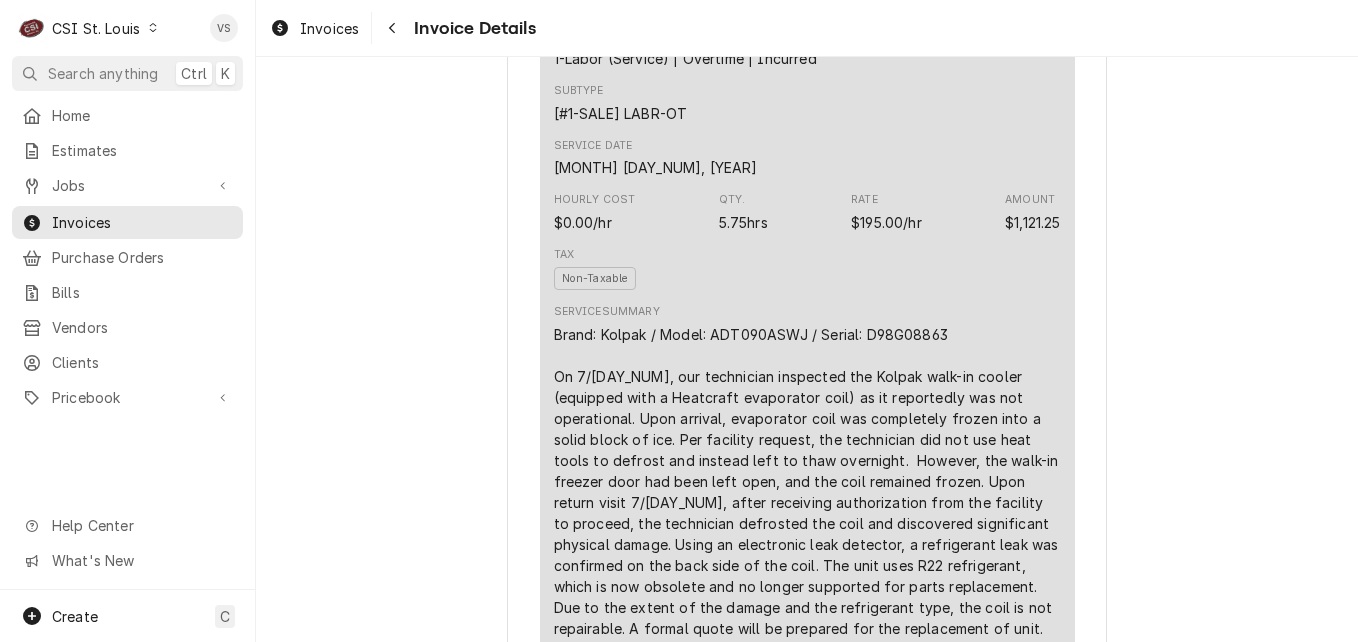 scroll, scrollTop: 1123, scrollLeft: 0, axis: vertical 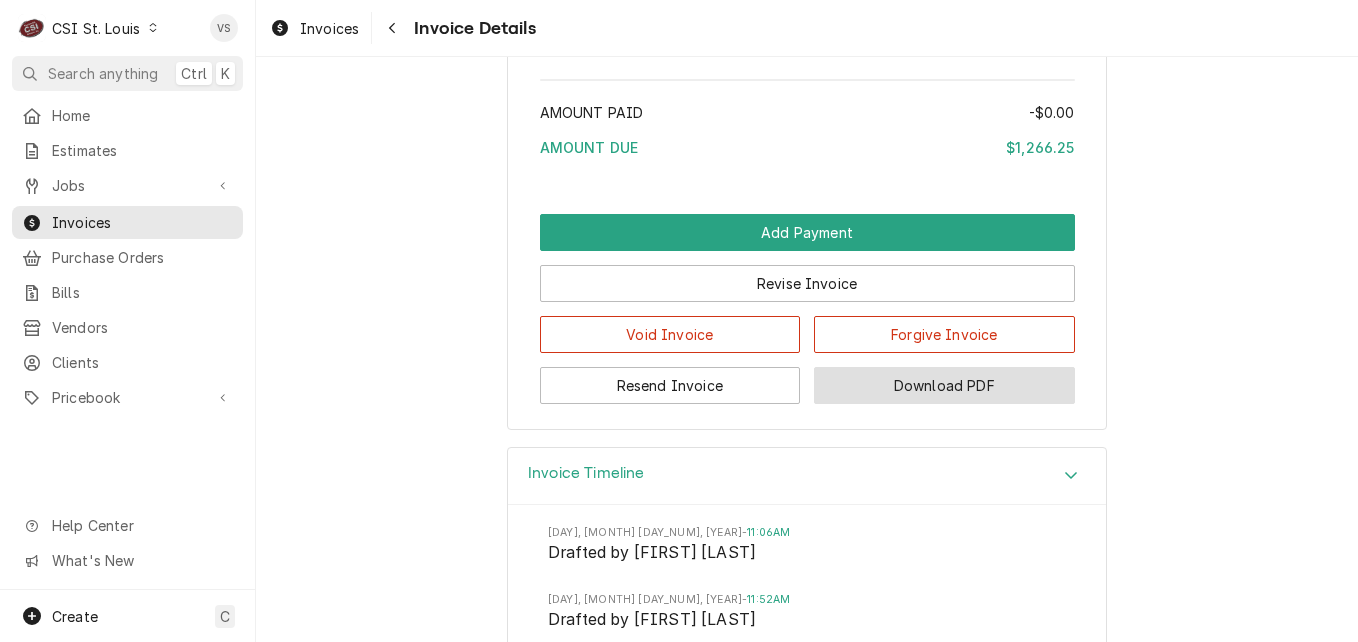 click on "Download PDF" at bounding box center (944, 385) 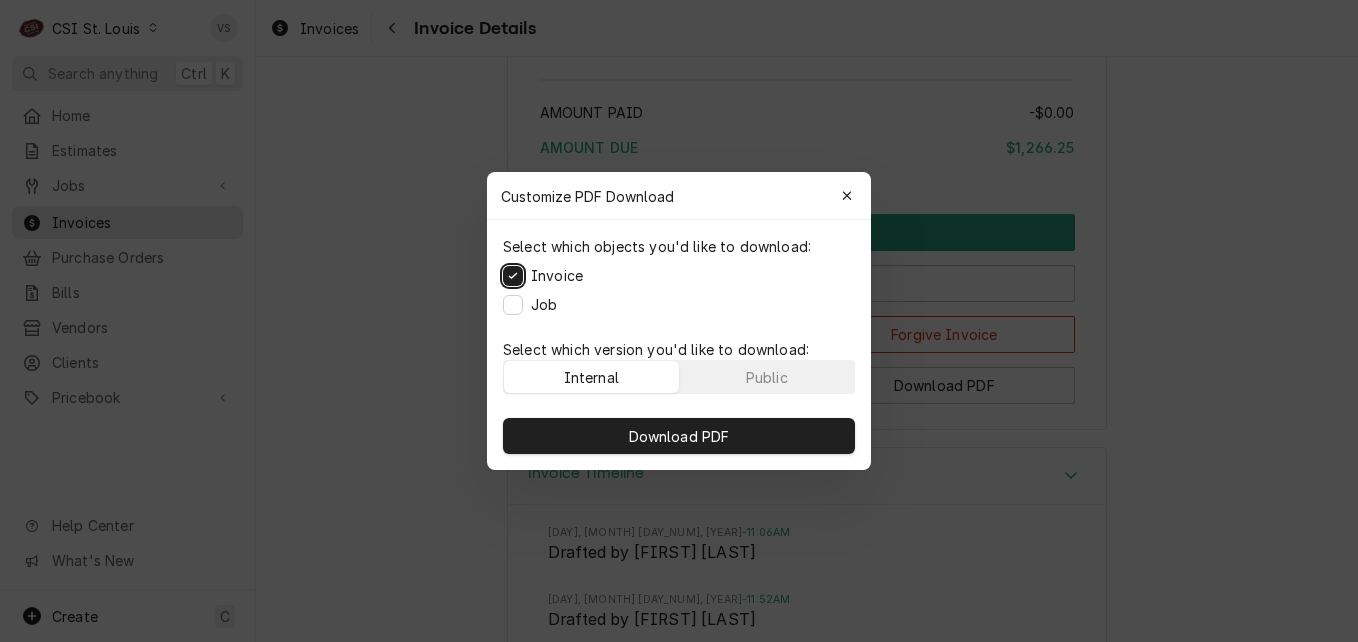 click on "Invoice" at bounding box center [513, 276] 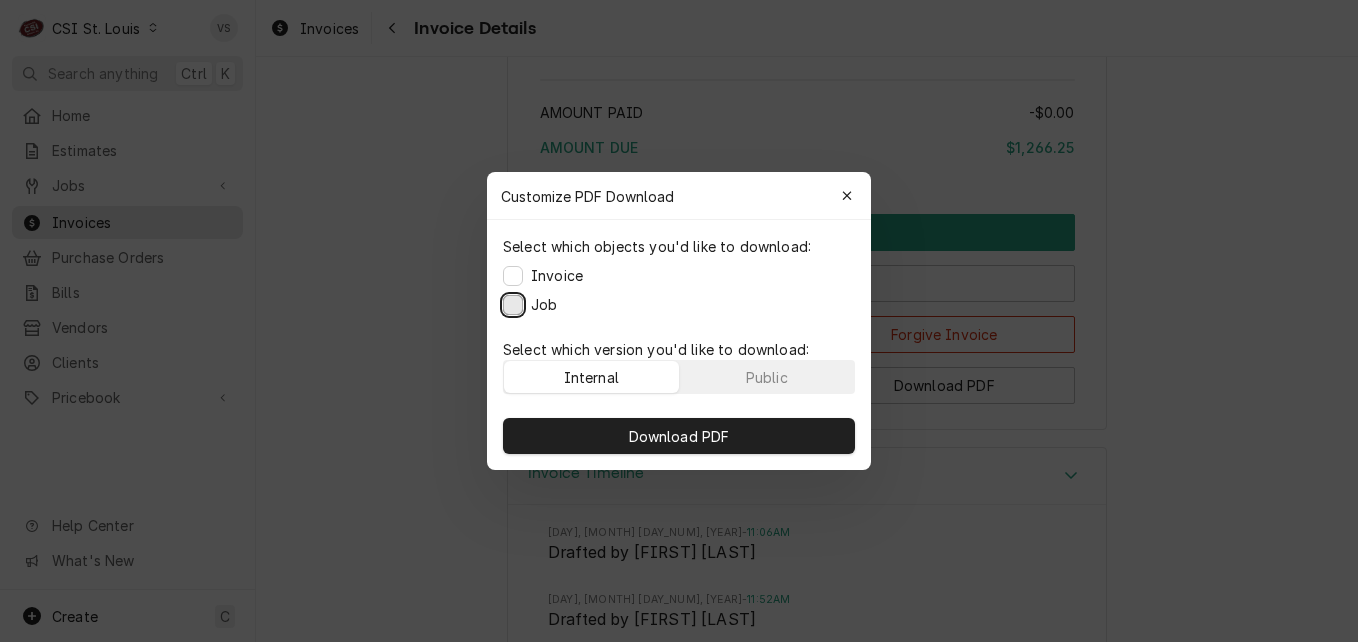 click on "Job" at bounding box center [513, 305] 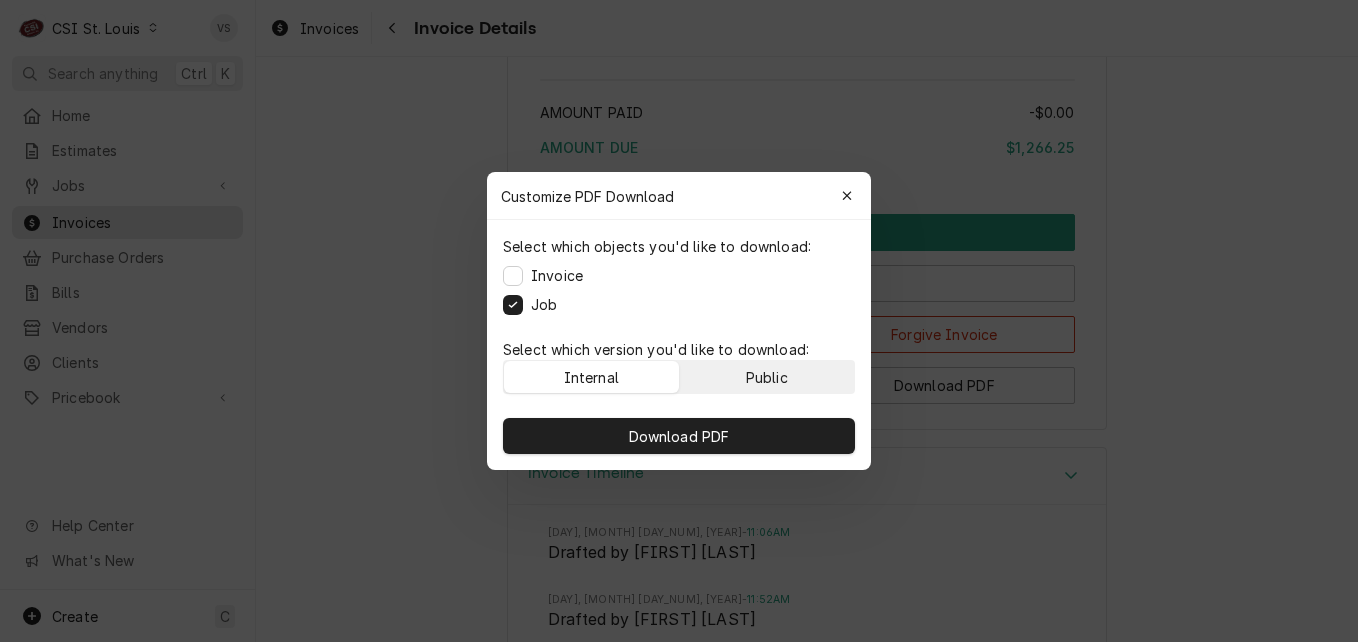 click on "Public" at bounding box center (767, 377) 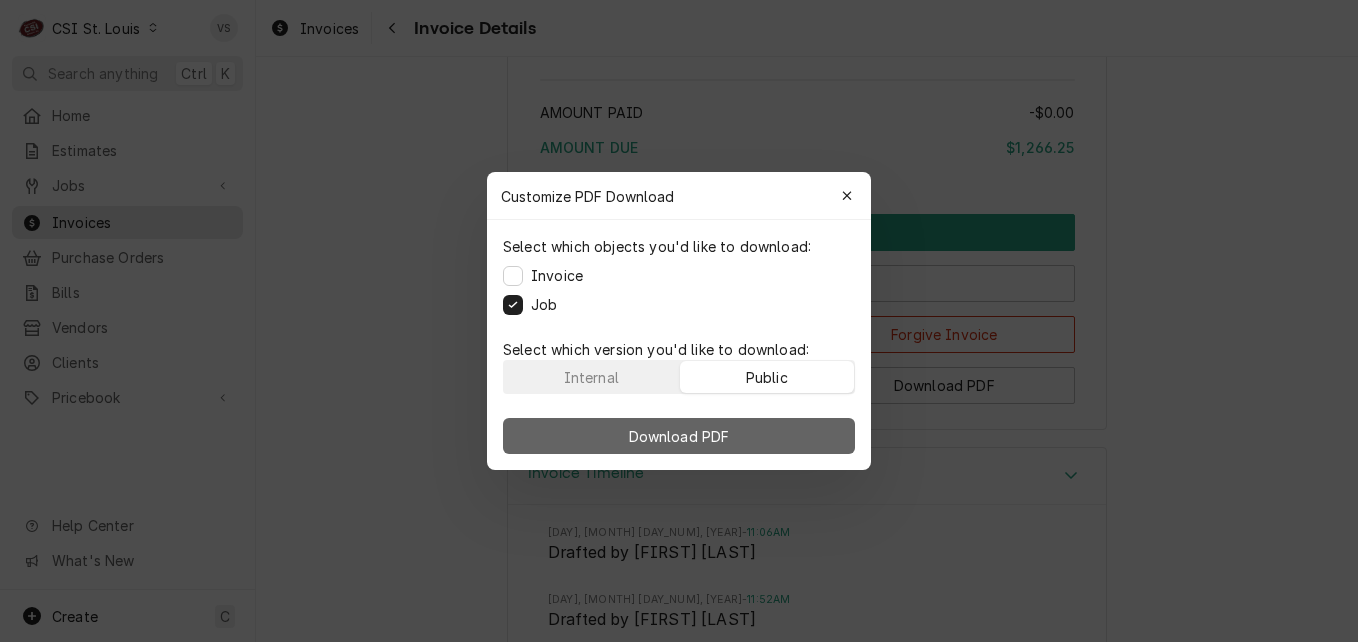click on "Download PDF" at bounding box center (679, 436) 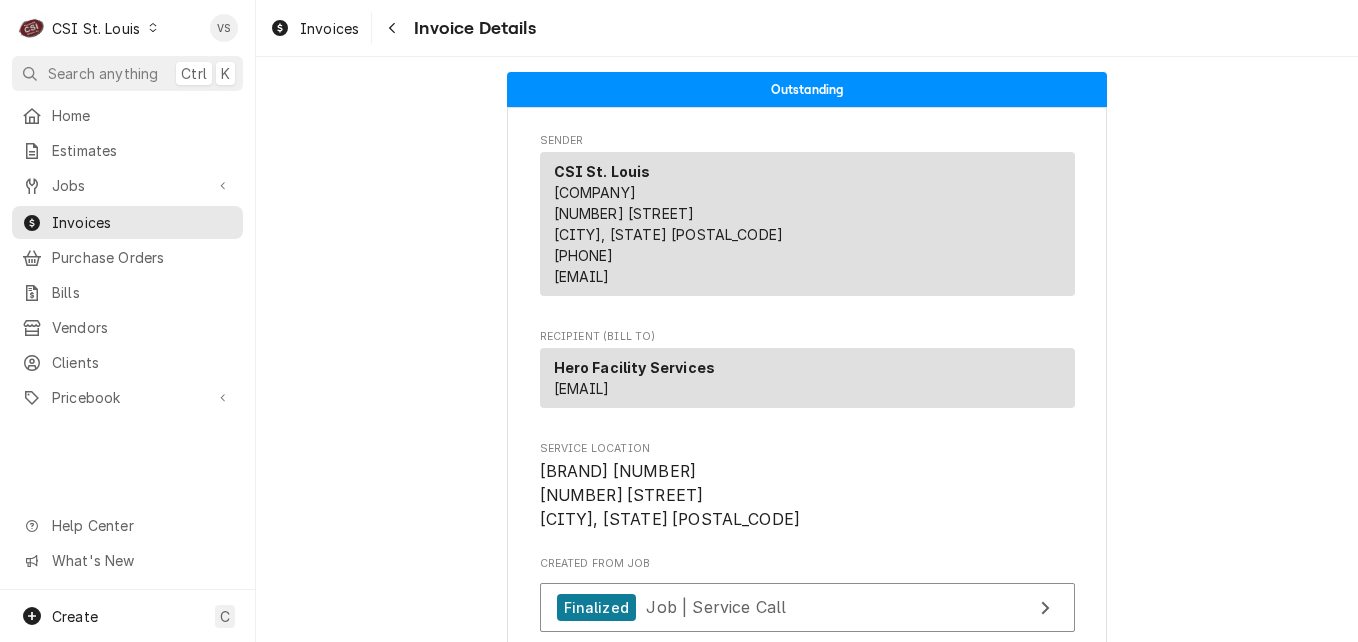 scroll, scrollTop: 400, scrollLeft: 0, axis: vertical 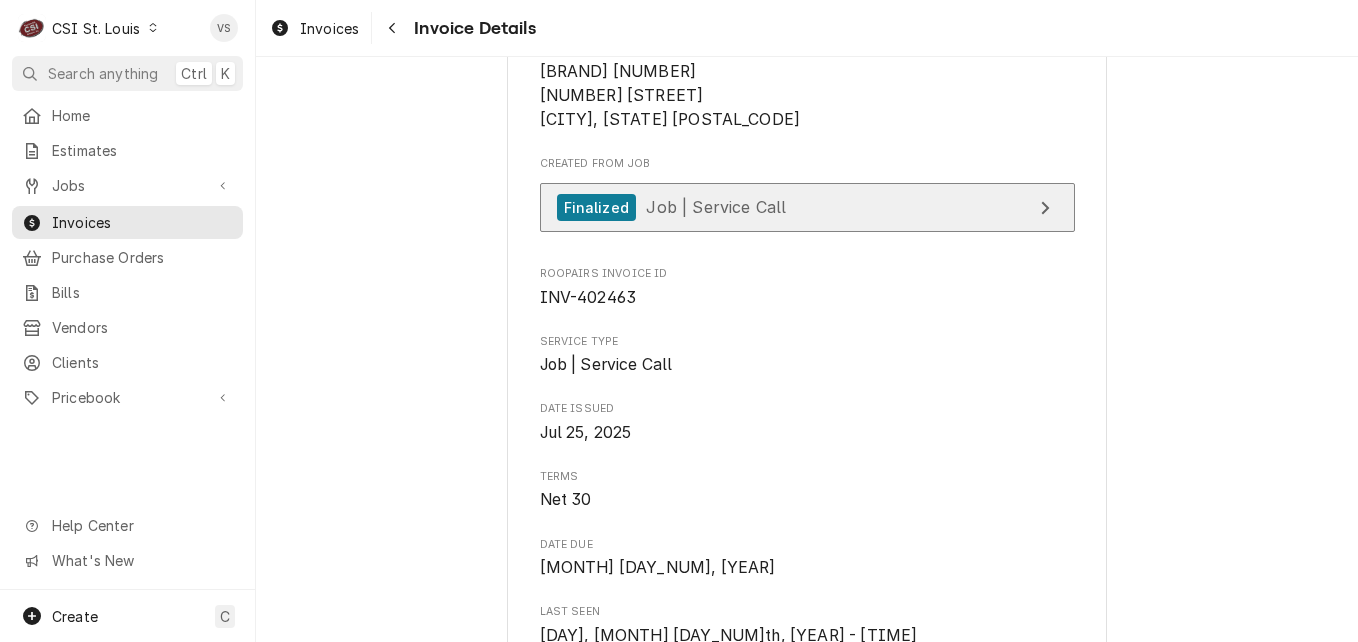 click on "Job | Service Call" at bounding box center (716, 207) 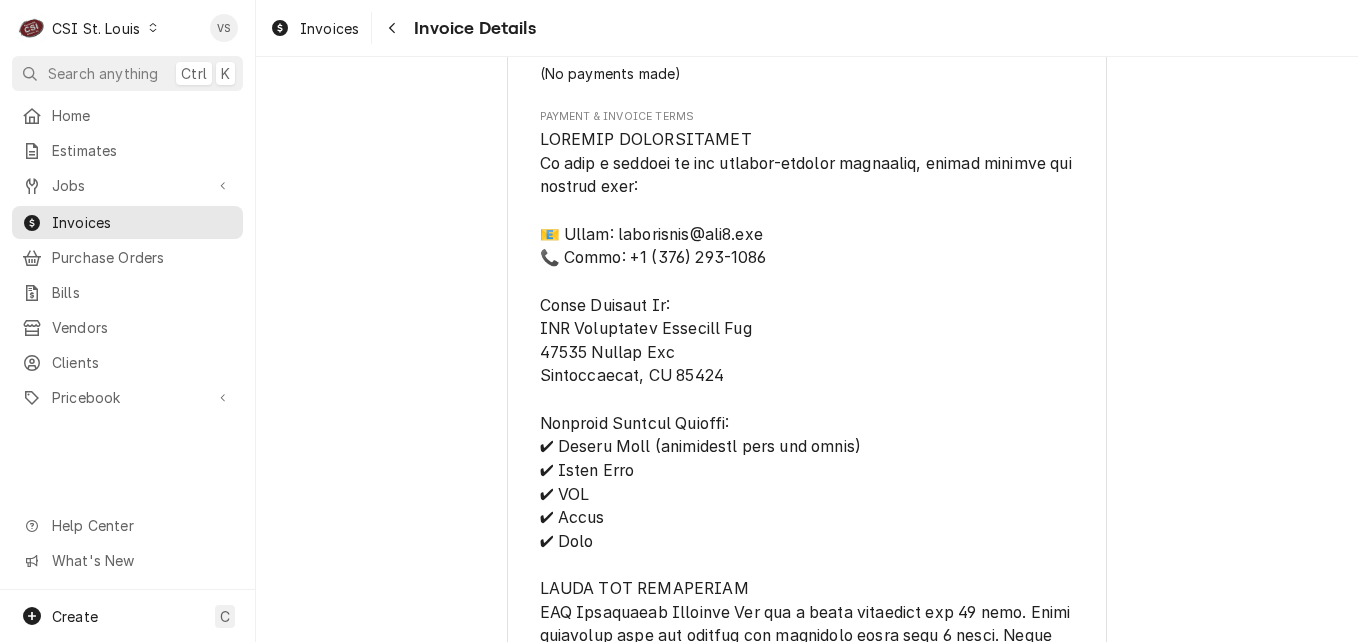scroll, scrollTop: 2700, scrollLeft: 0, axis: vertical 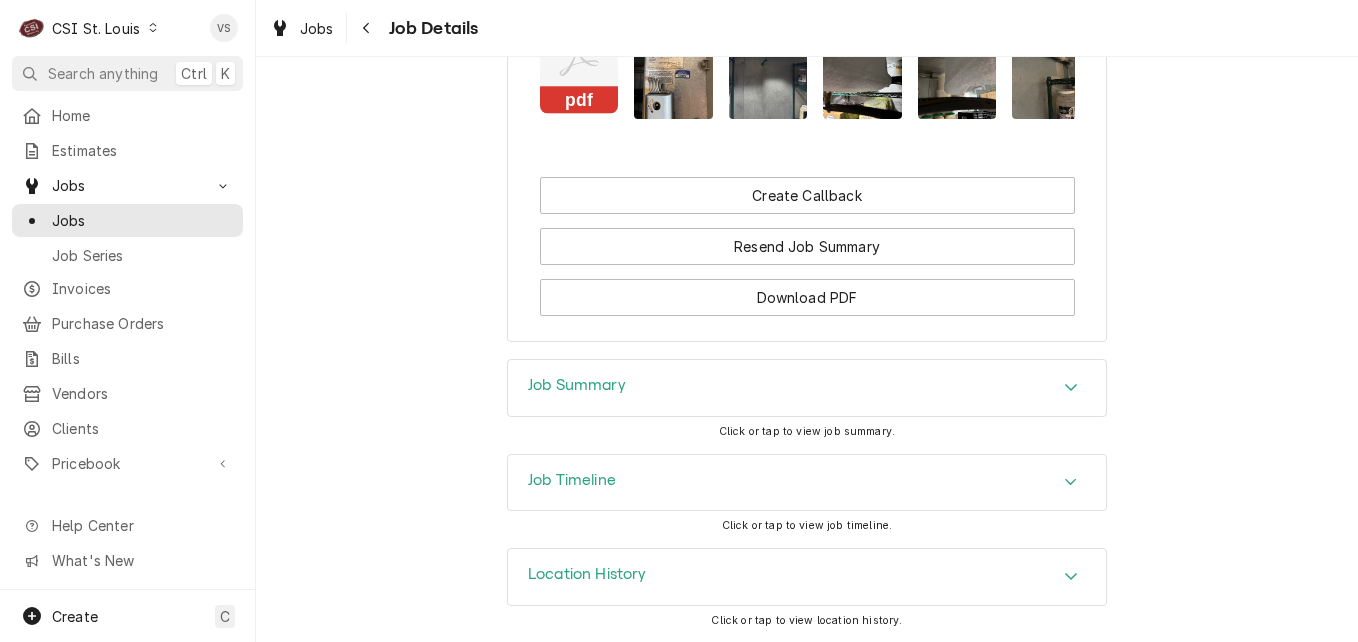 click on "Job Summary" at bounding box center (577, 385) 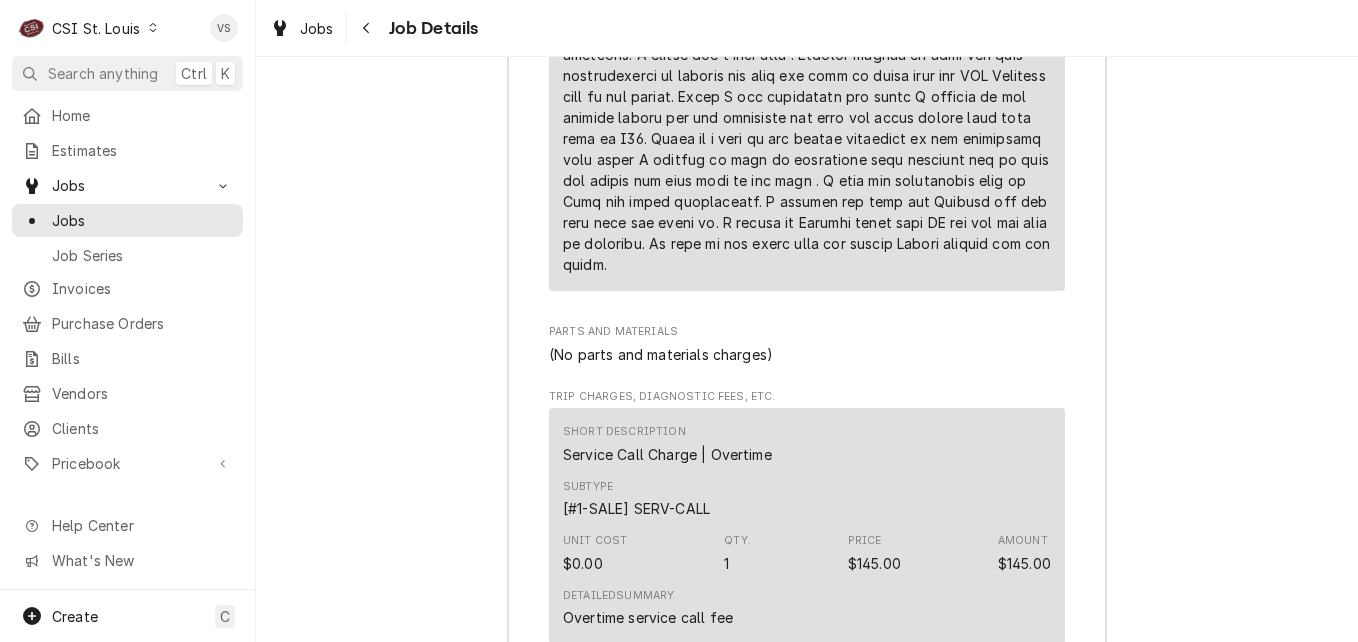 scroll, scrollTop: 5035, scrollLeft: 0, axis: vertical 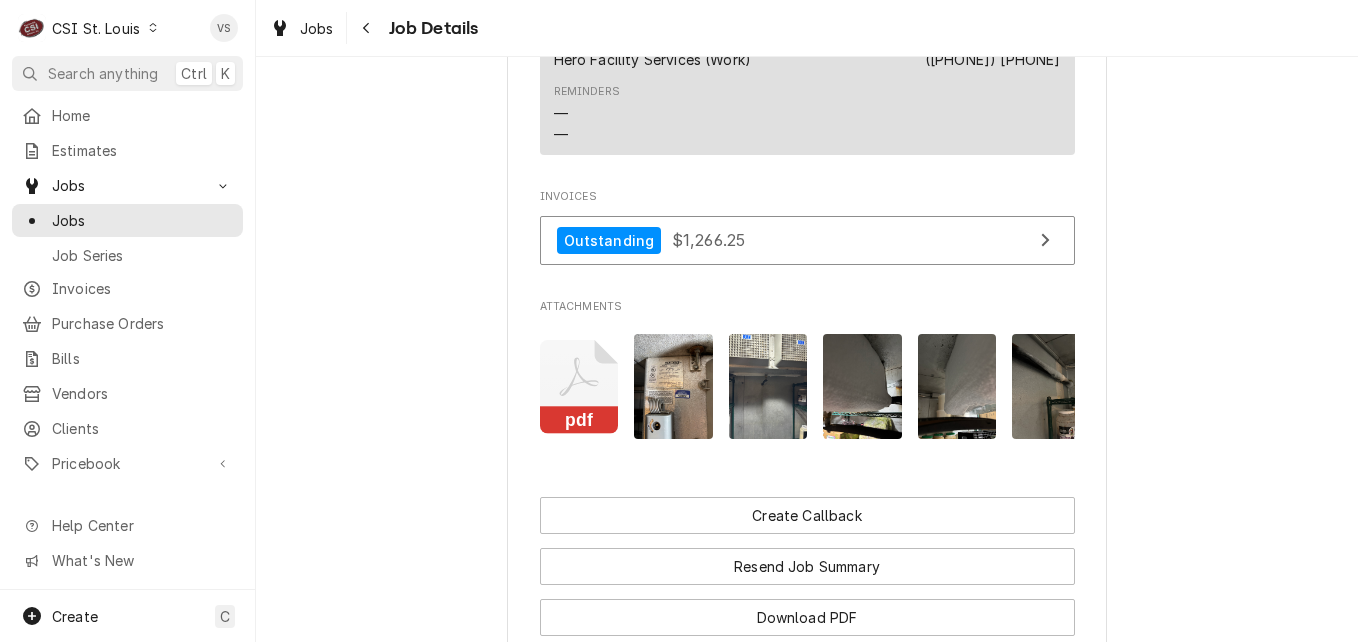 click 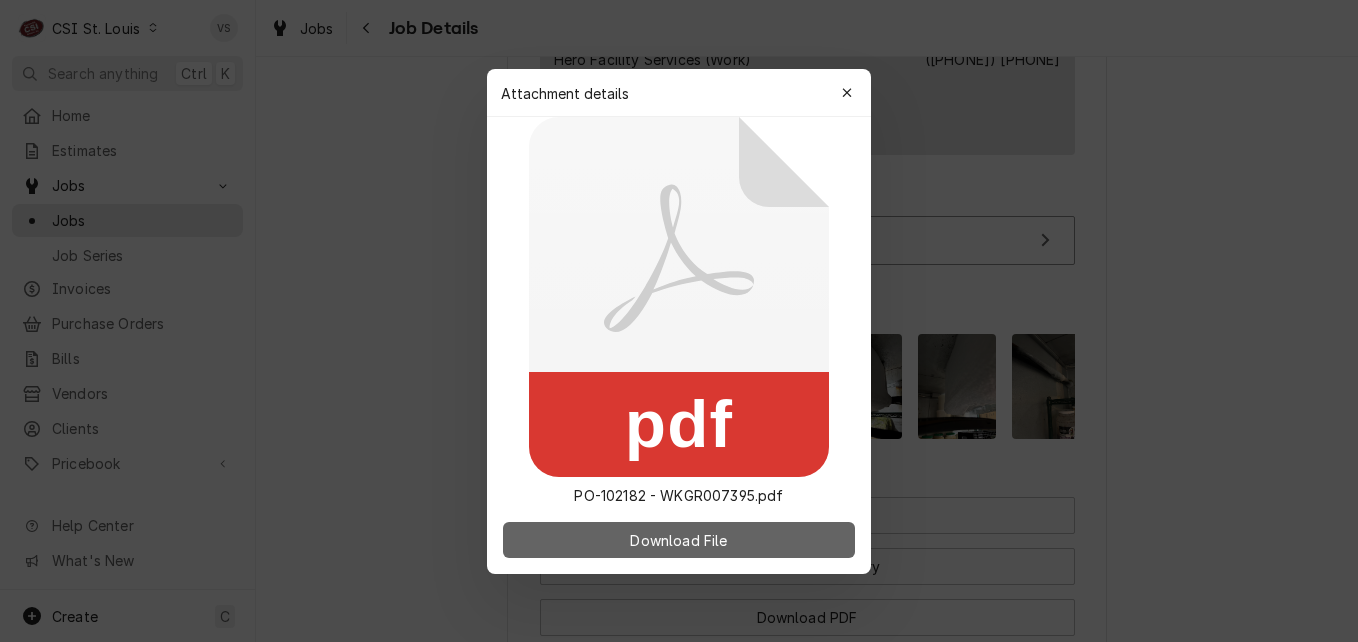 click on "Download File" at bounding box center (678, 539) 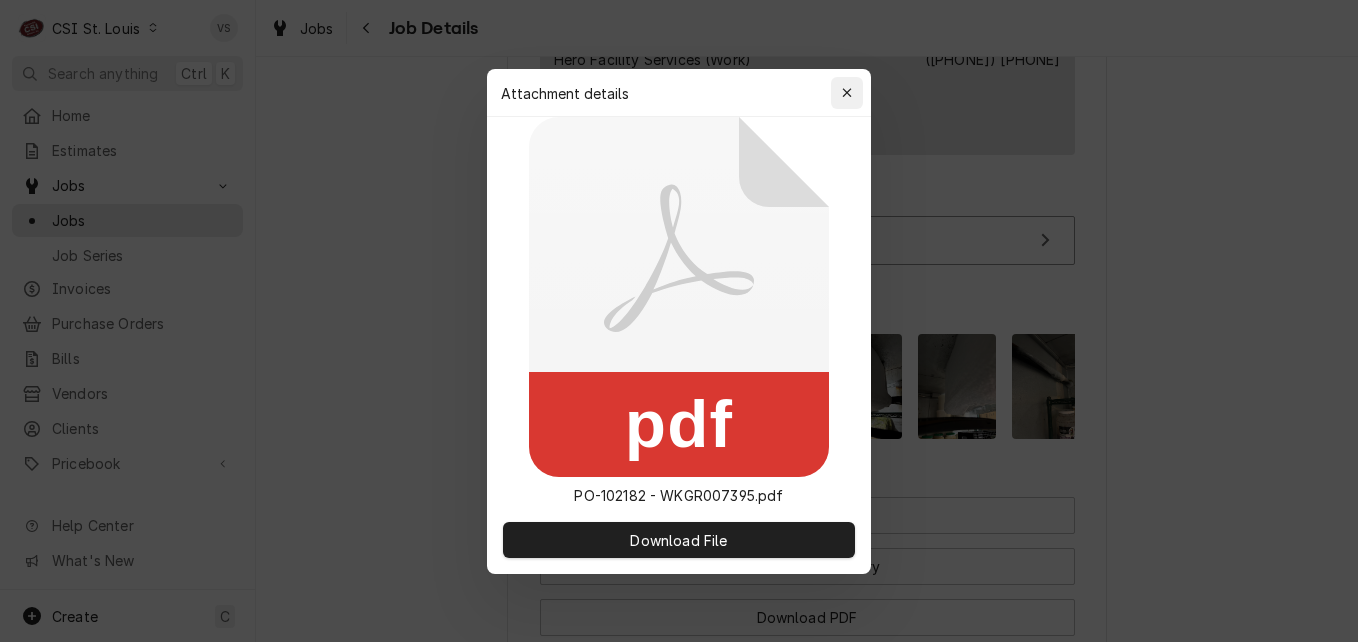 click 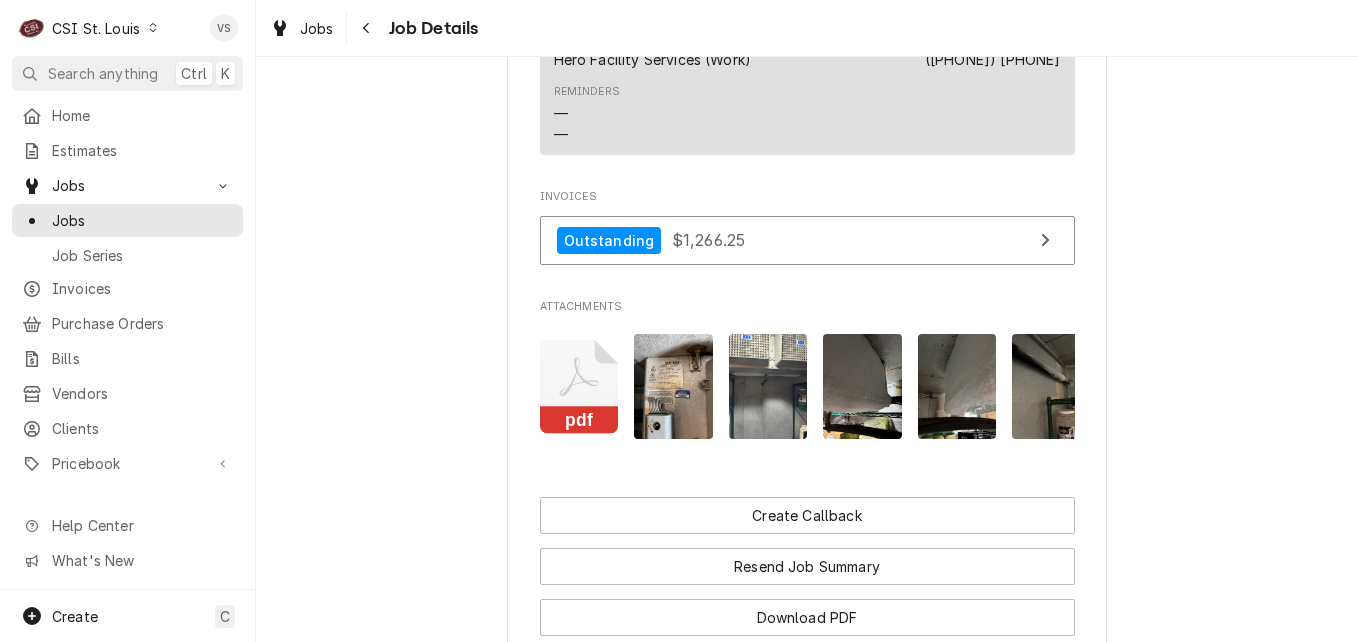 click at bounding box center [768, 386] 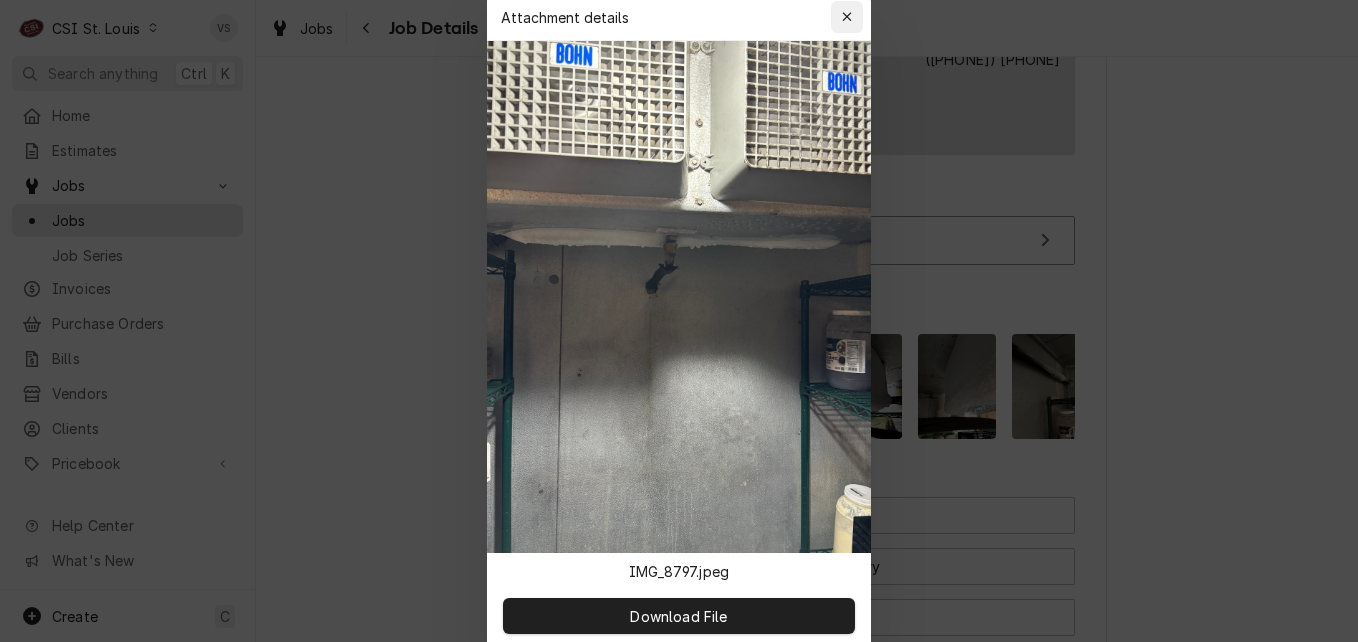click 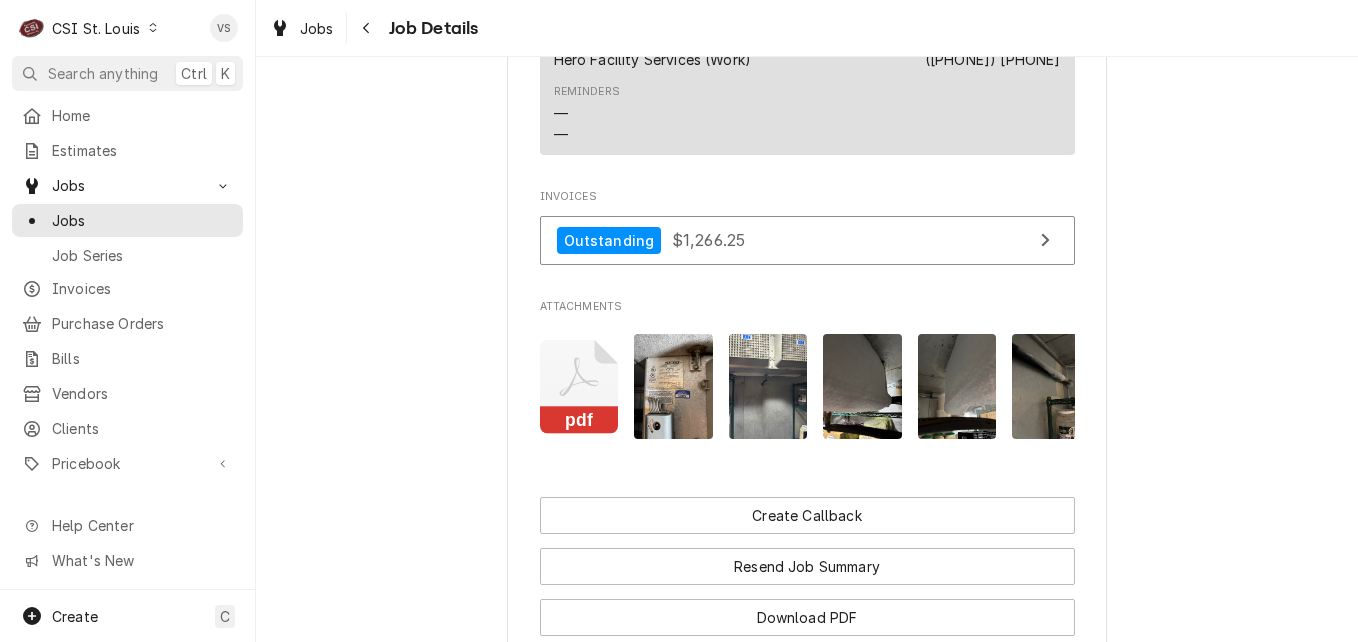 click at bounding box center (862, 386) 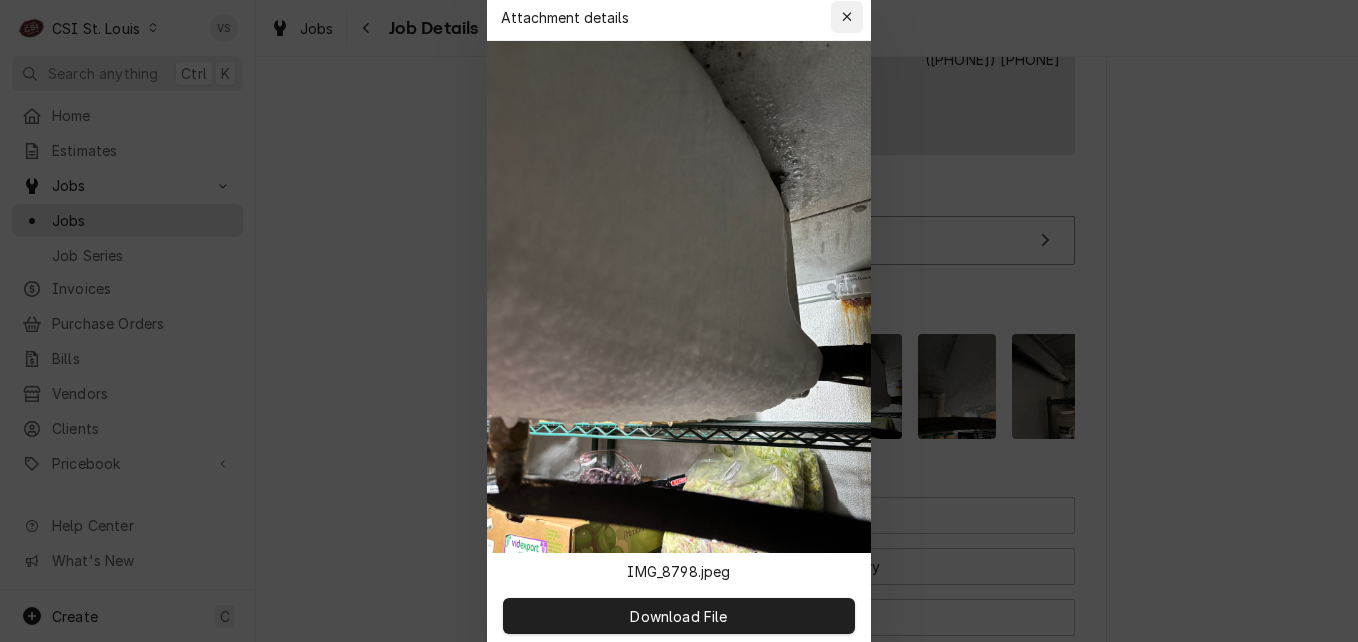 click 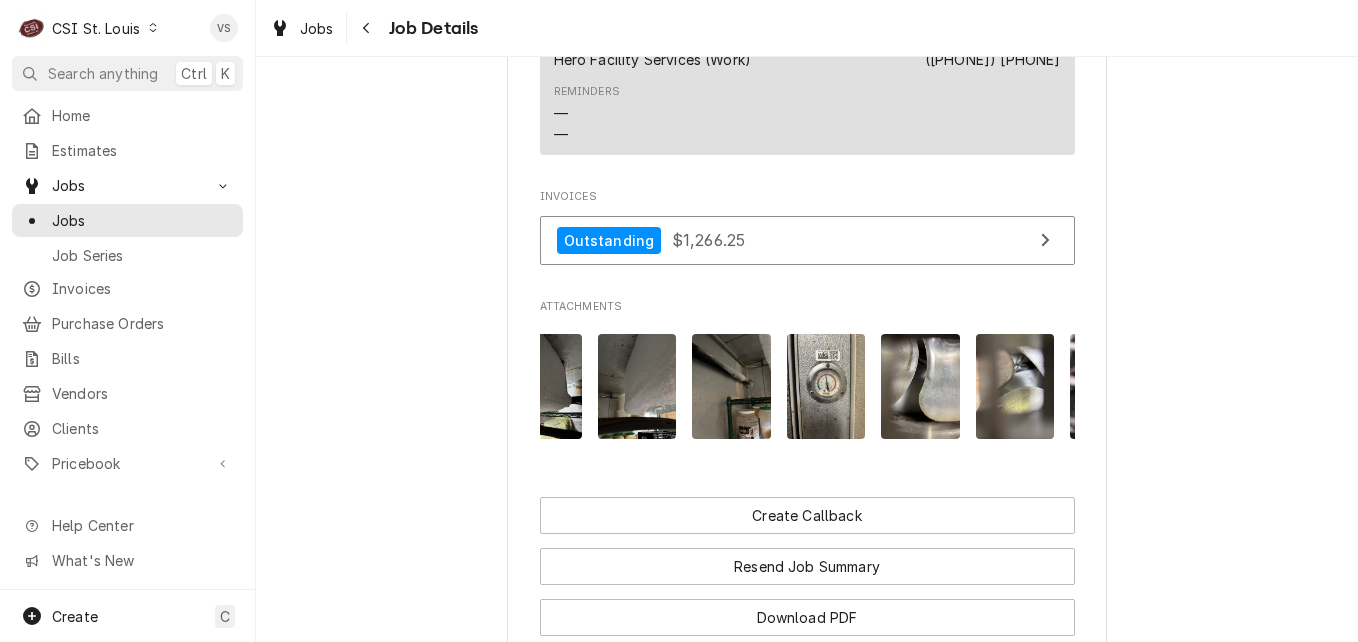 scroll, scrollTop: 0, scrollLeft: 360, axis: horizontal 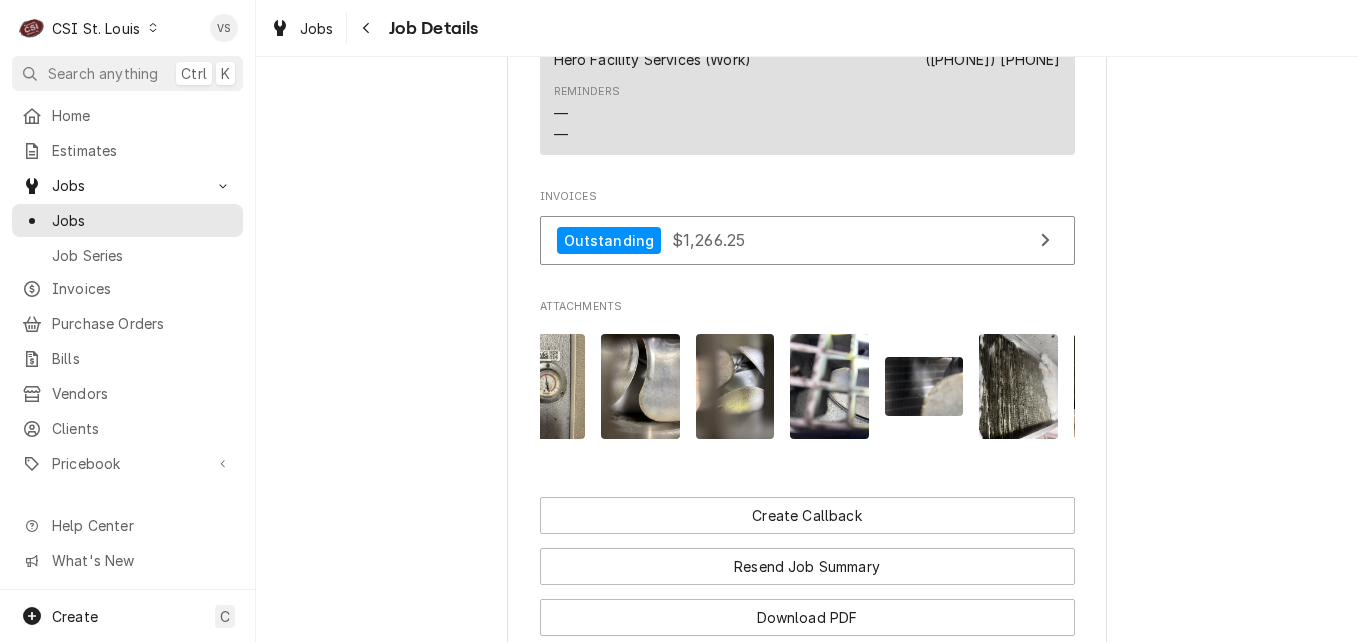 click at bounding box center [924, 386] 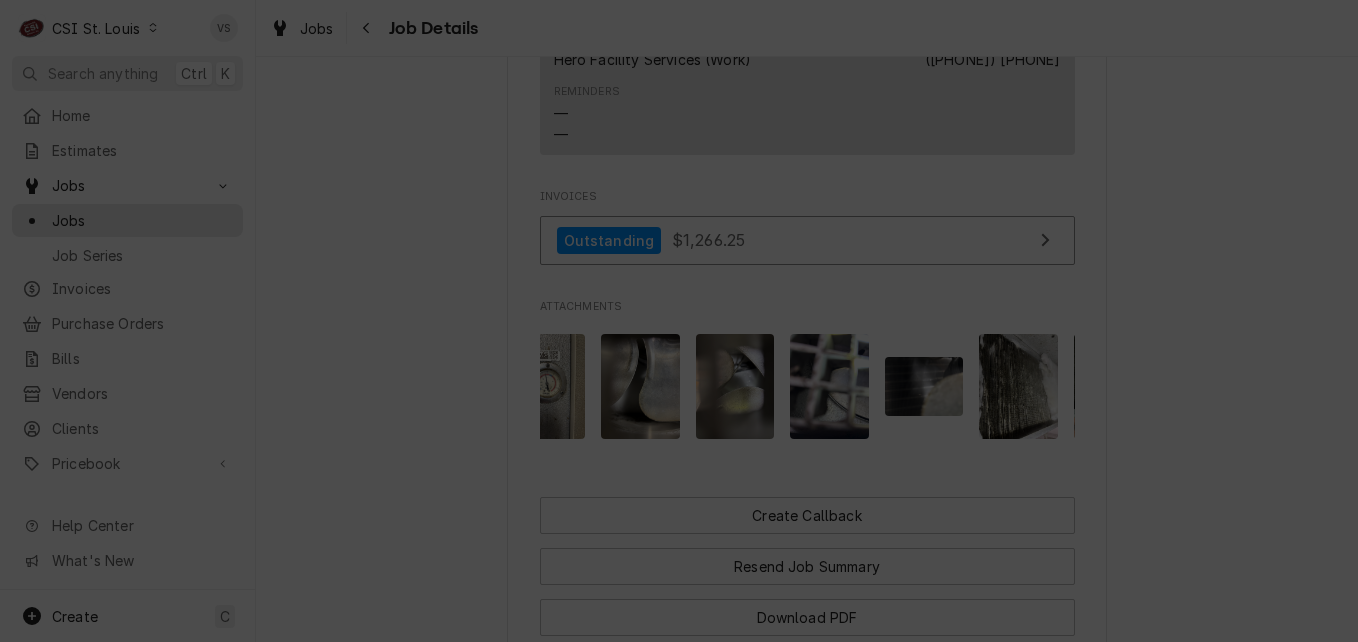 click 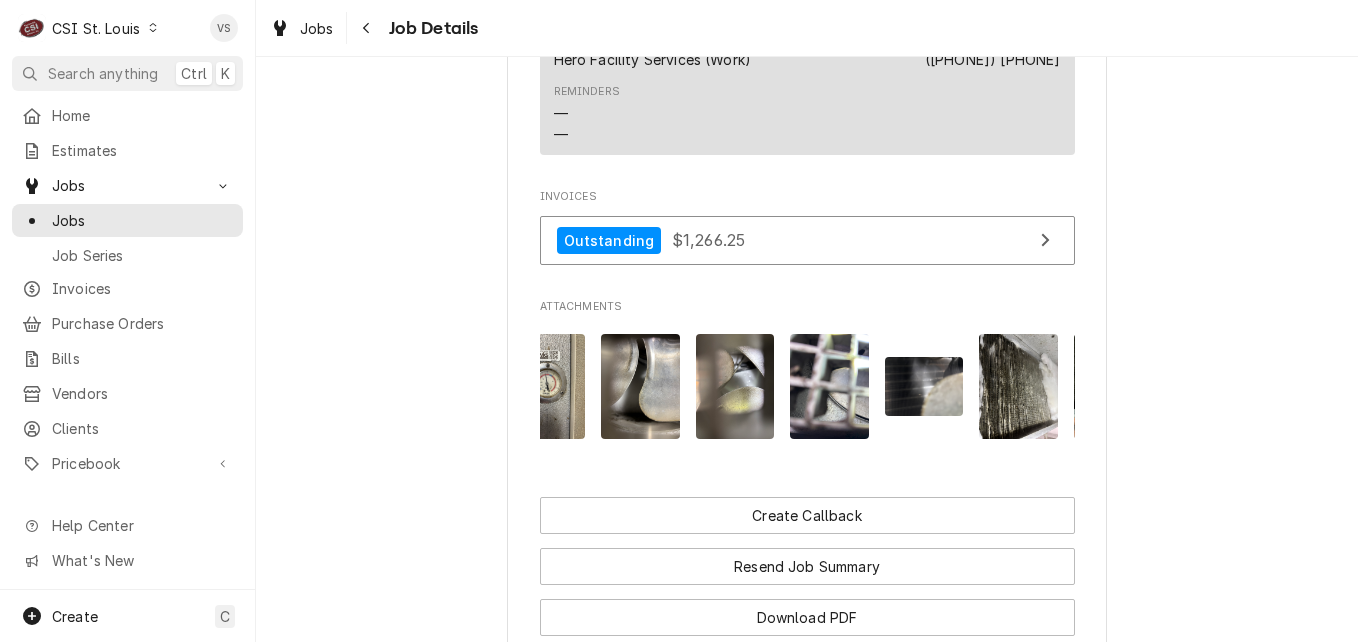 click at bounding box center [829, 386] 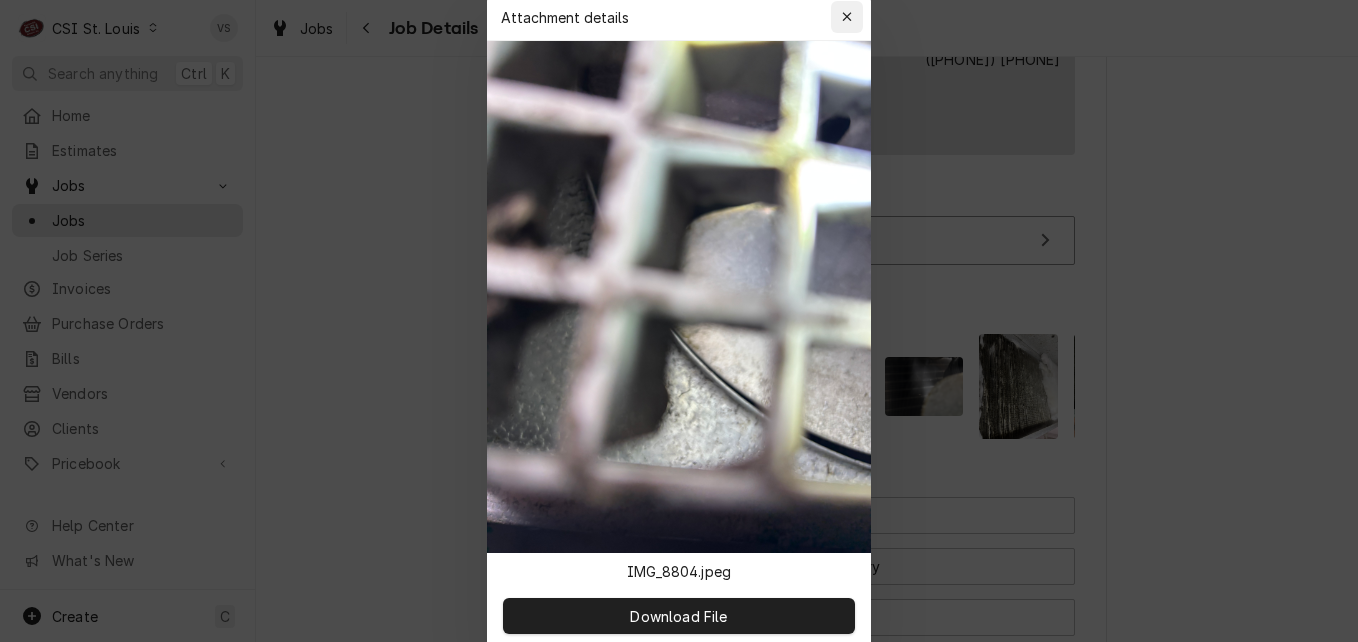 click 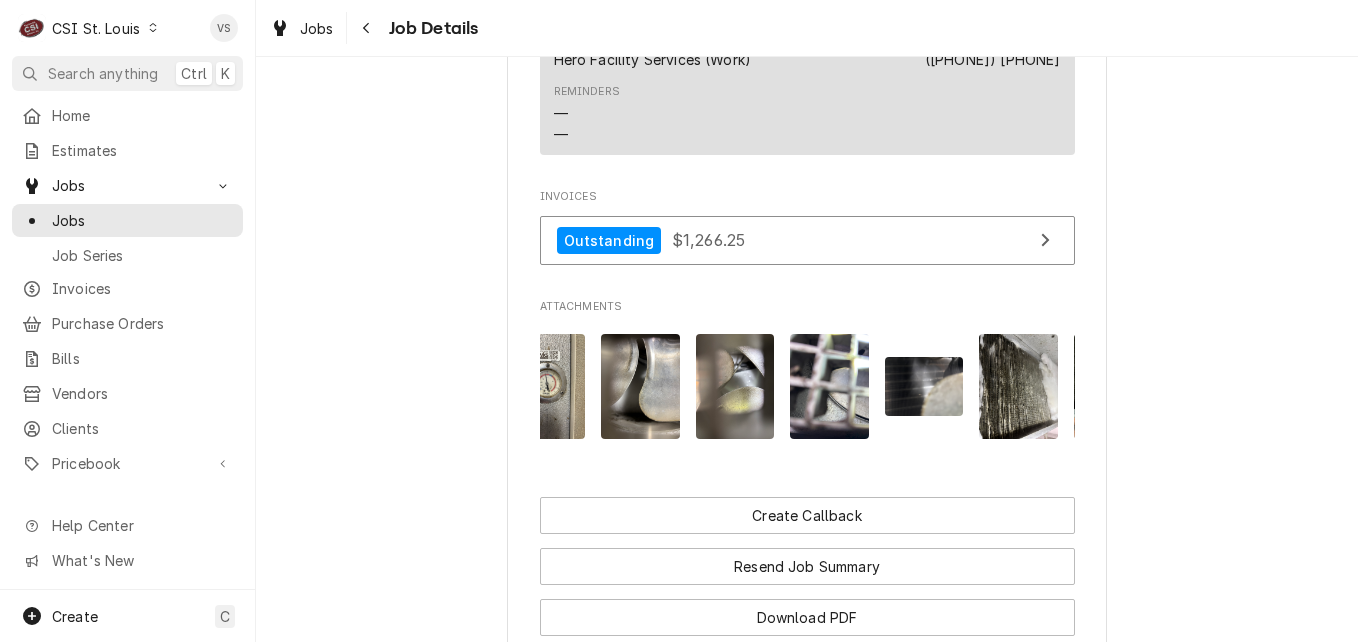 click at bounding box center [829, 386] 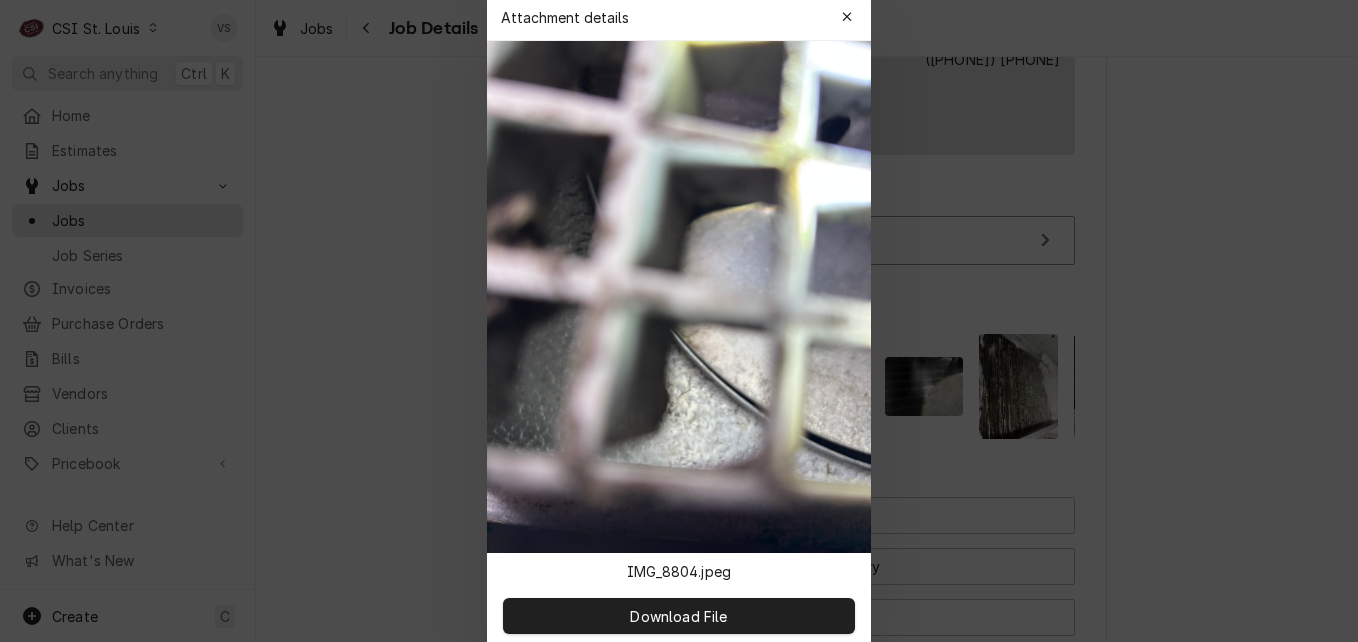 click at bounding box center (679, 297) 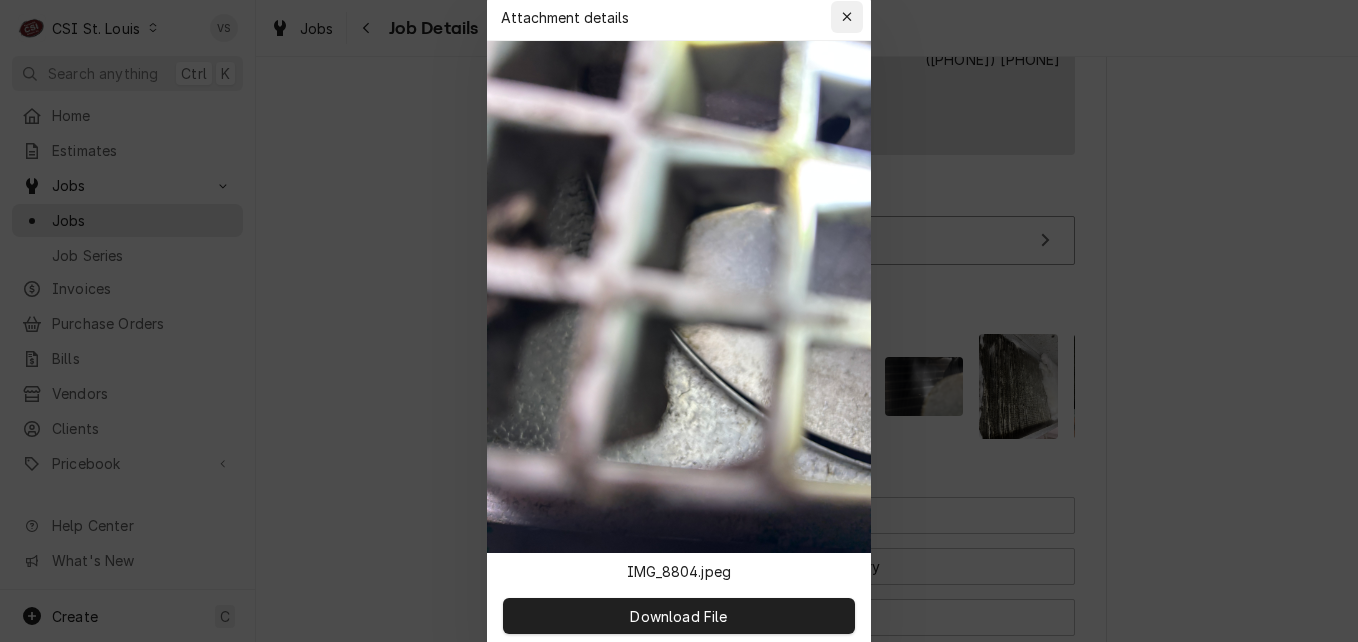 click 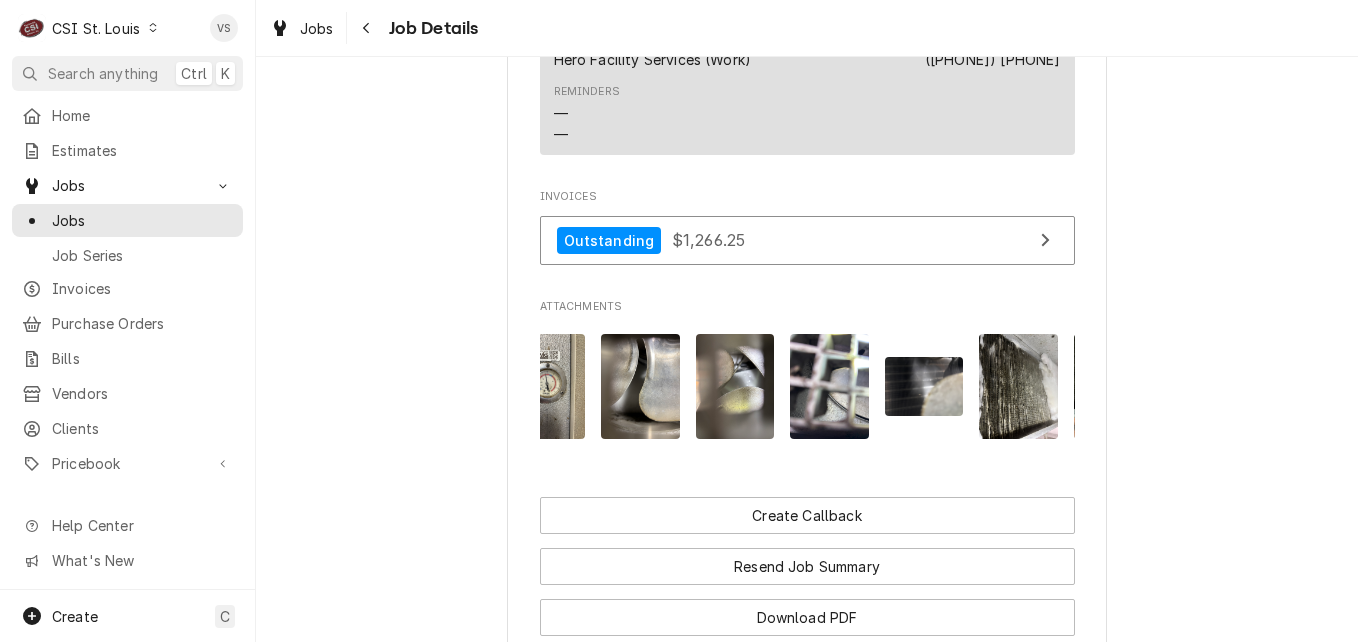 click at bounding box center [640, 386] 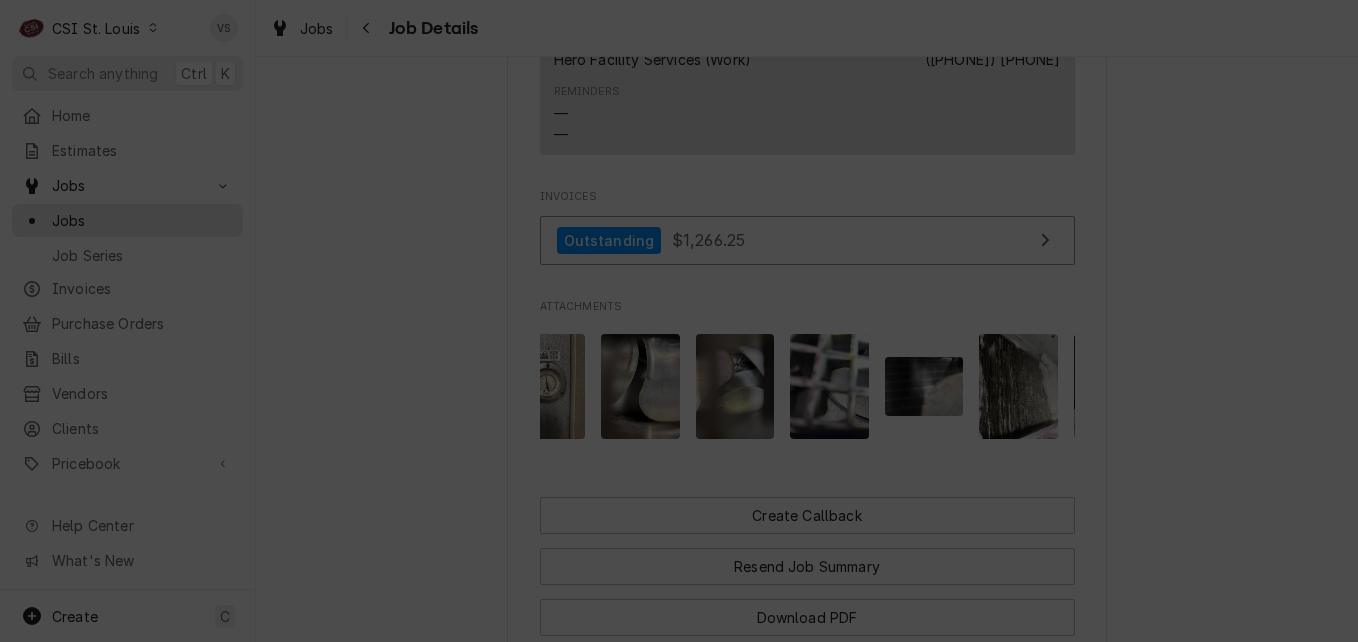 click 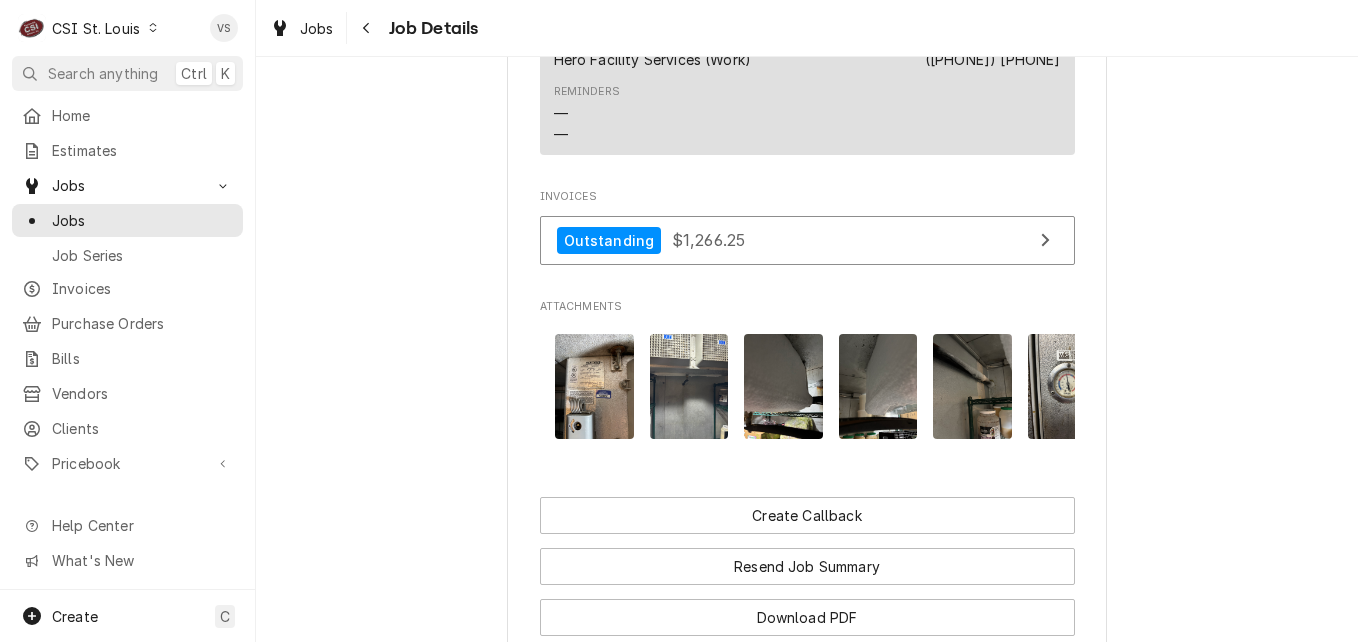 scroll, scrollTop: 0, scrollLeft: 0, axis: both 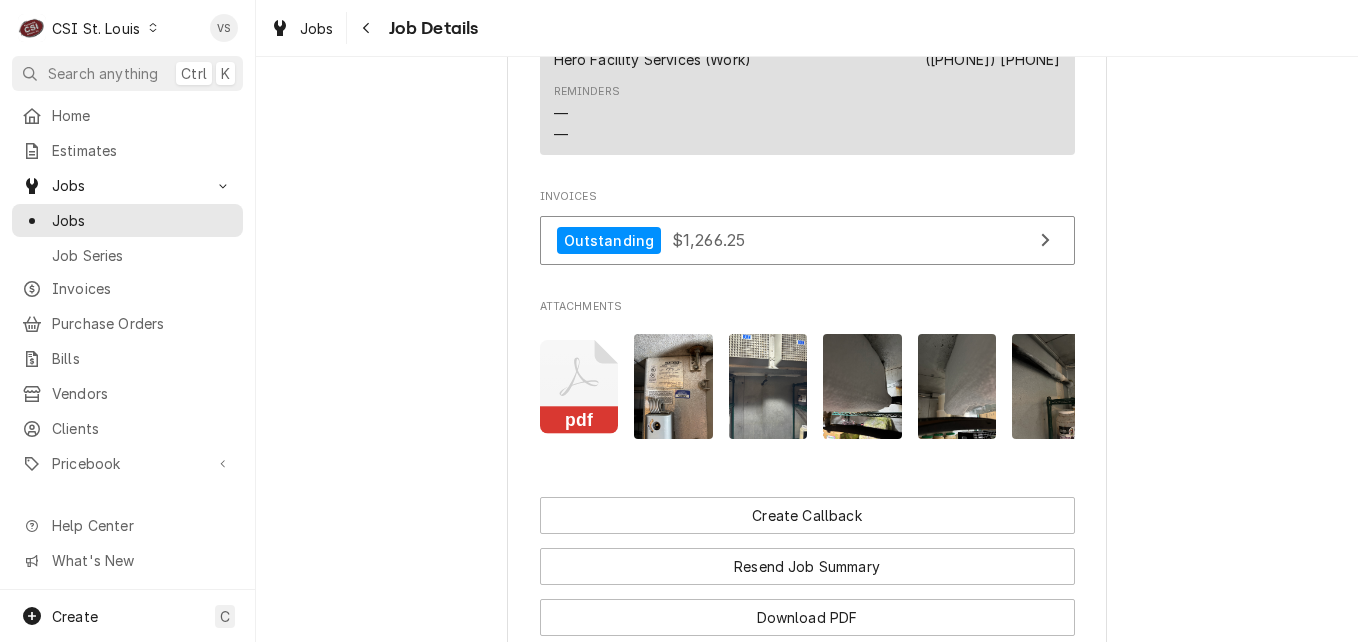 click at bounding box center [673, 386] 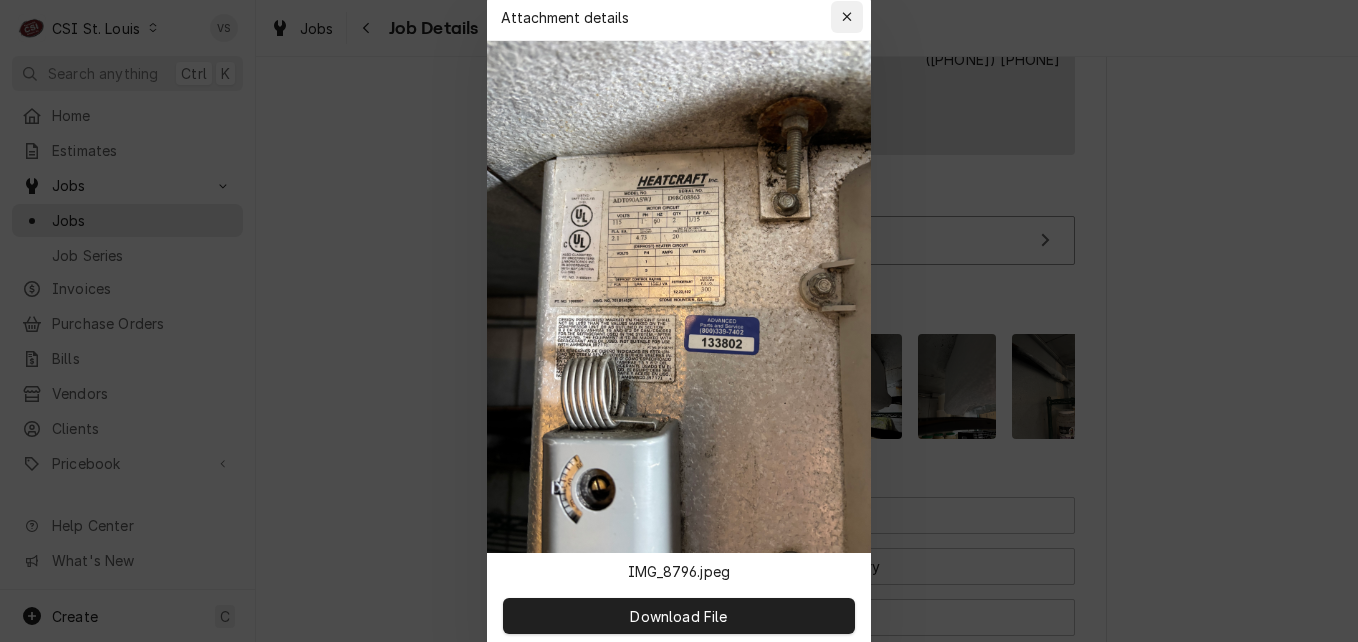 click 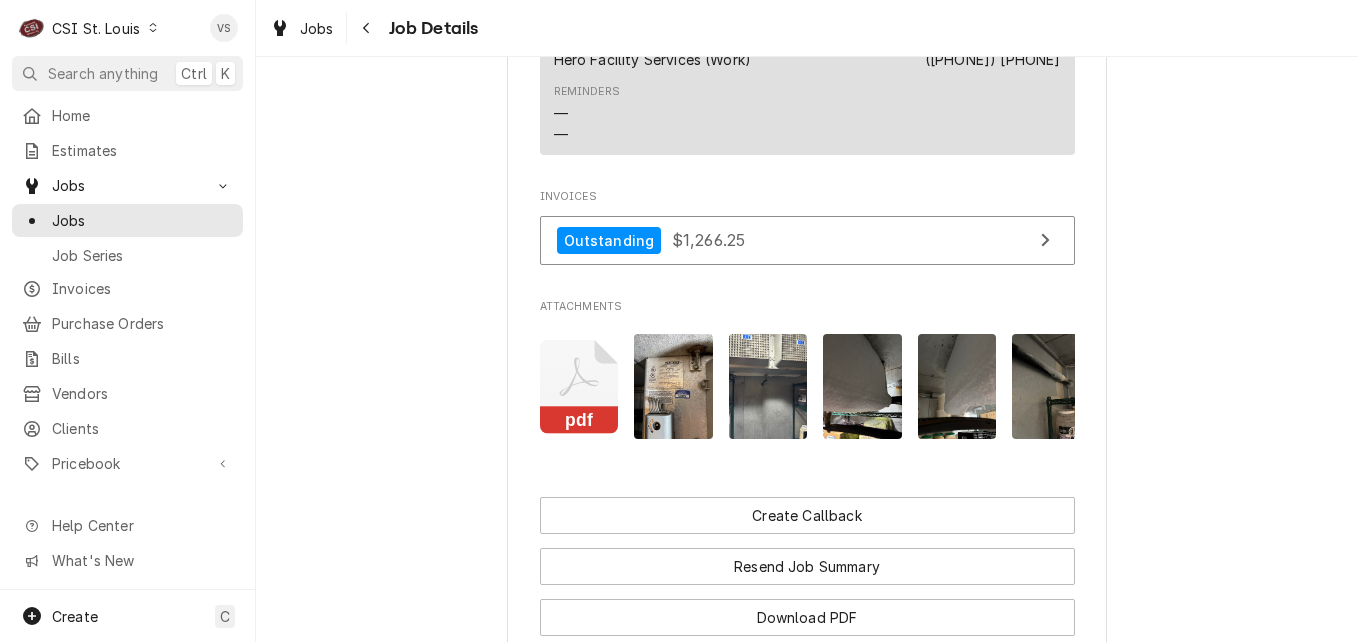 click at bounding box center [768, 386] 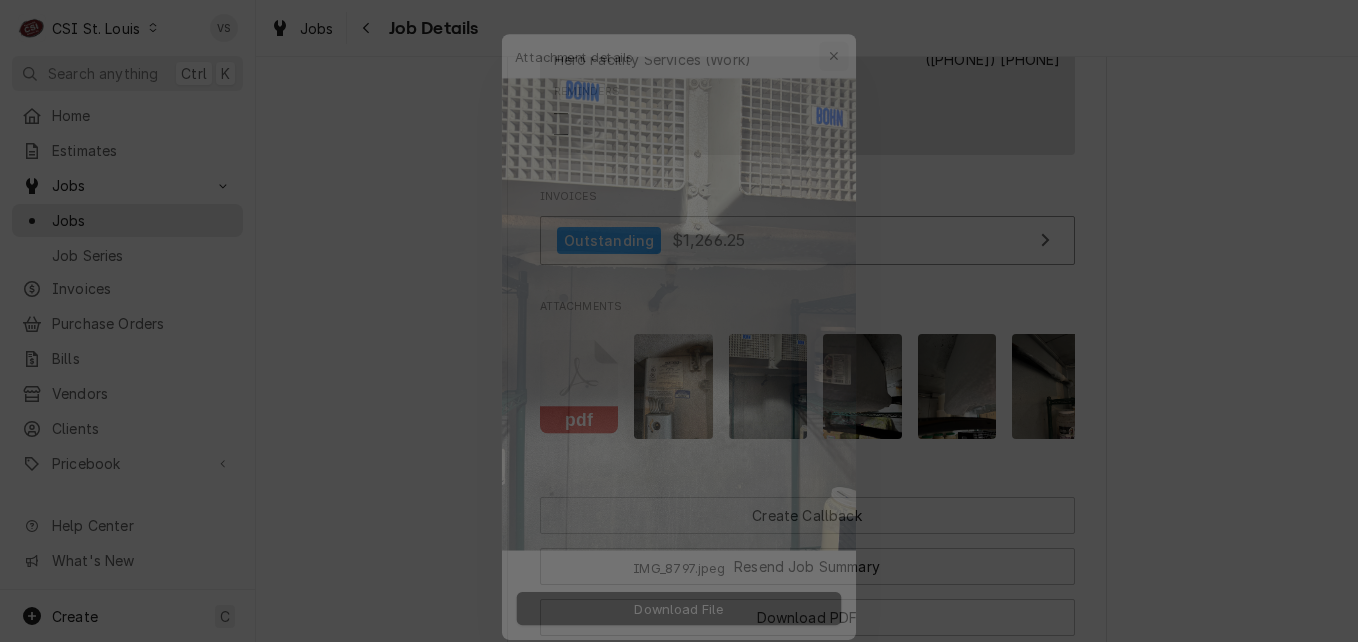 click 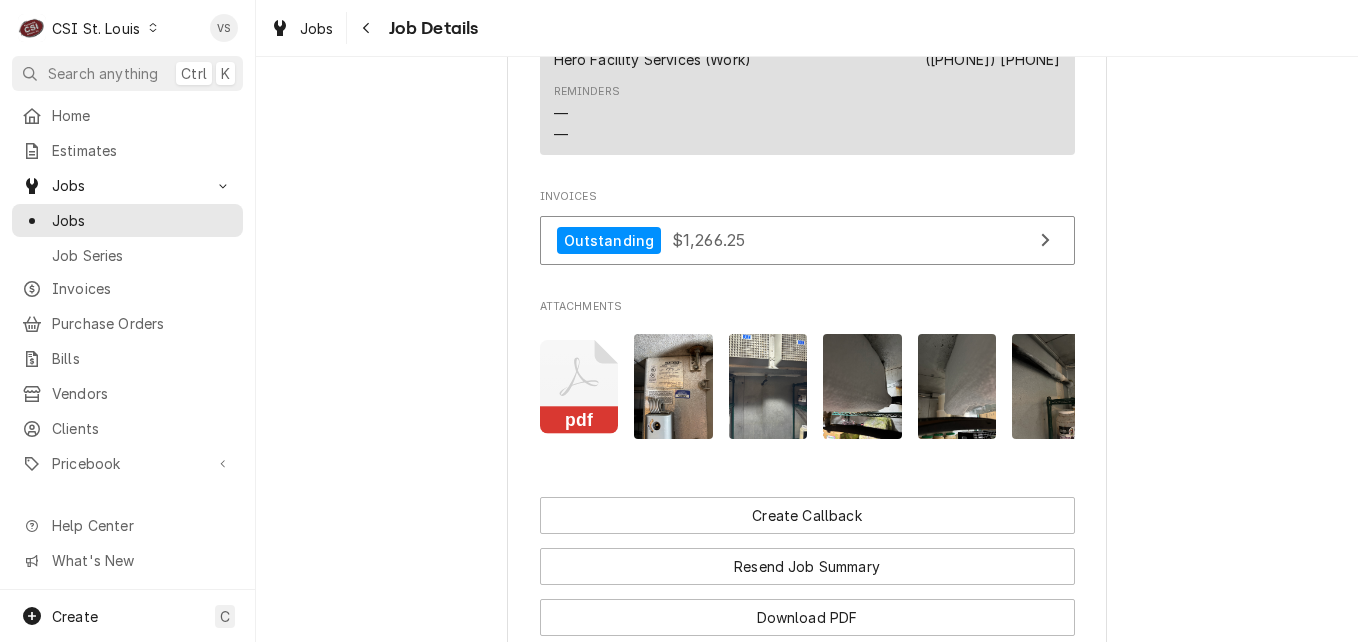 click at bounding box center (862, 386) 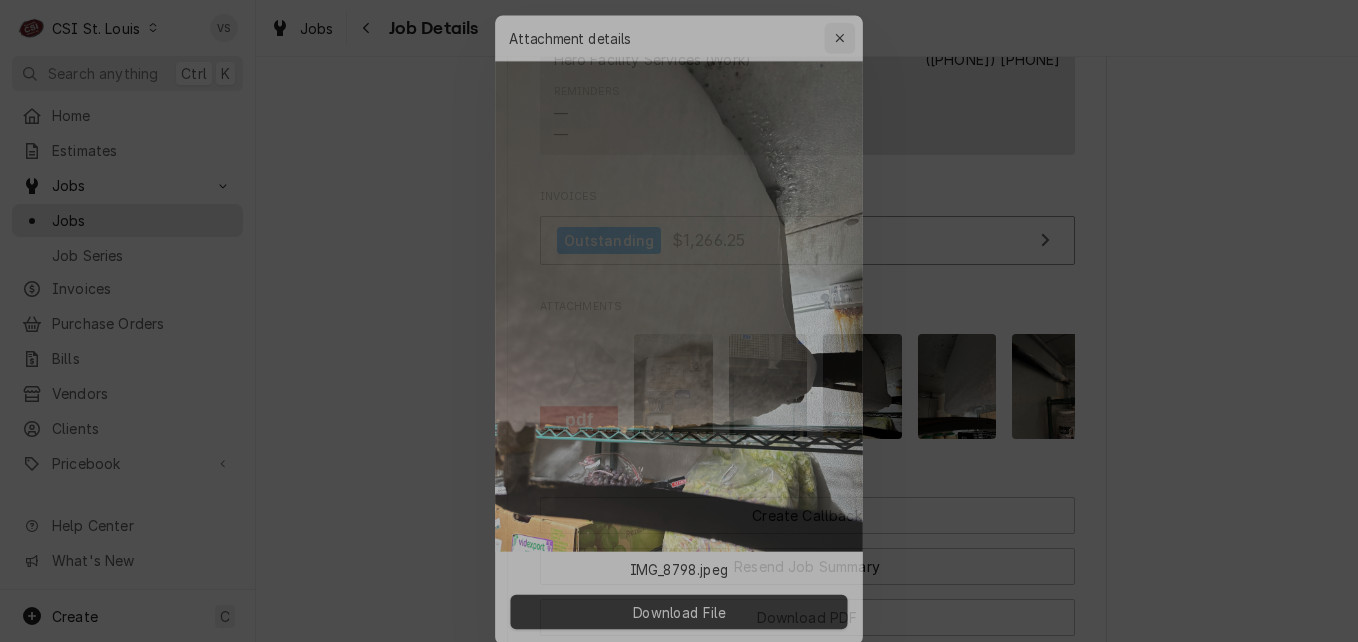 click at bounding box center [847, 17] 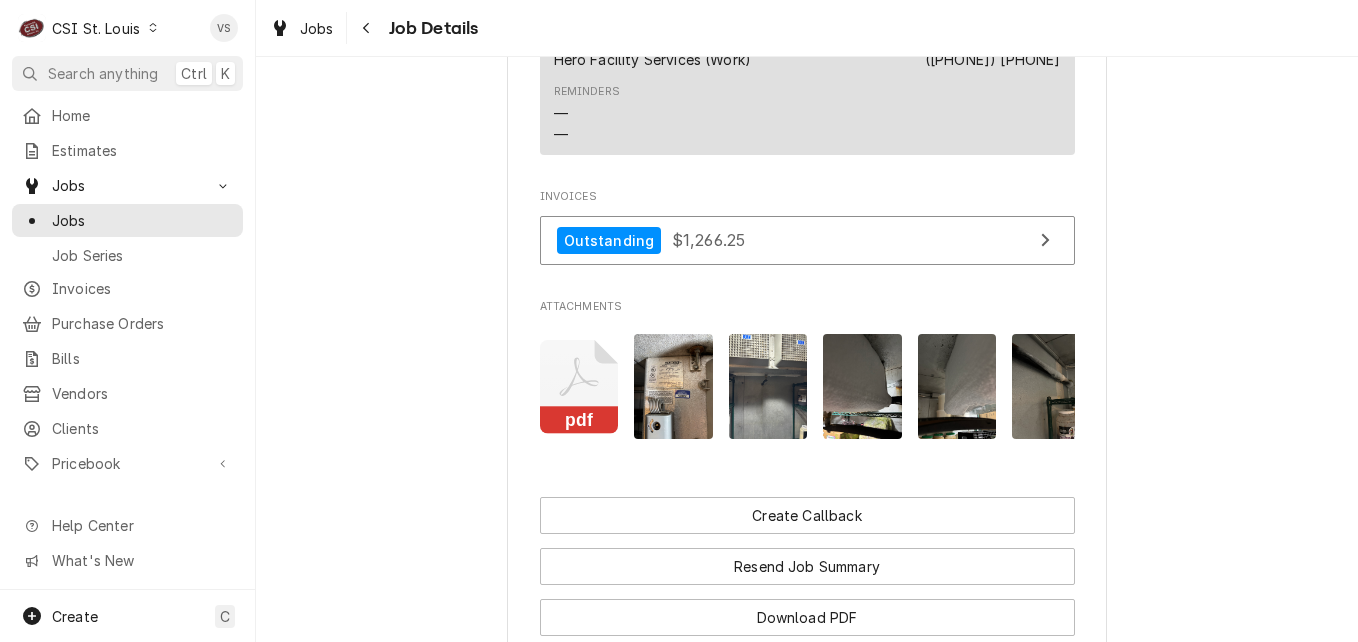 click at bounding box center [957, 386] 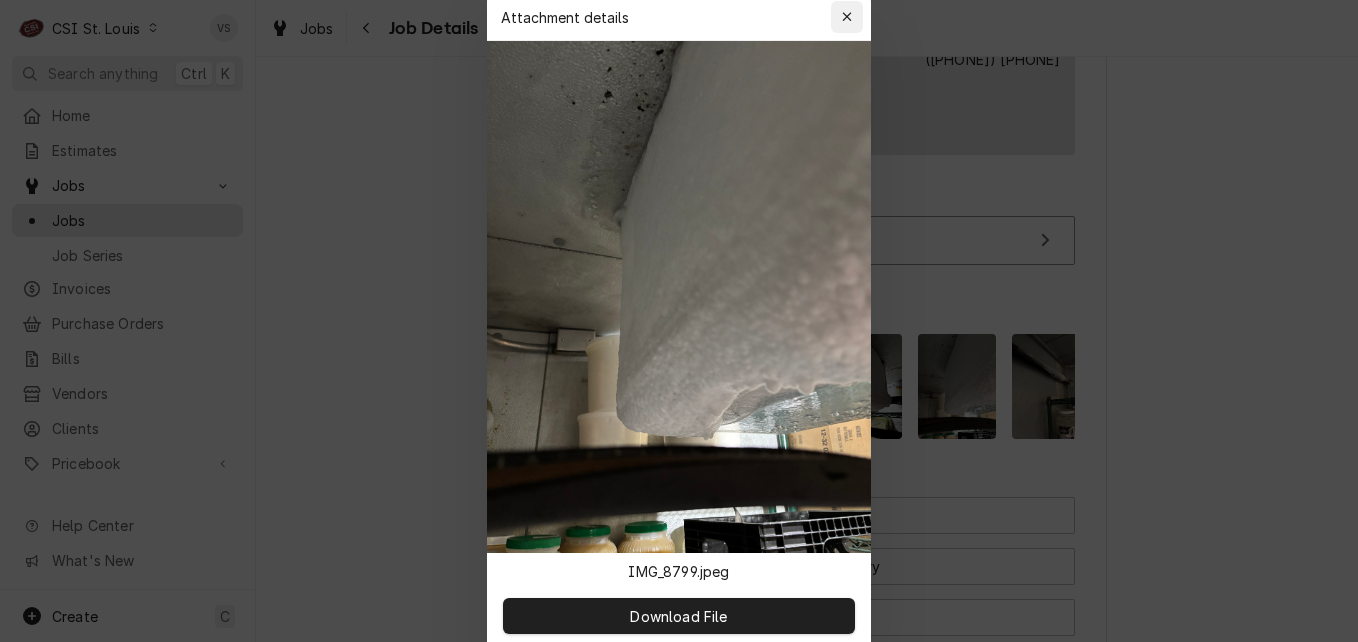 click at bounding box center [847, 17] 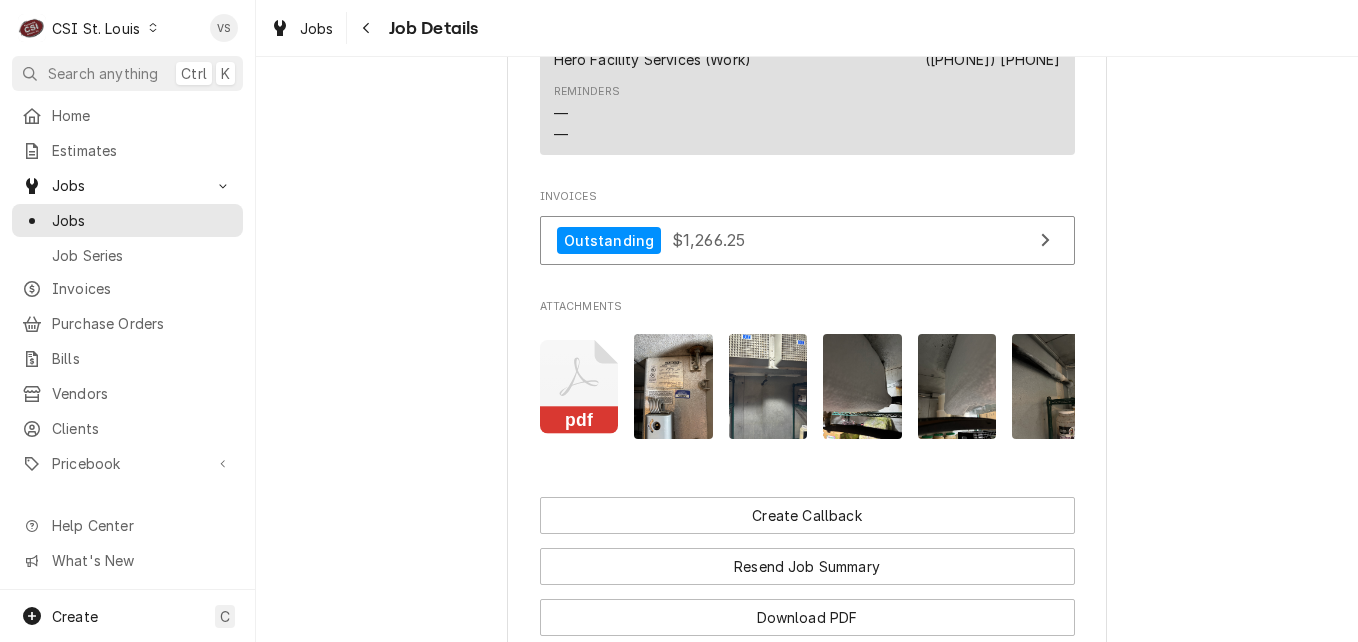 click at bounding box center (957, 386) 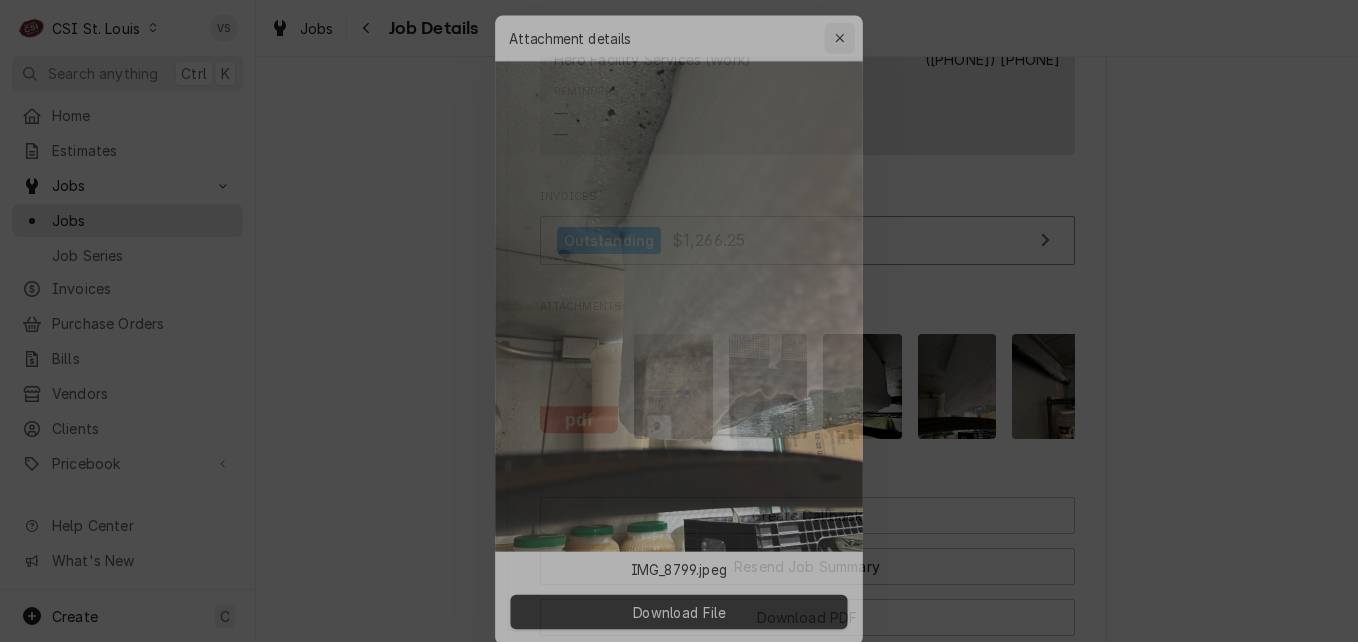 click 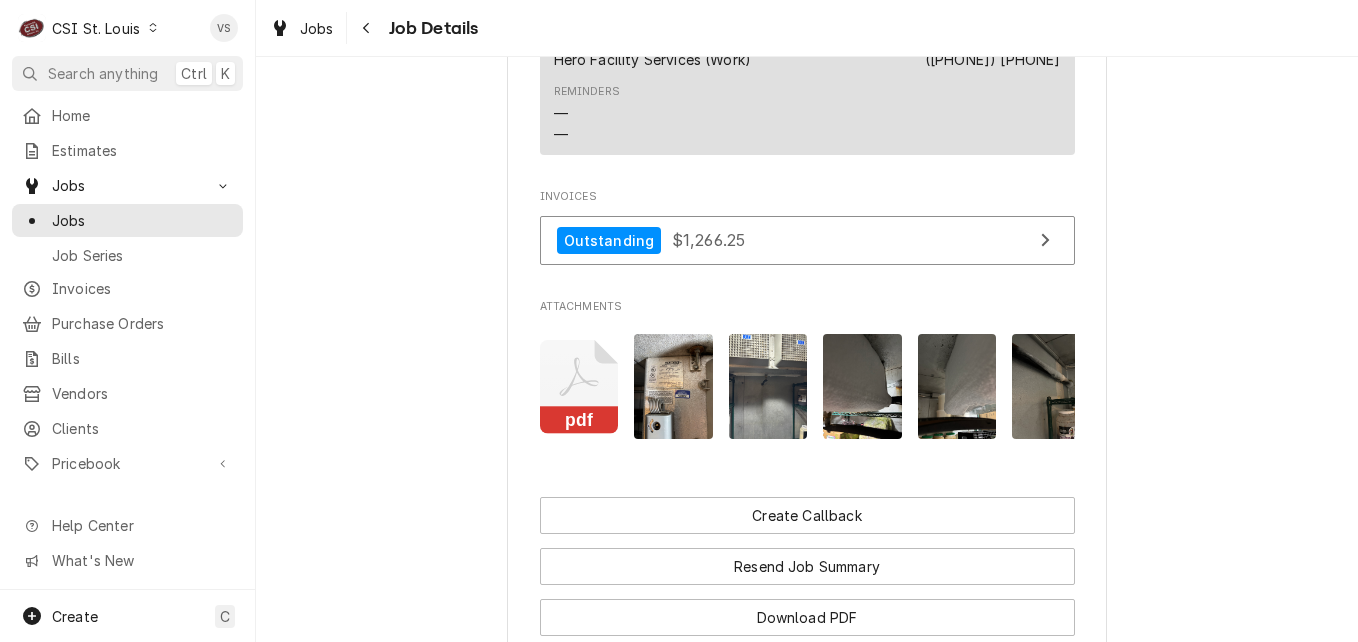 click at bounding box center (1051, 386) 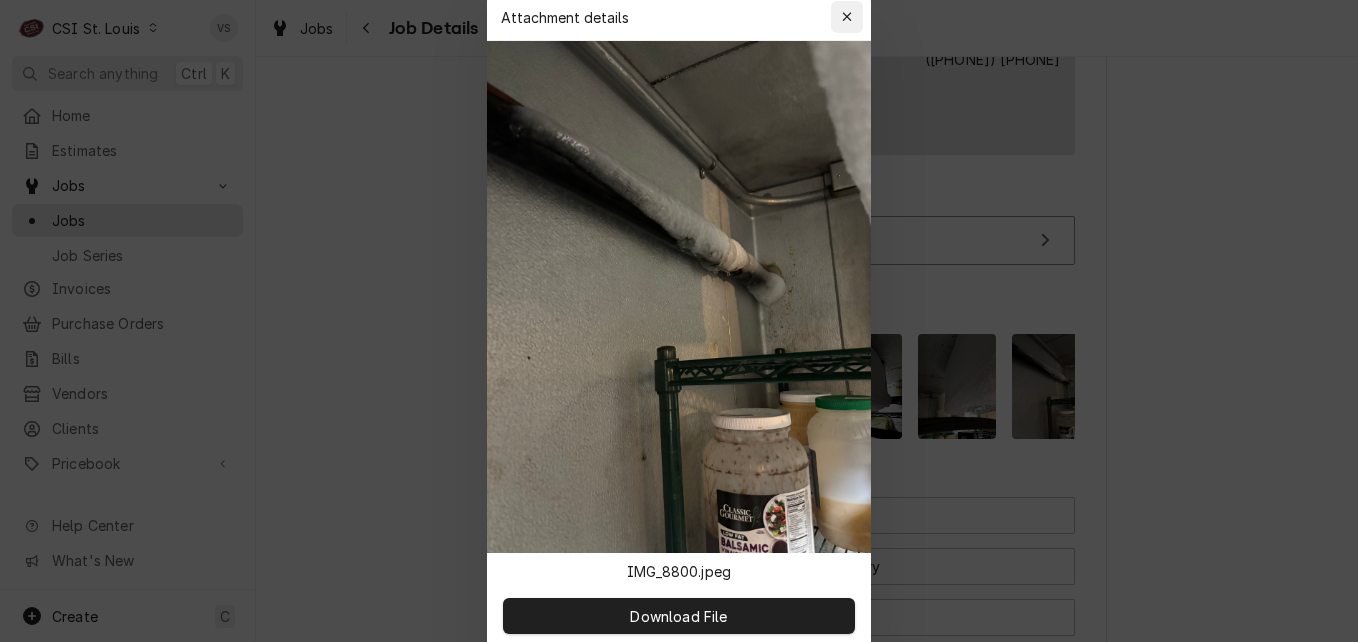 click 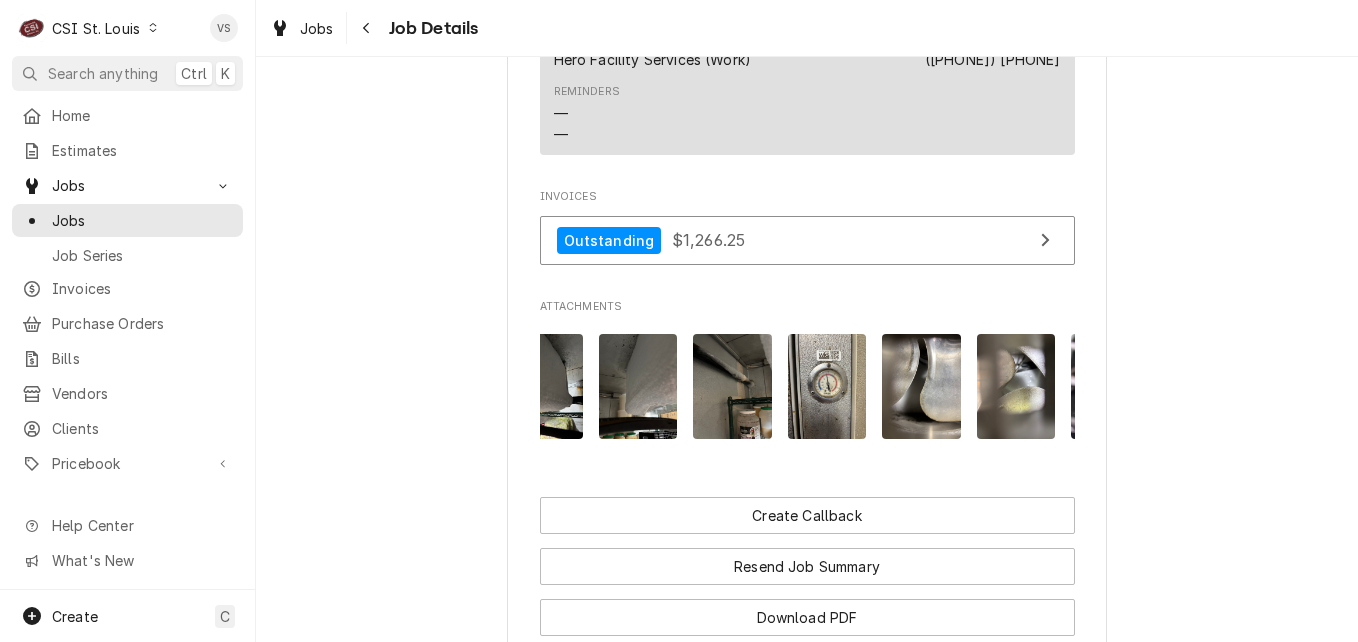 scroll, scrollTop: 0, scrollLeft: 320, axis: horizontal 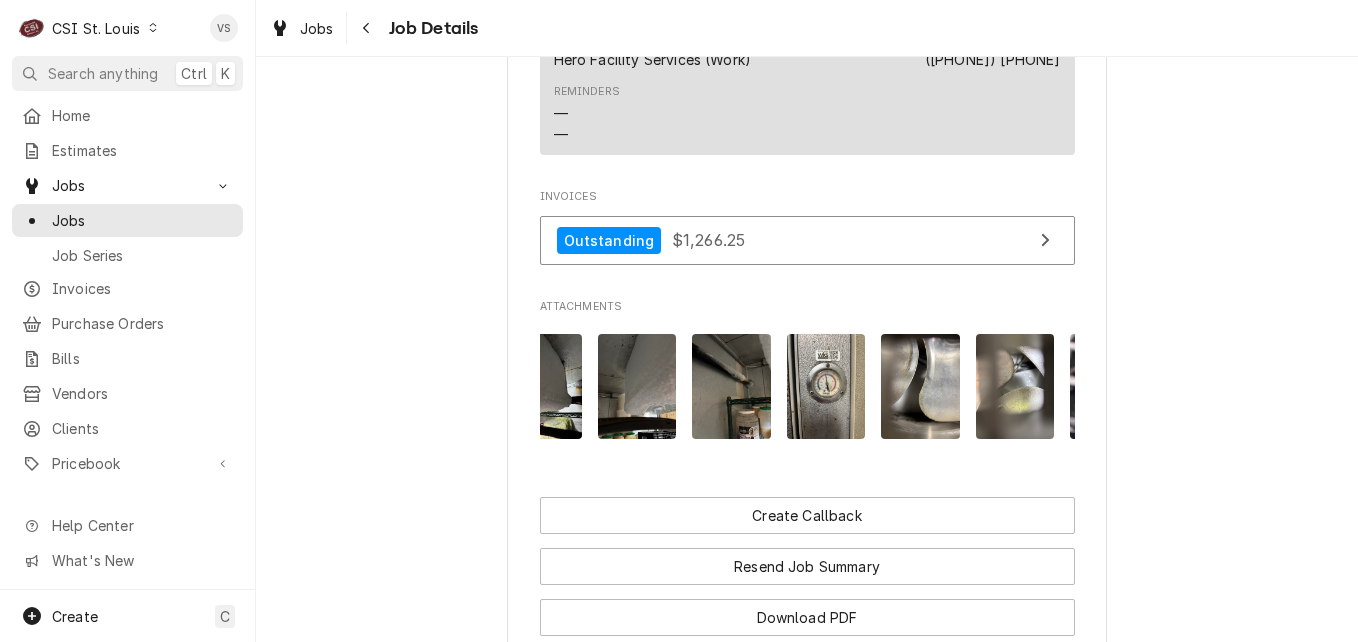 click at bounding box center [826, 386] 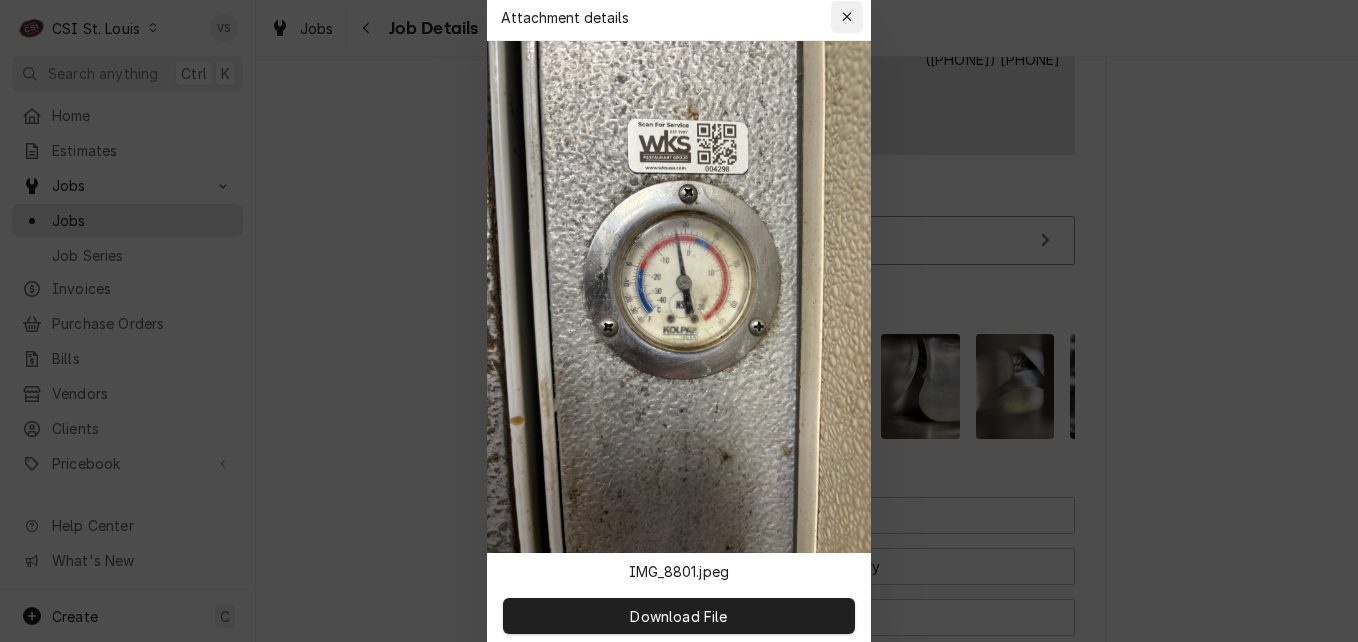click 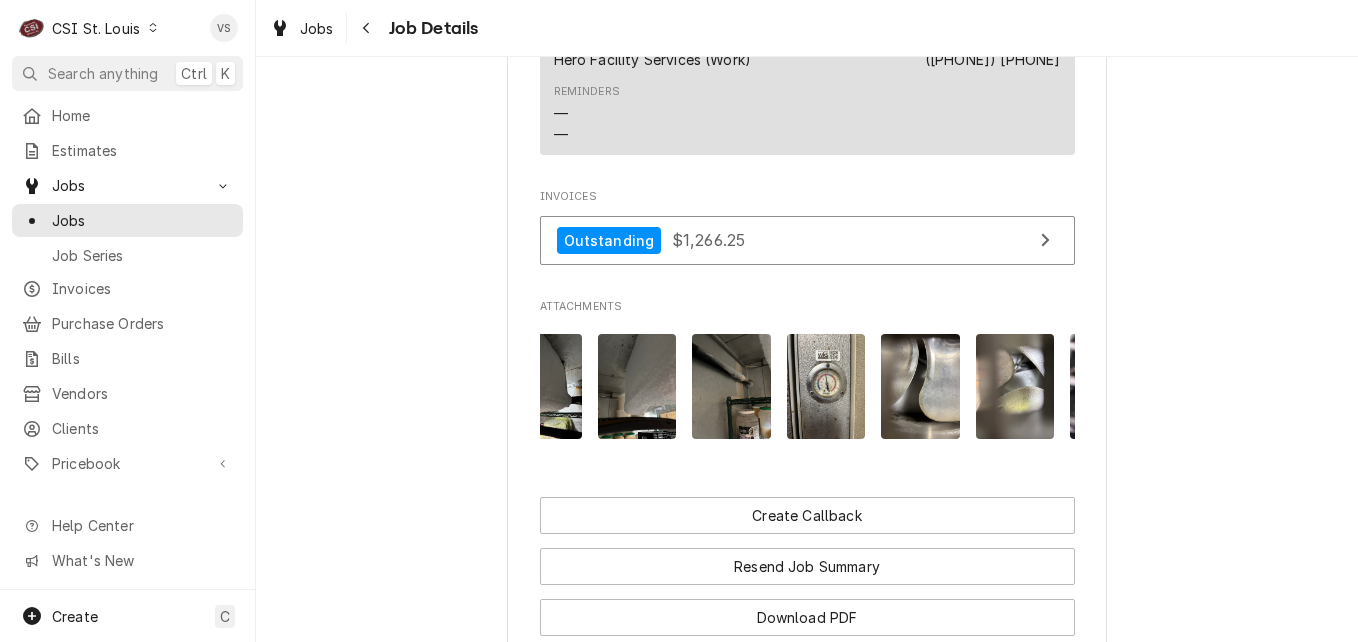 click at bounding box center [920, 386] 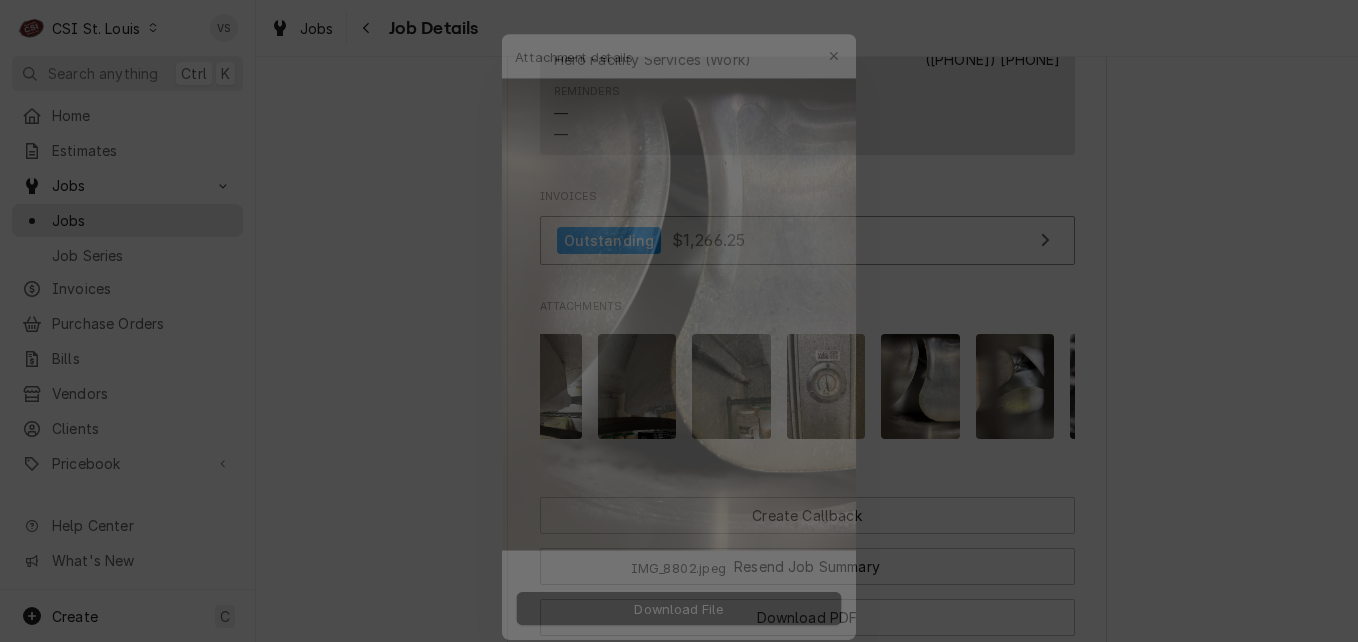 click 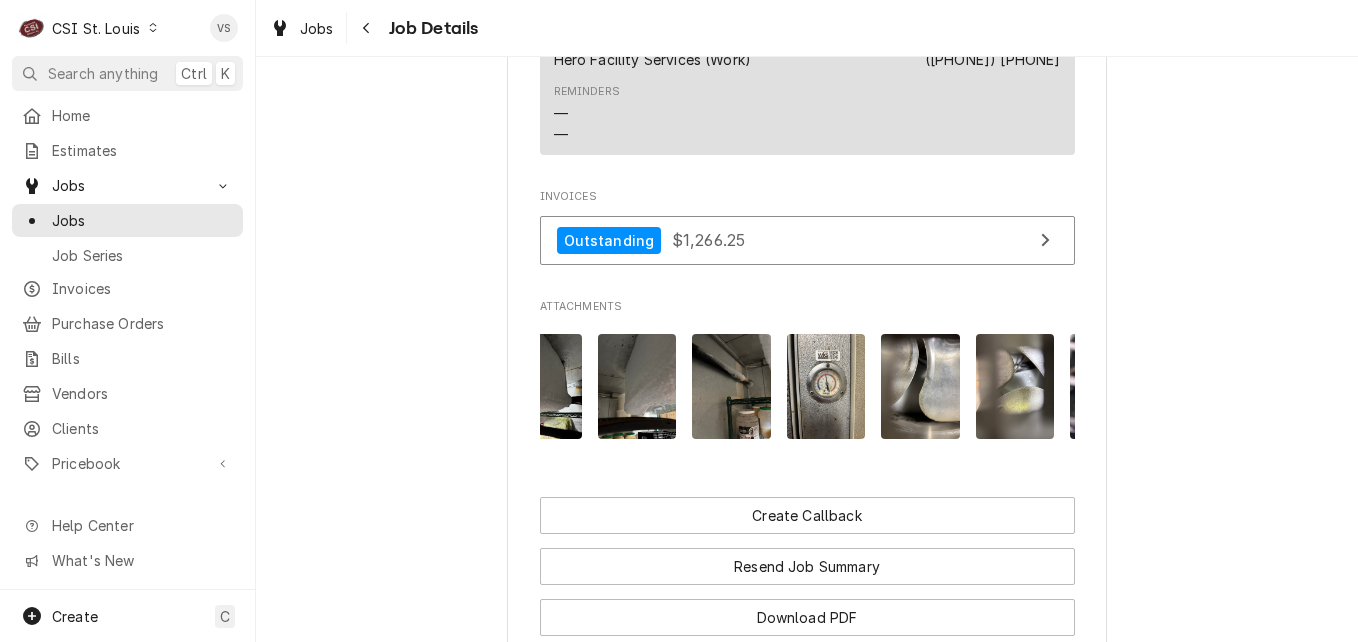 click at bounding box center (1015, 386) 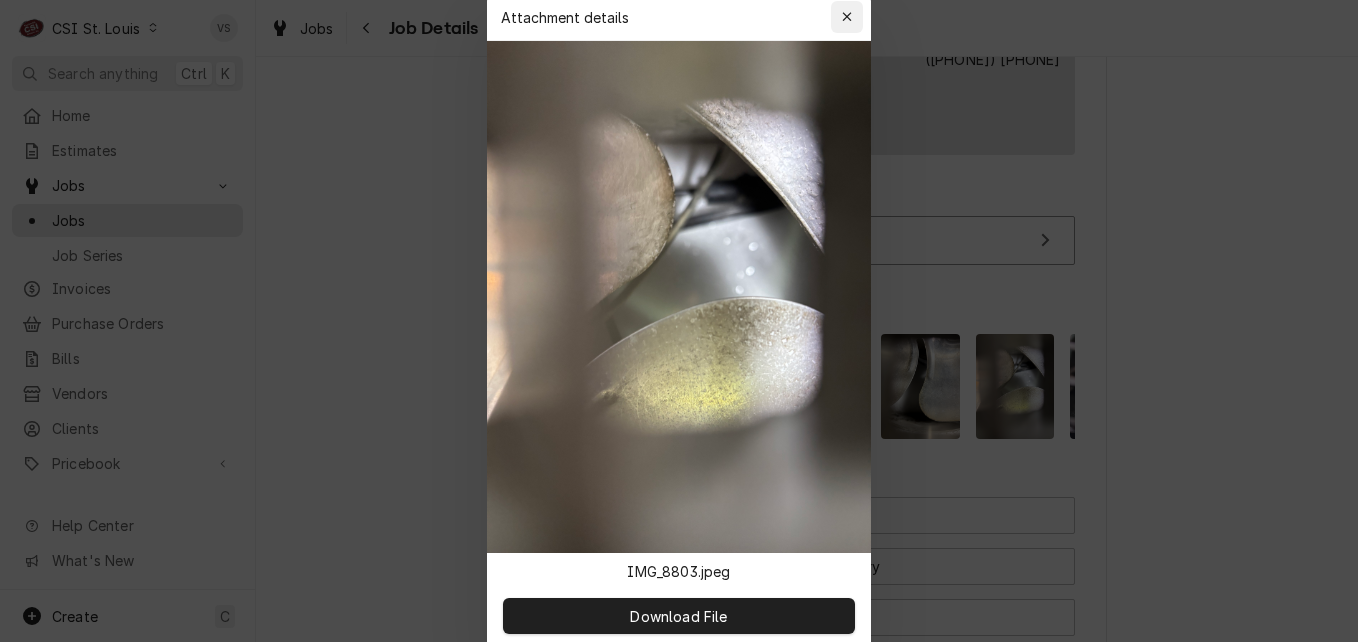 click at bounding box center [847, 17] 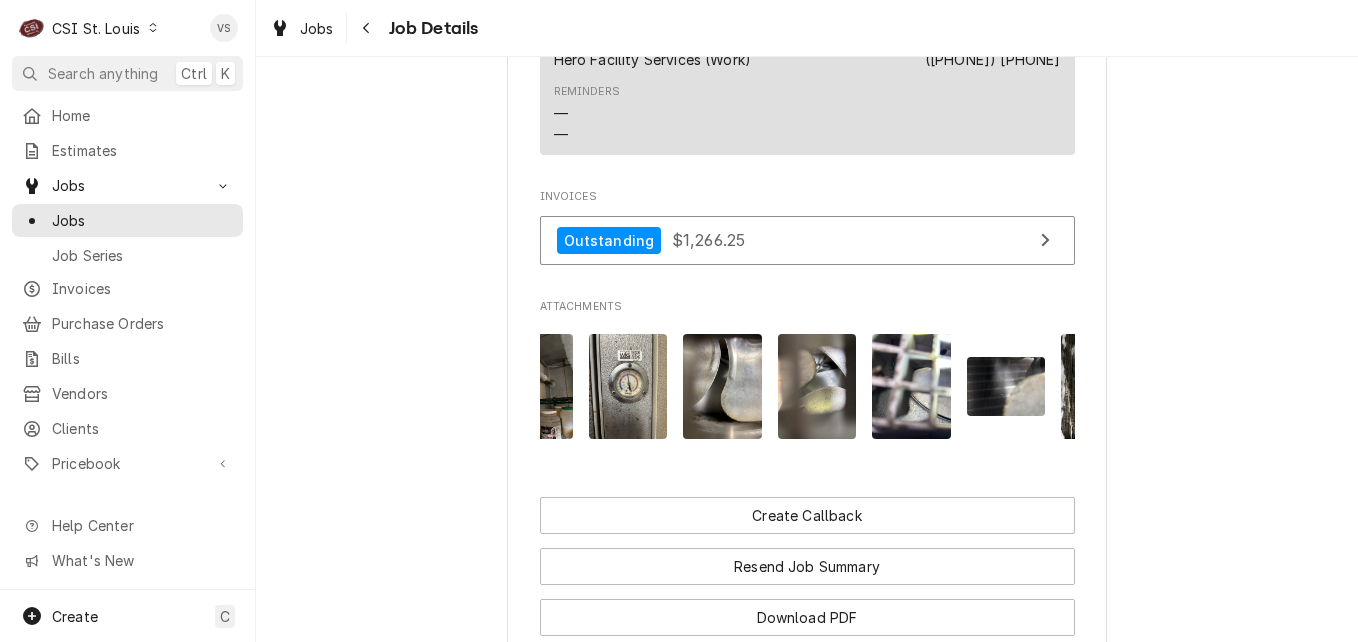 scroll, scrollTop: 0, scrollLeft: 520, axis: horizontal 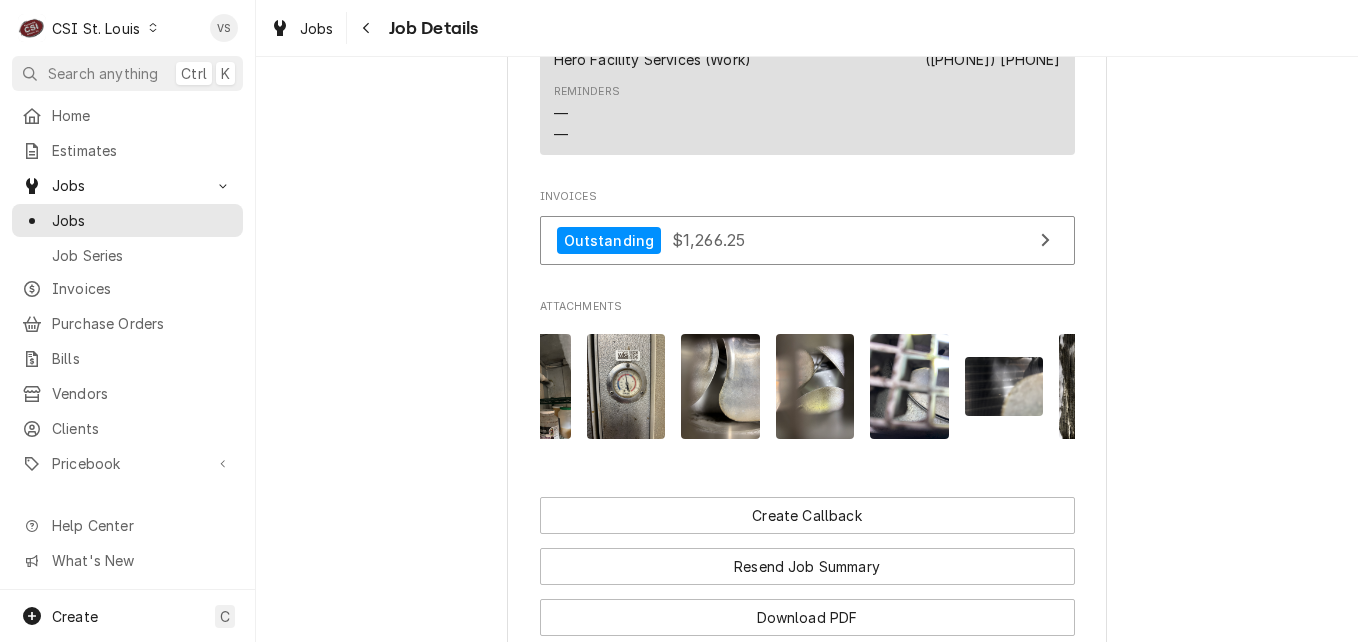 click at bounding box center [909, 386] 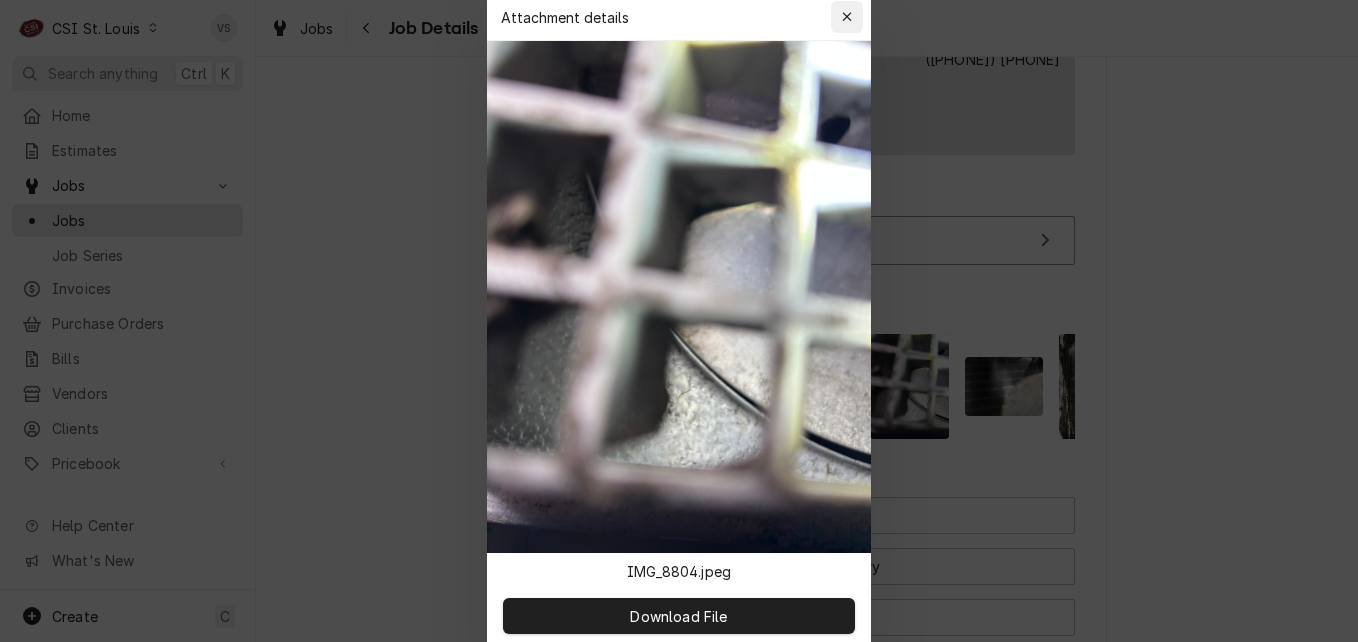 click 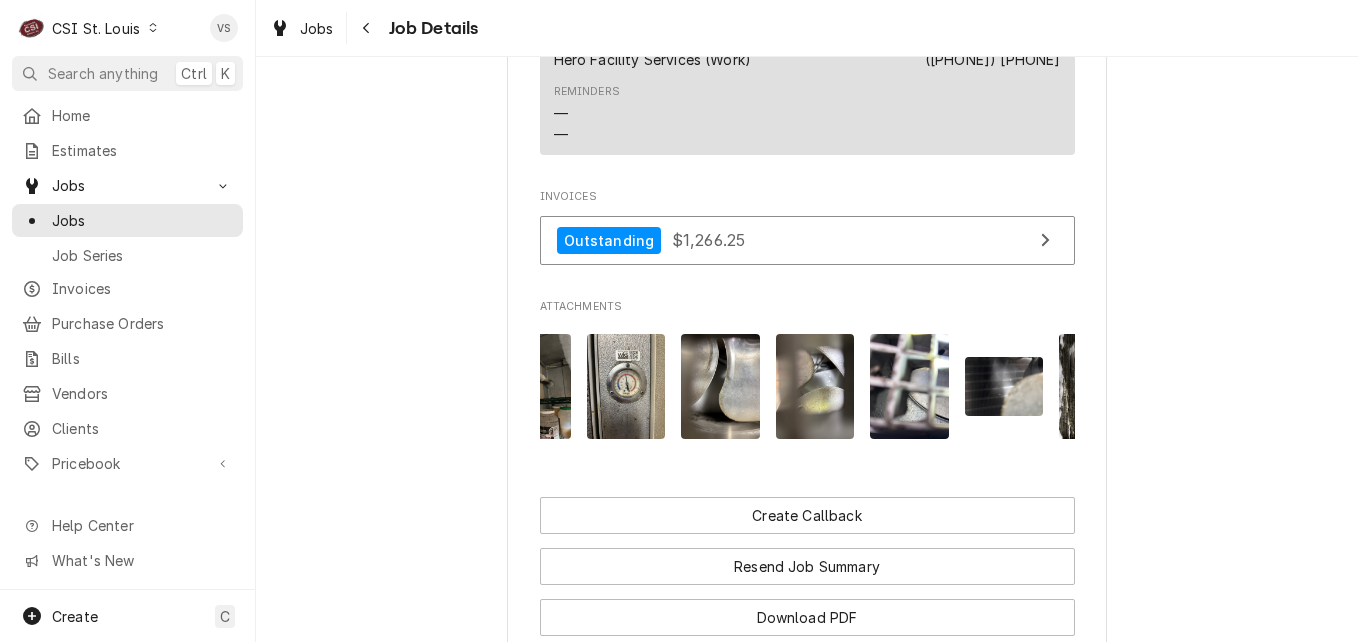 click at bounding box center [909, 386] 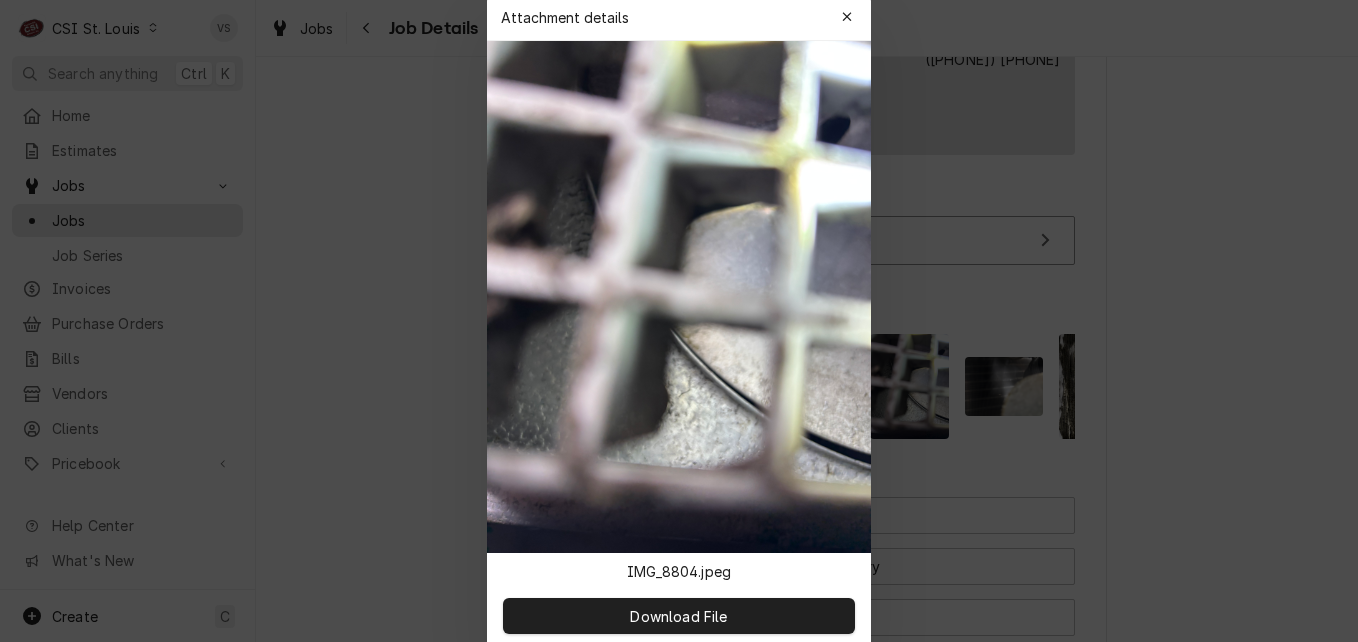 click at bounding box center [679, 297] 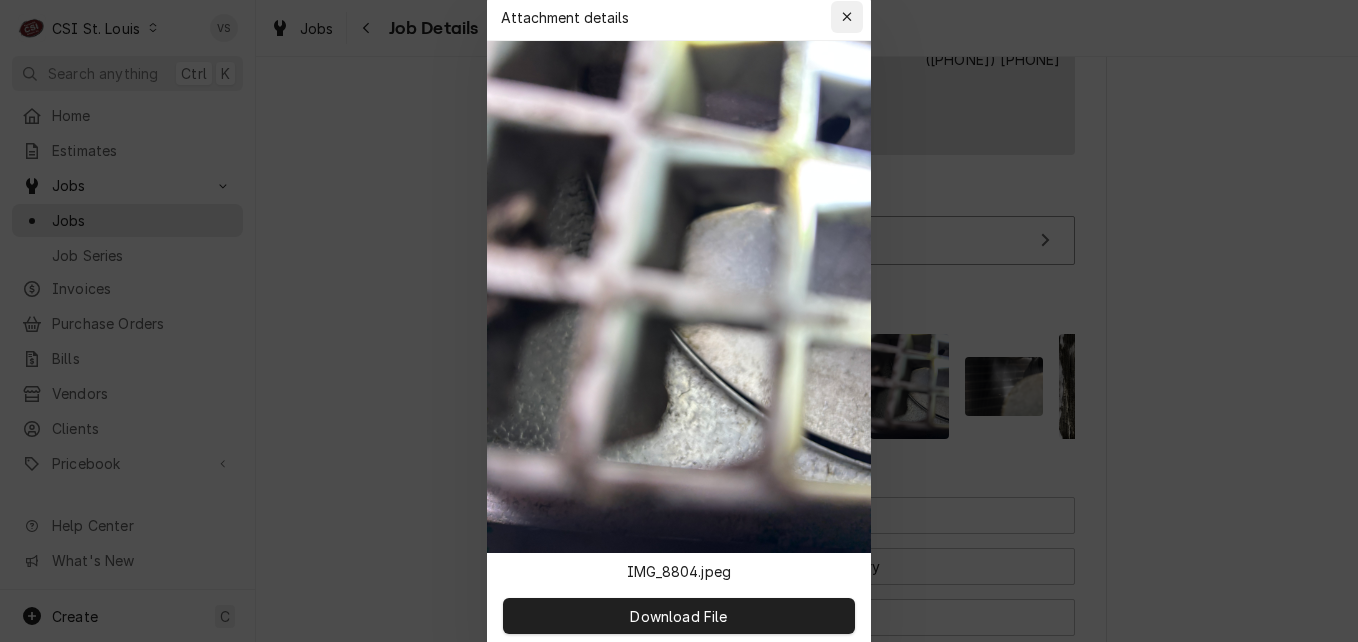 click at bounding box center (847, 17) 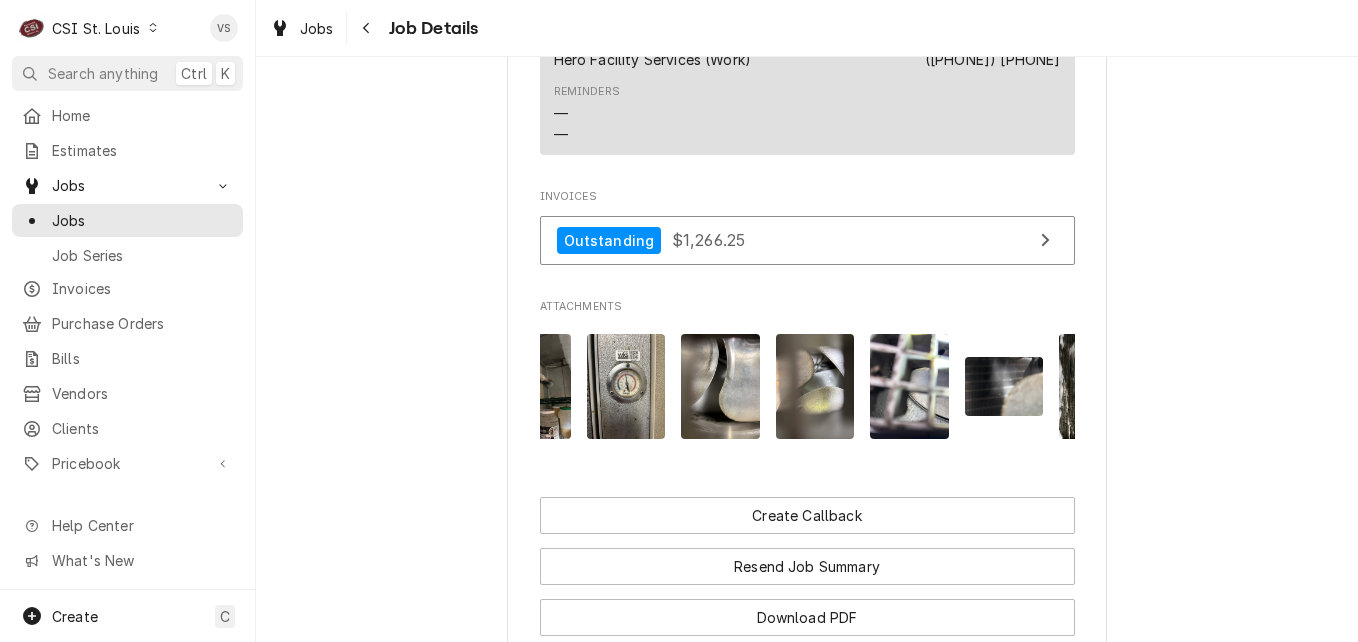 scroll, scrollTop: 0, scrollLeft: 560, axis: horizontal 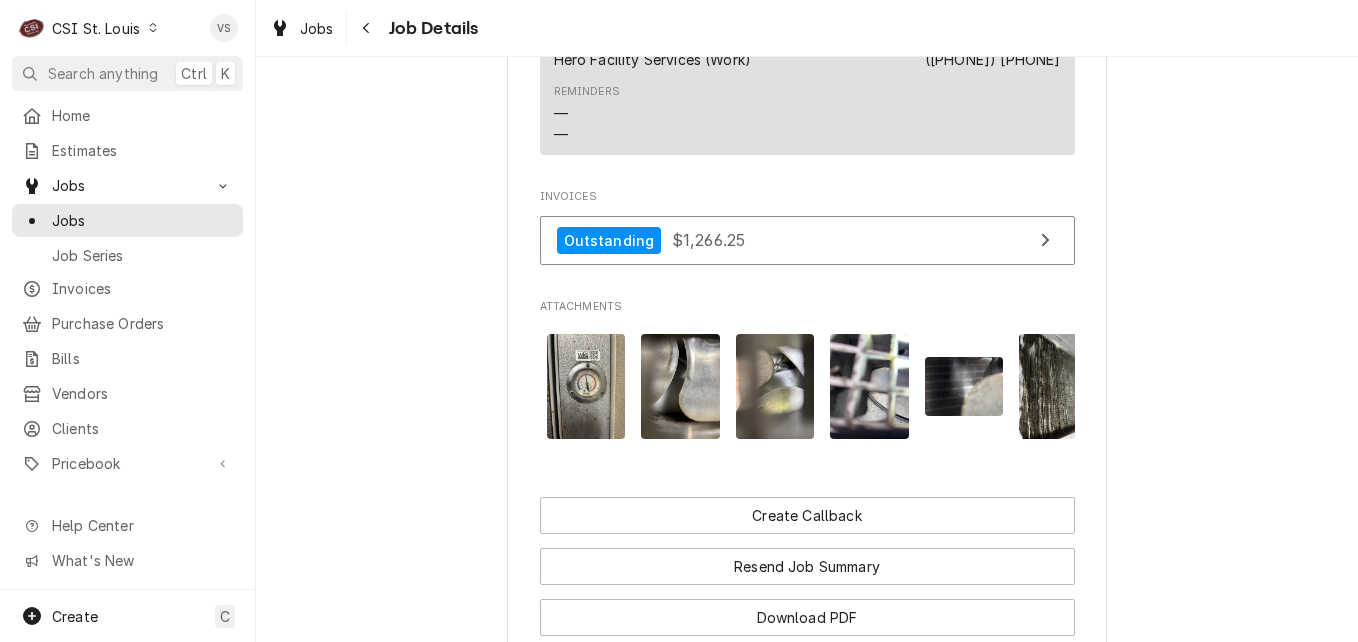 click at bounding box center (964, 386) 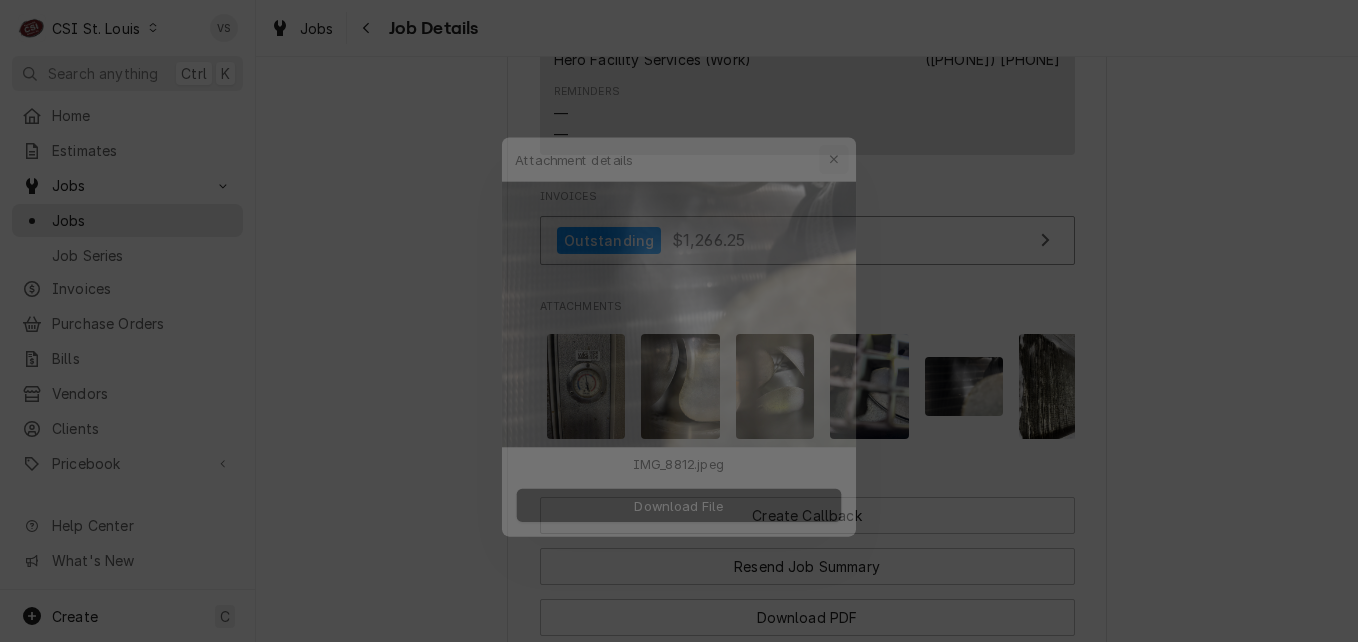 click 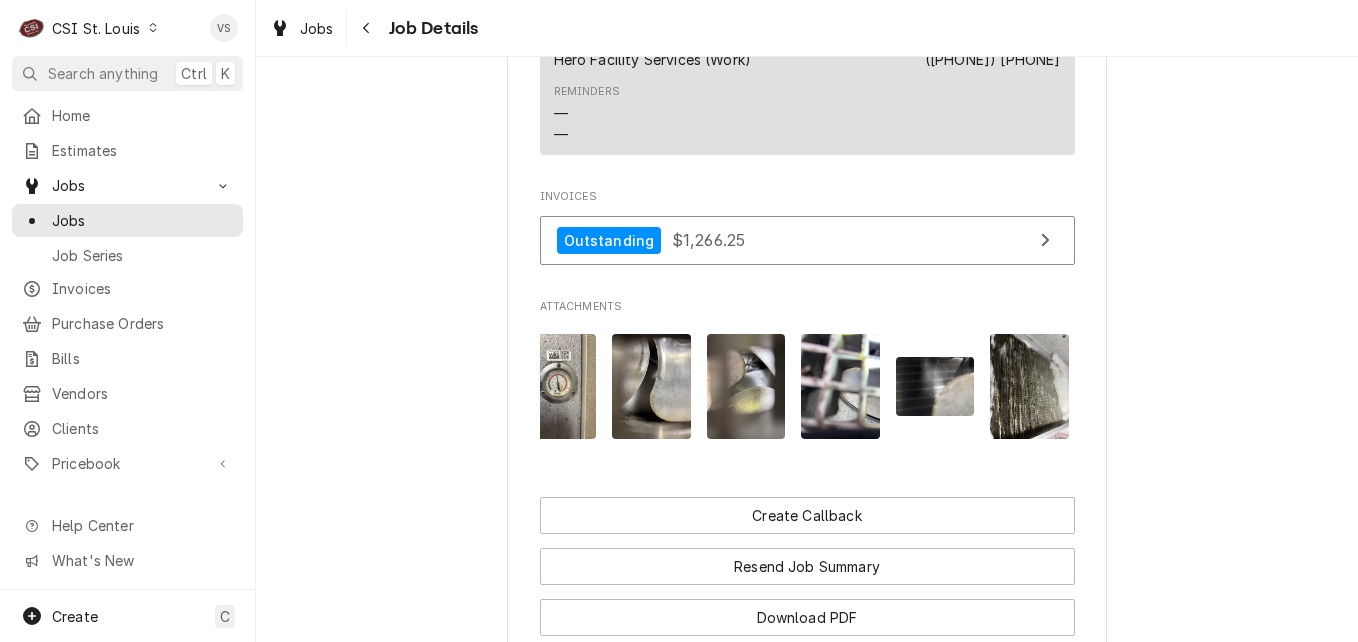 scroll, scrollTop: 0, scrollLeft: 600, axis: horizontal 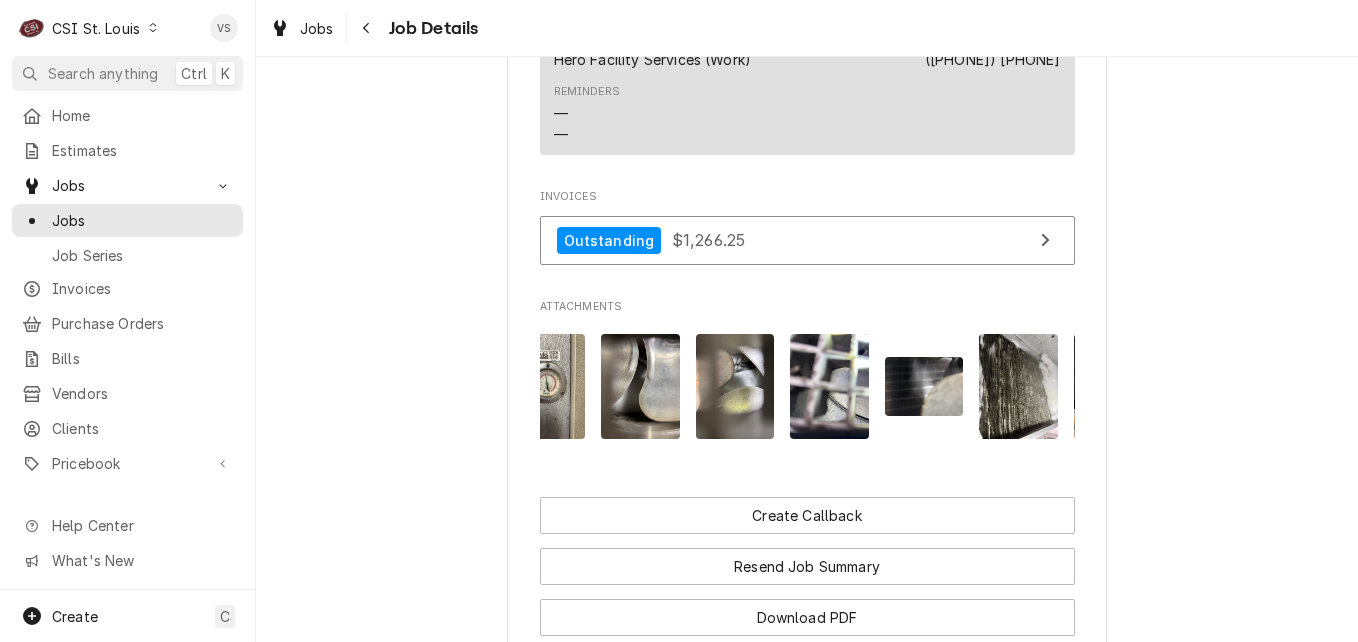 click at bounding box center (1018, 386) 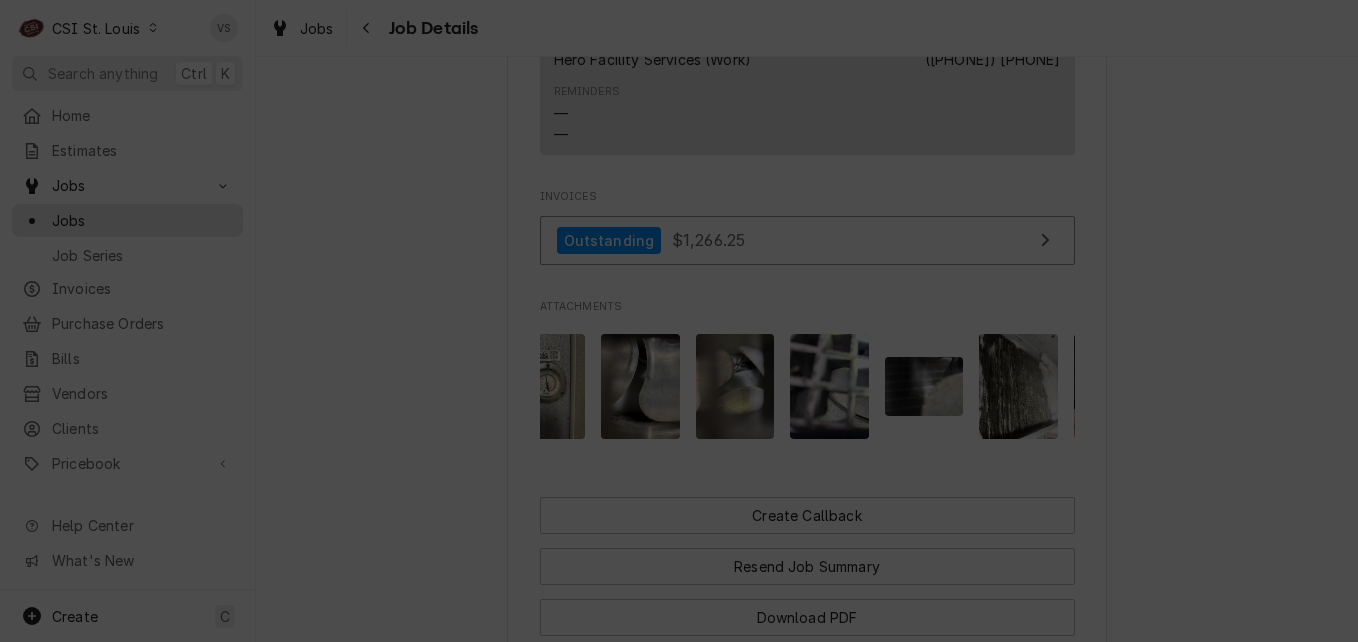 click at bounding box center [847, 17] 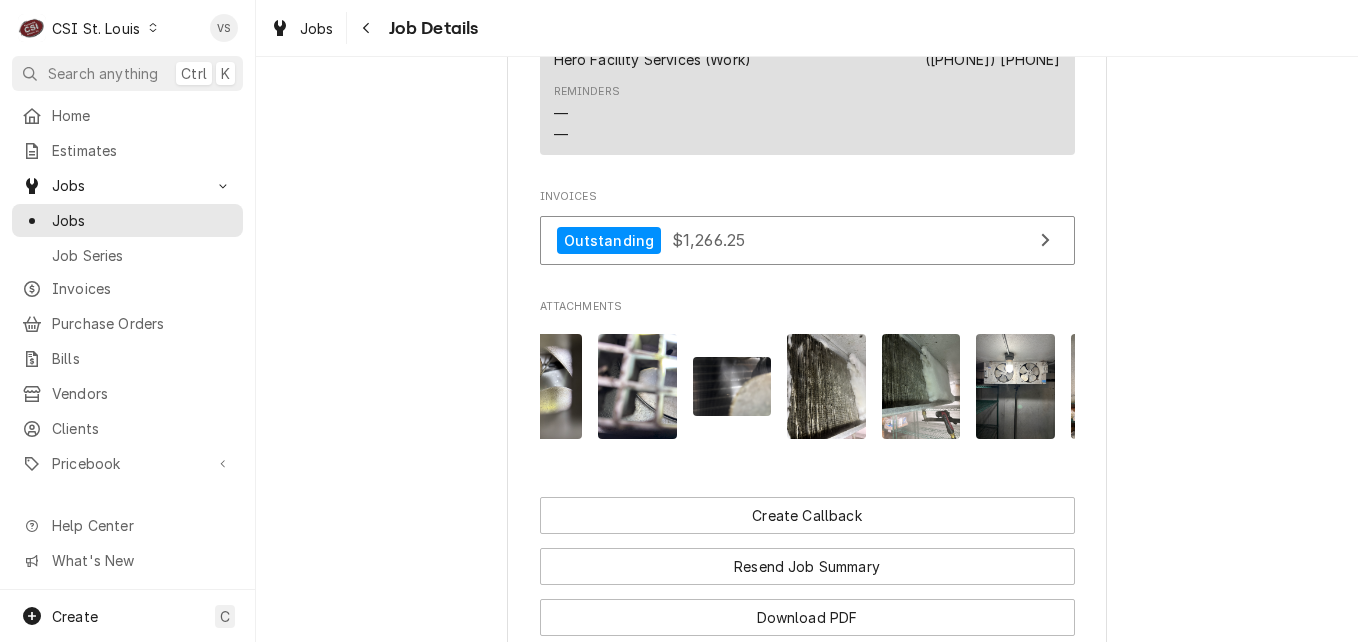 scroll, scrollTop: 0, scrollLeft: 800, axis: horizontal 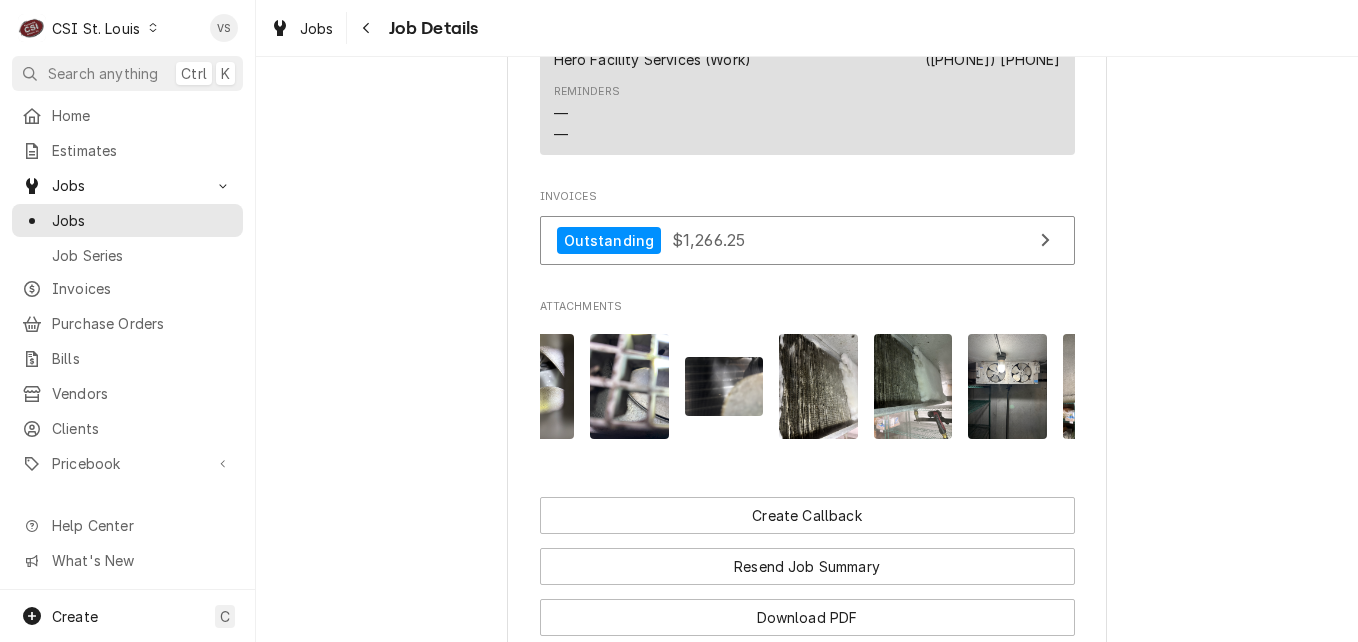 click at bounding box center [913, 386] 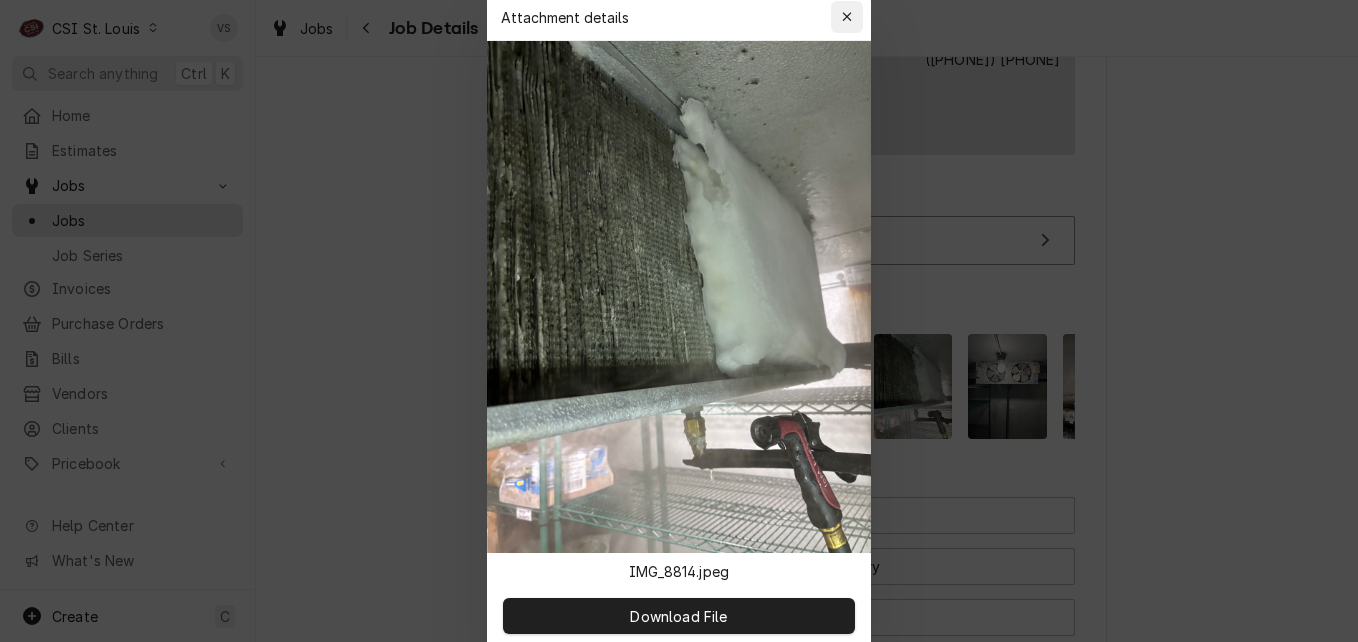 click 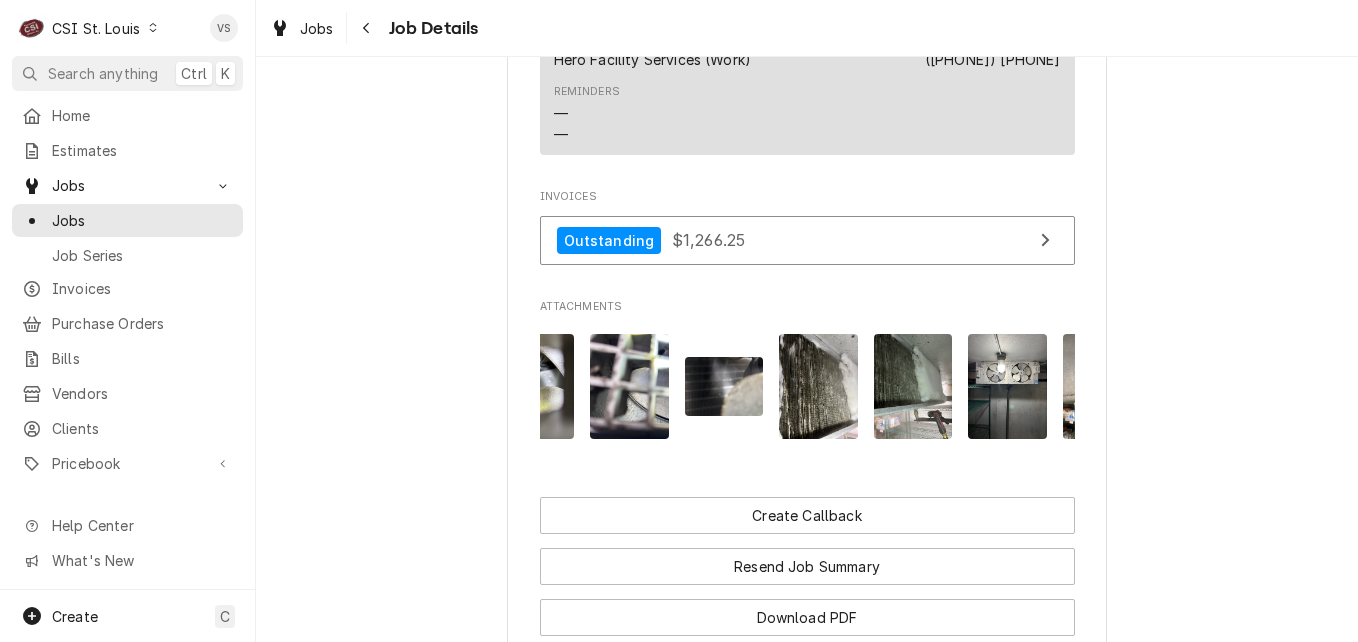 click at bounding box center [1007, 386] 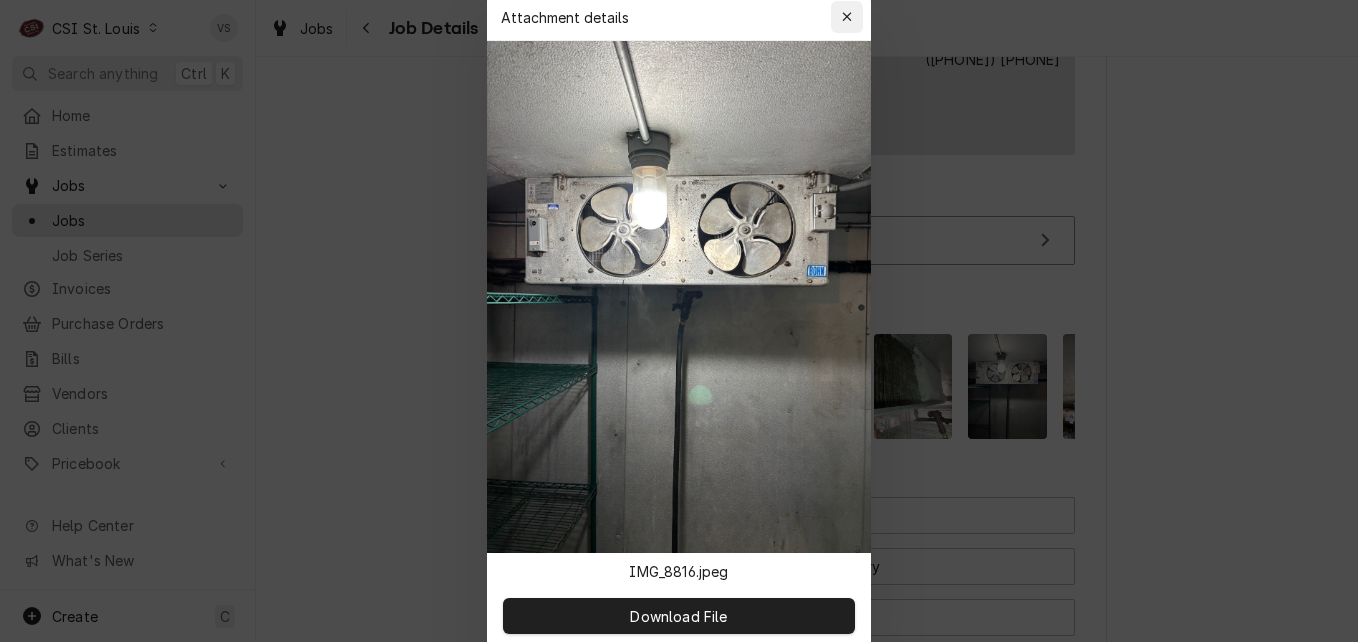 click 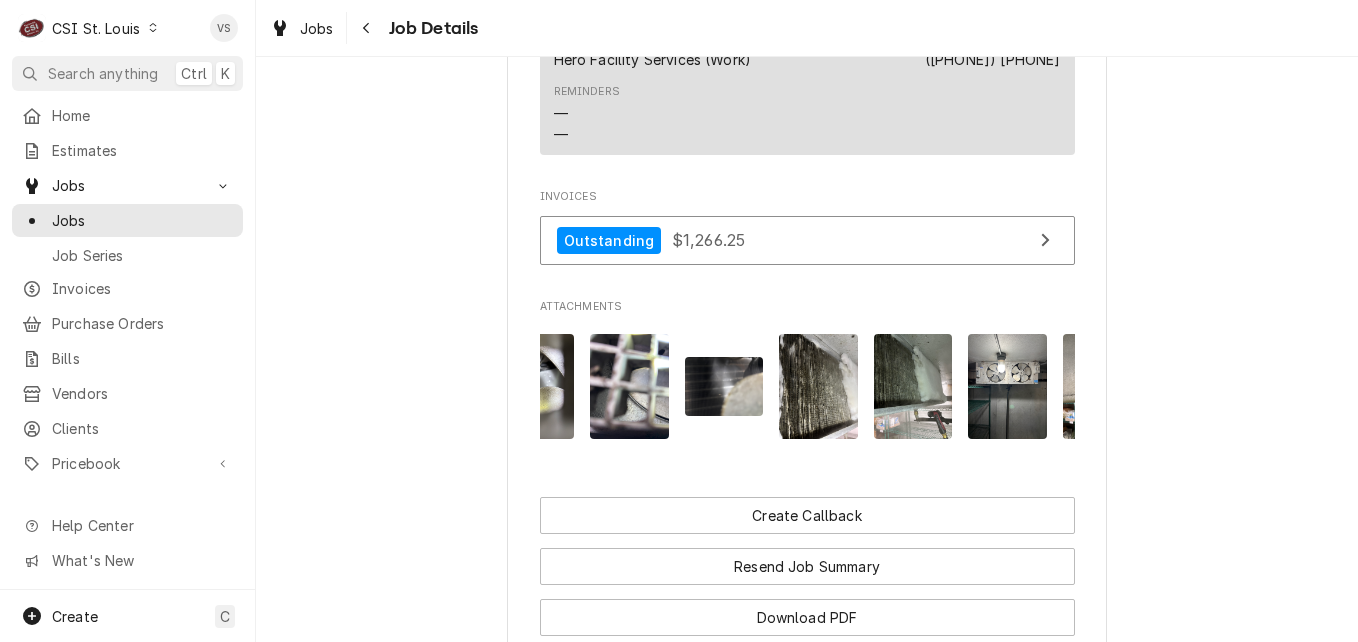 click at bounding box center (913, 386) 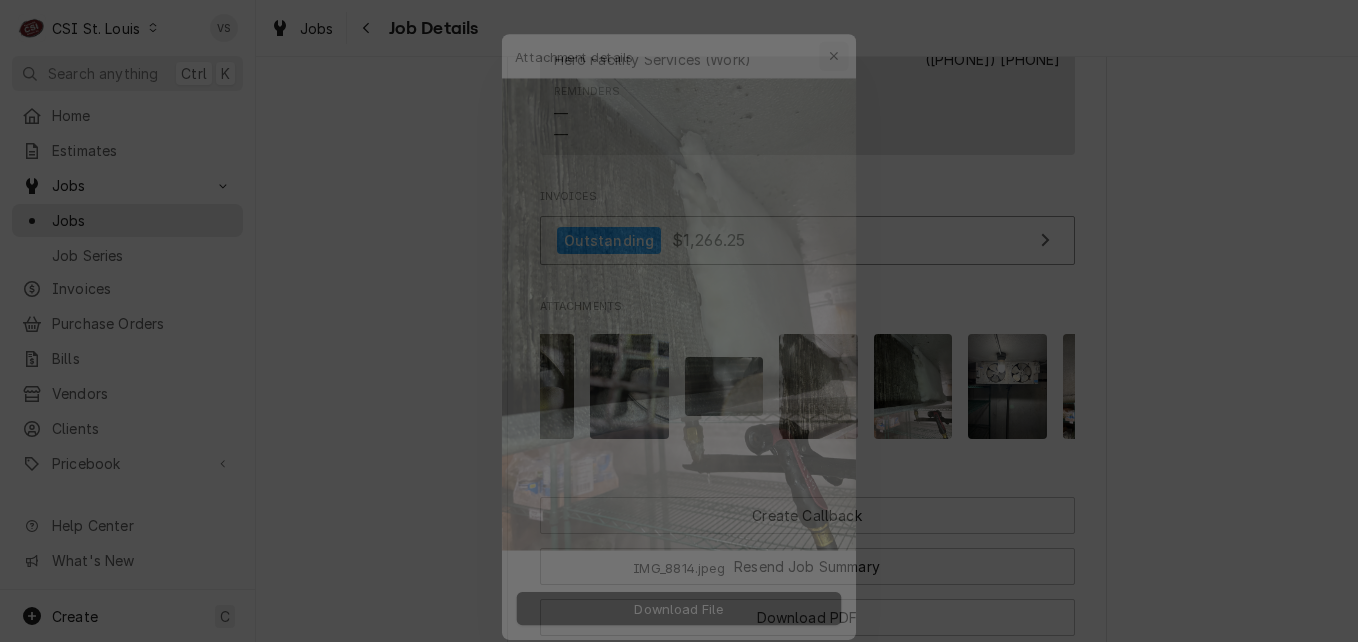 click 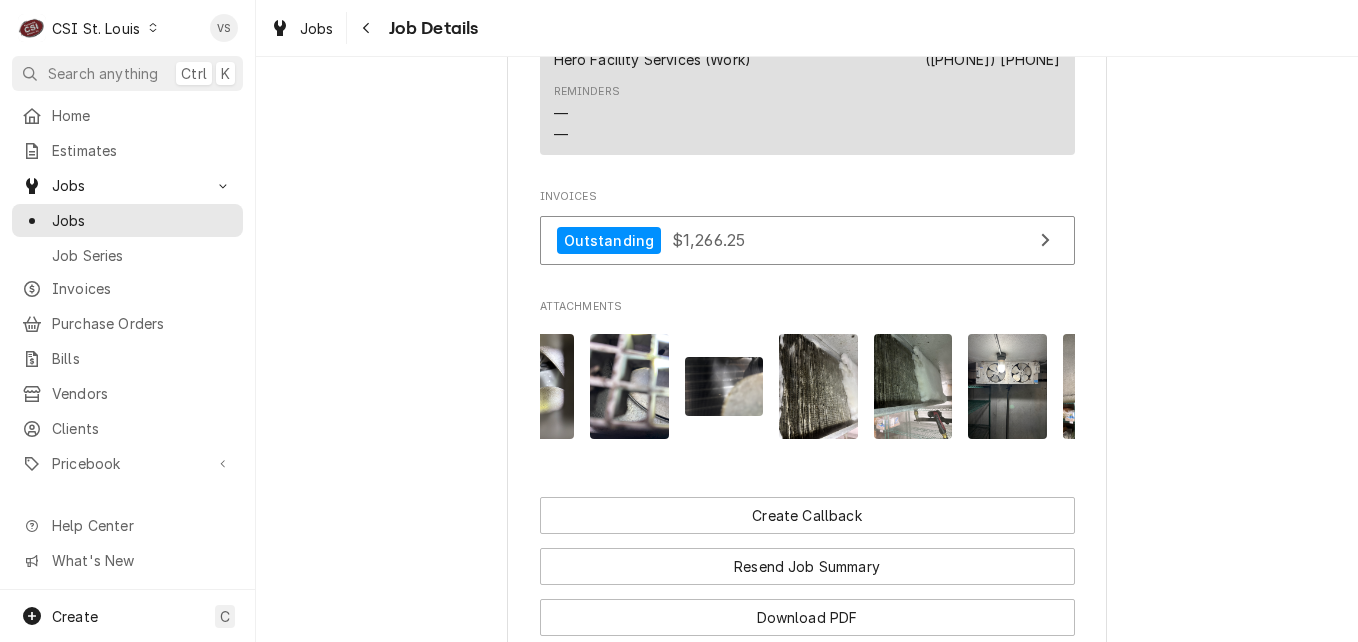 click at bounding box center (913, 386) 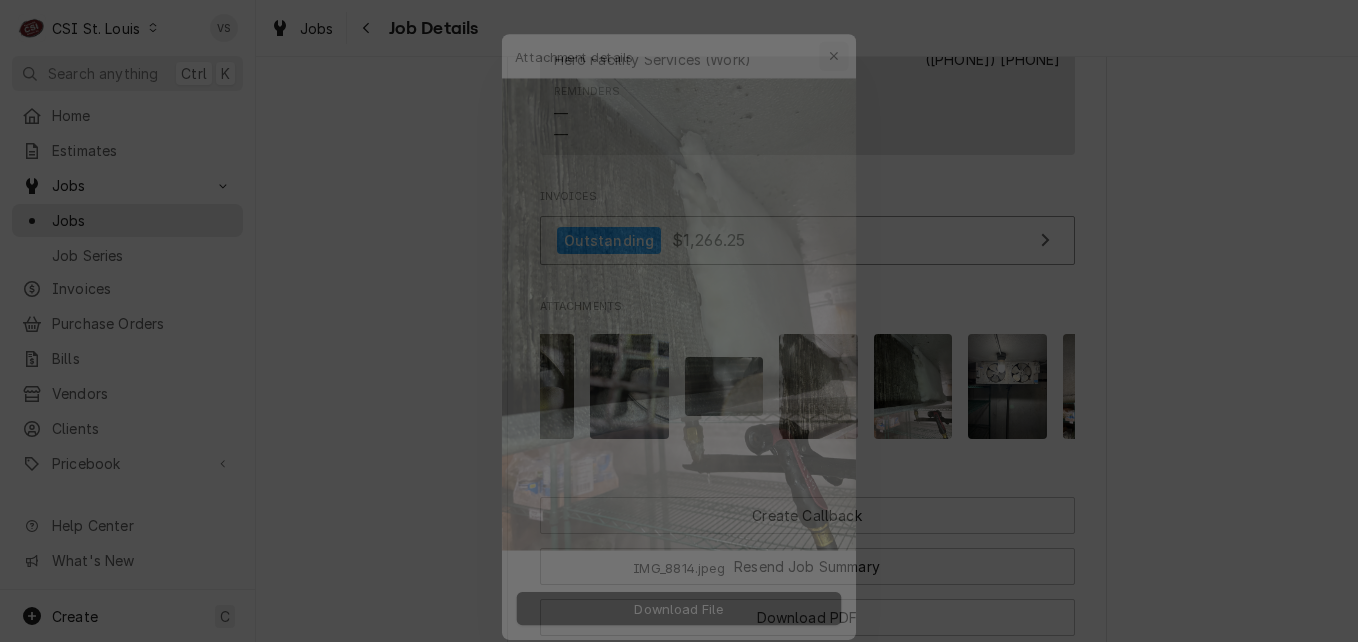 click 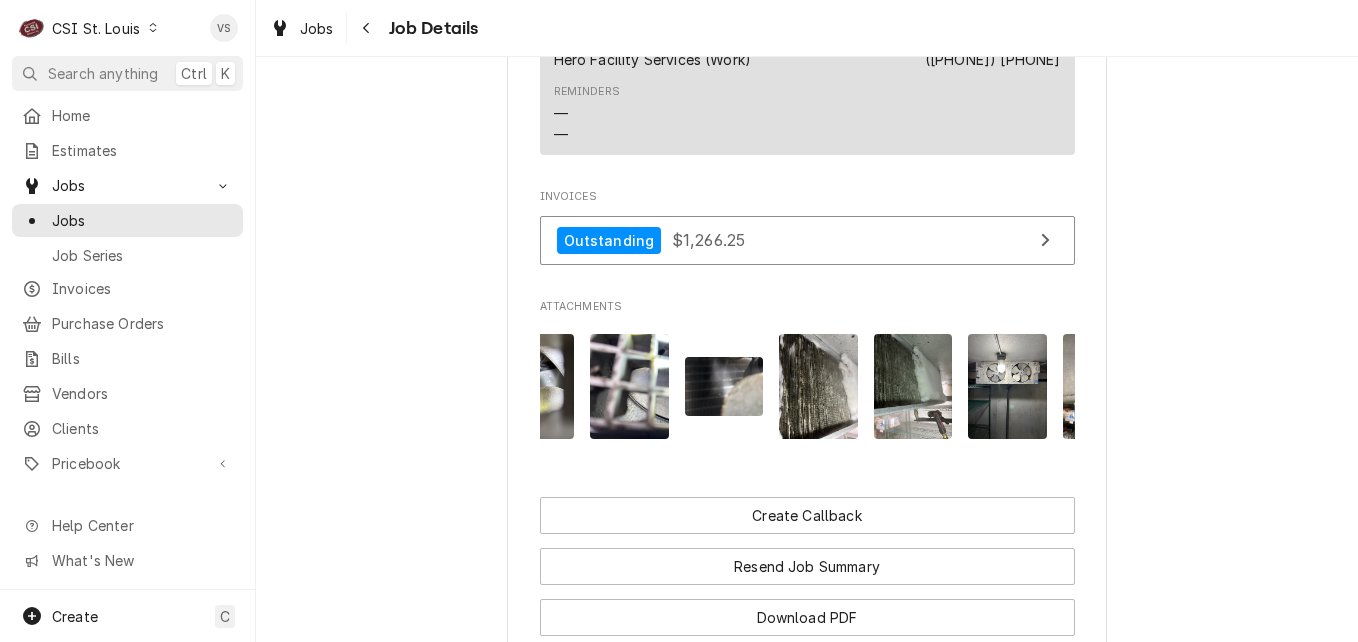 click at bounding box center (913, 386) 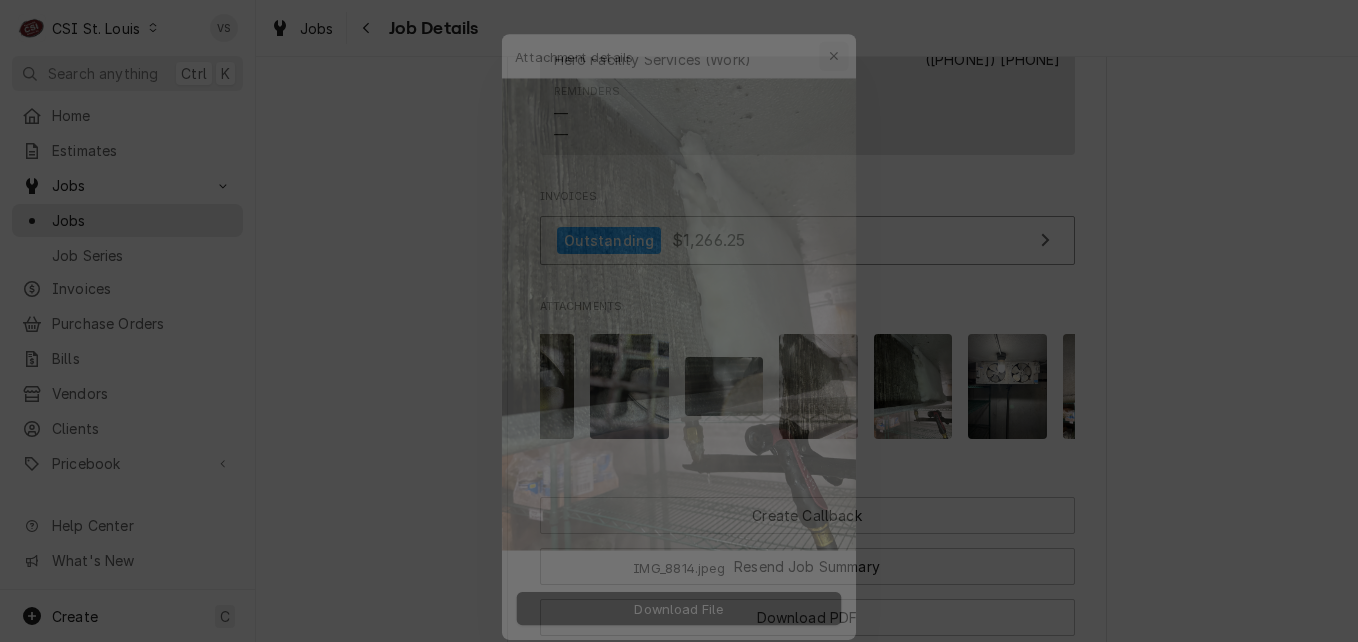 drag, startPoint x: 857, startPoint y: 23, endPoint x: 857, endPoint y: 67, distance: 44 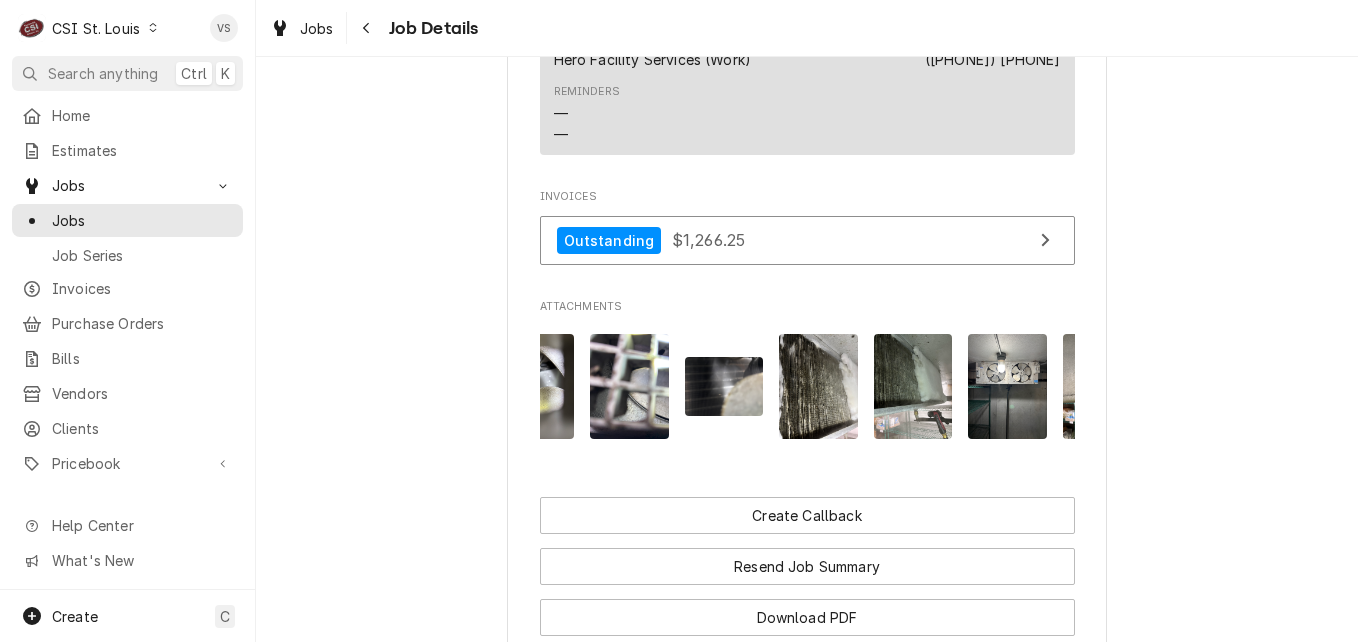 click at bounding box center (818, 386) 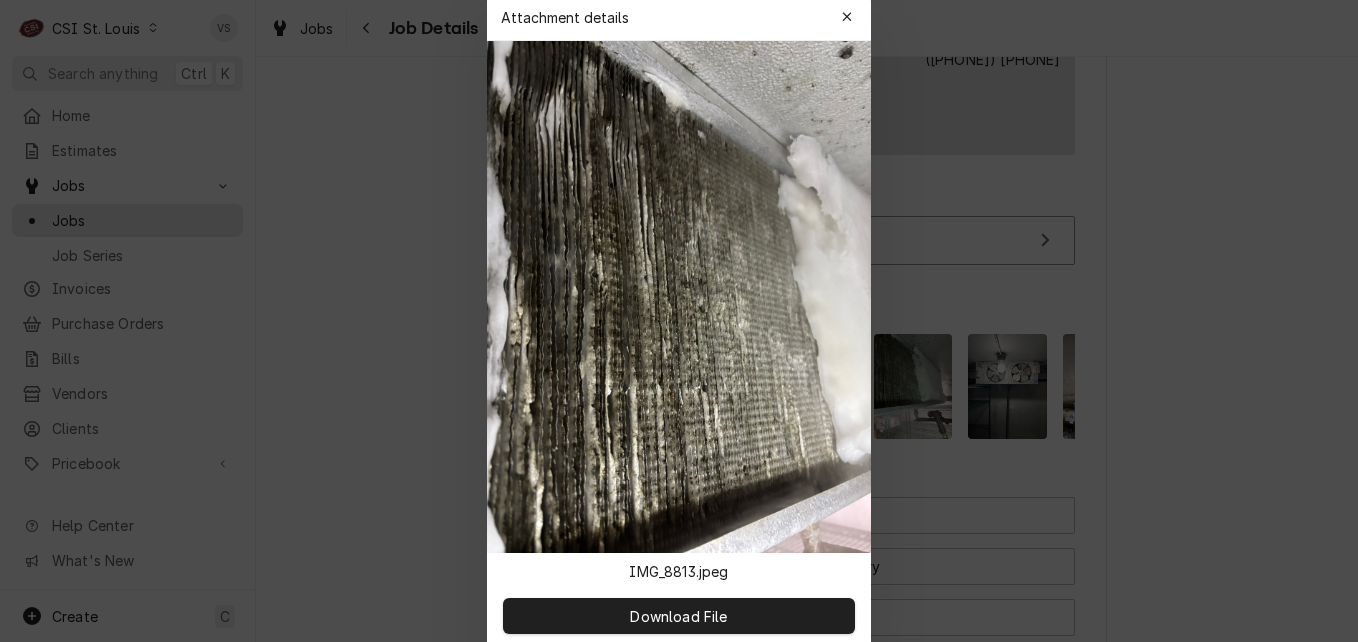 drag, startPoint x: 850, startPoint y: 16, endPoint x: 847, endPoint y: 77, distance: 61.073727 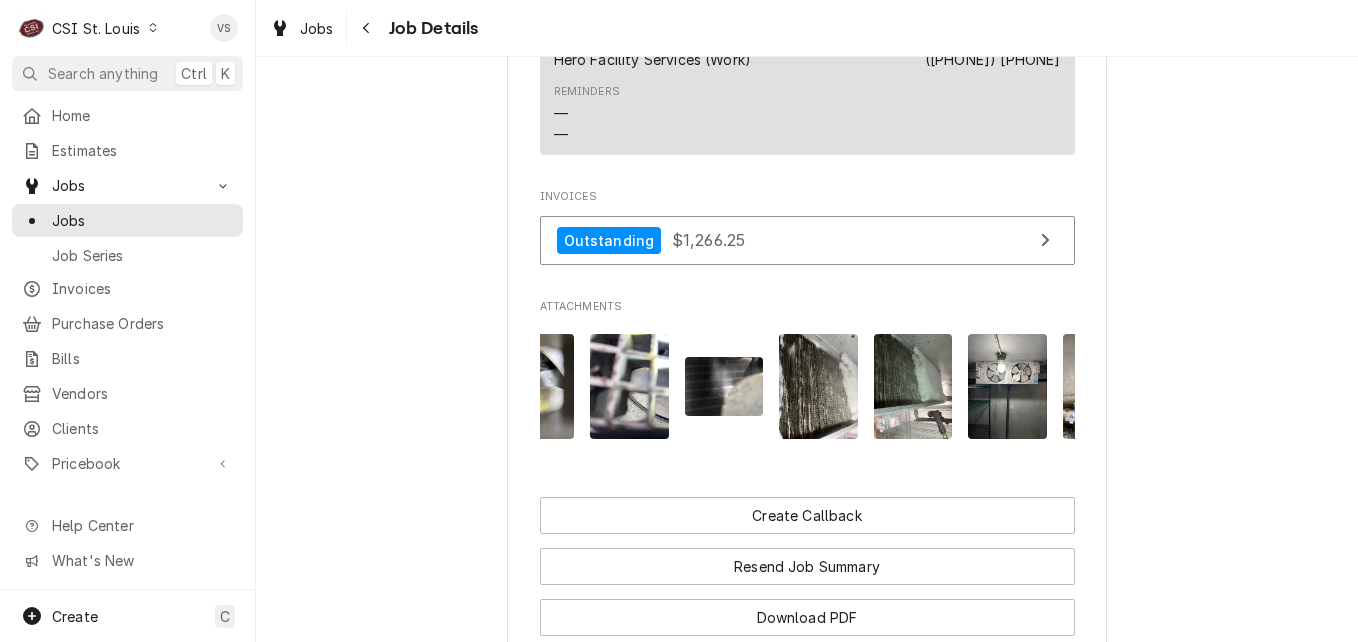 click at bounding box center [1007, 386] 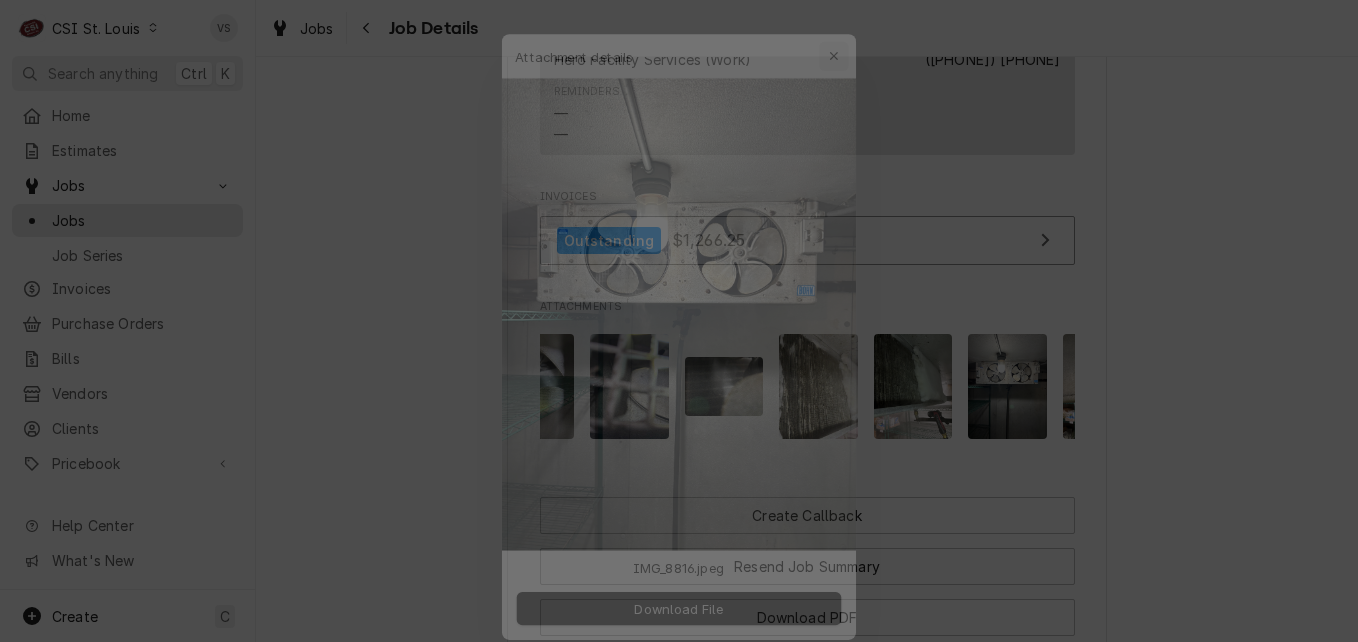 click 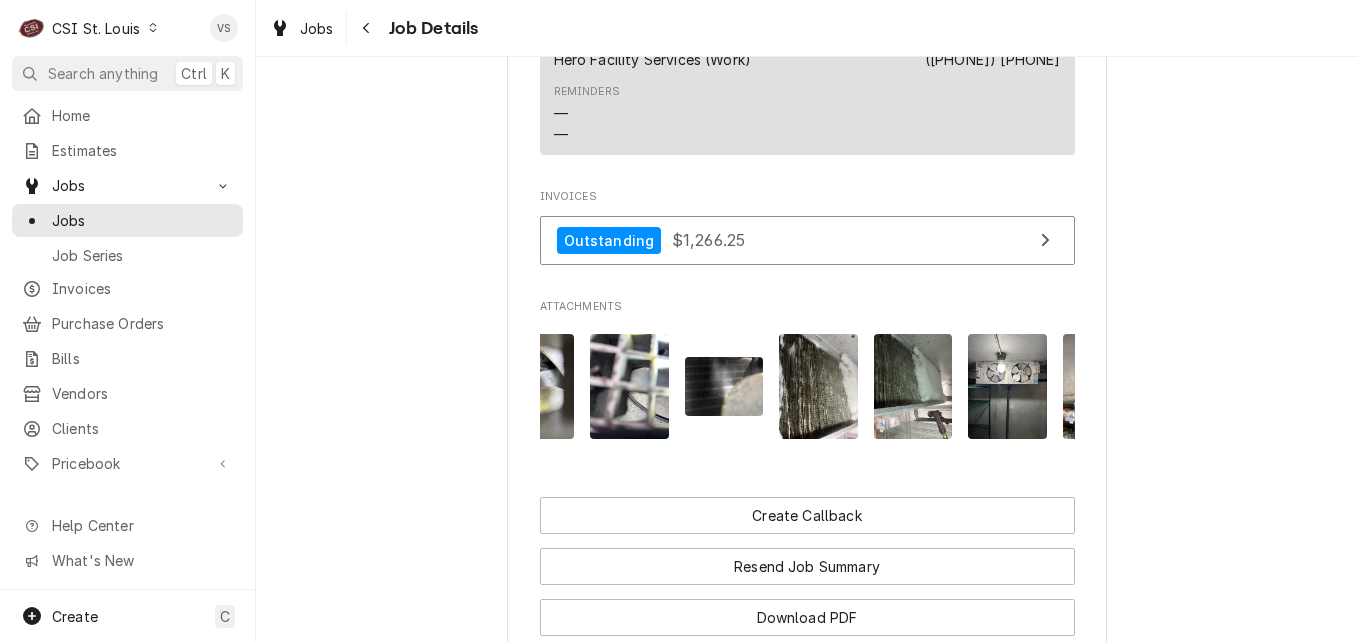 click at bounding box center (913, 386) 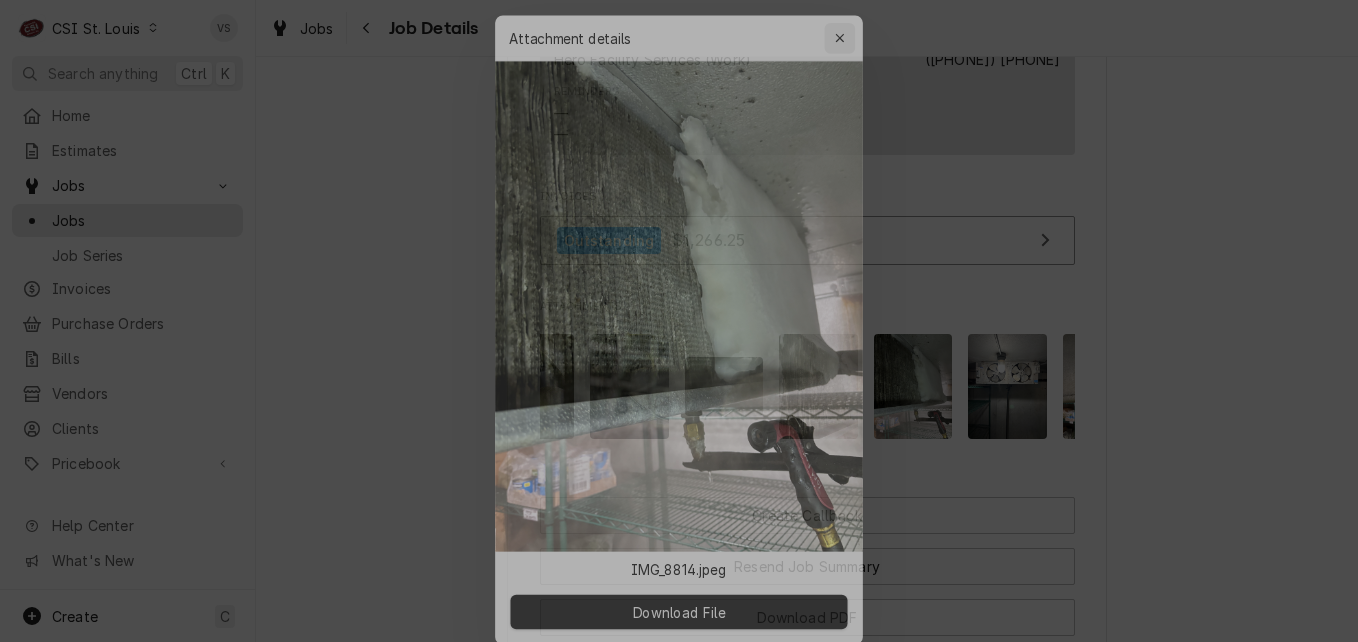 click 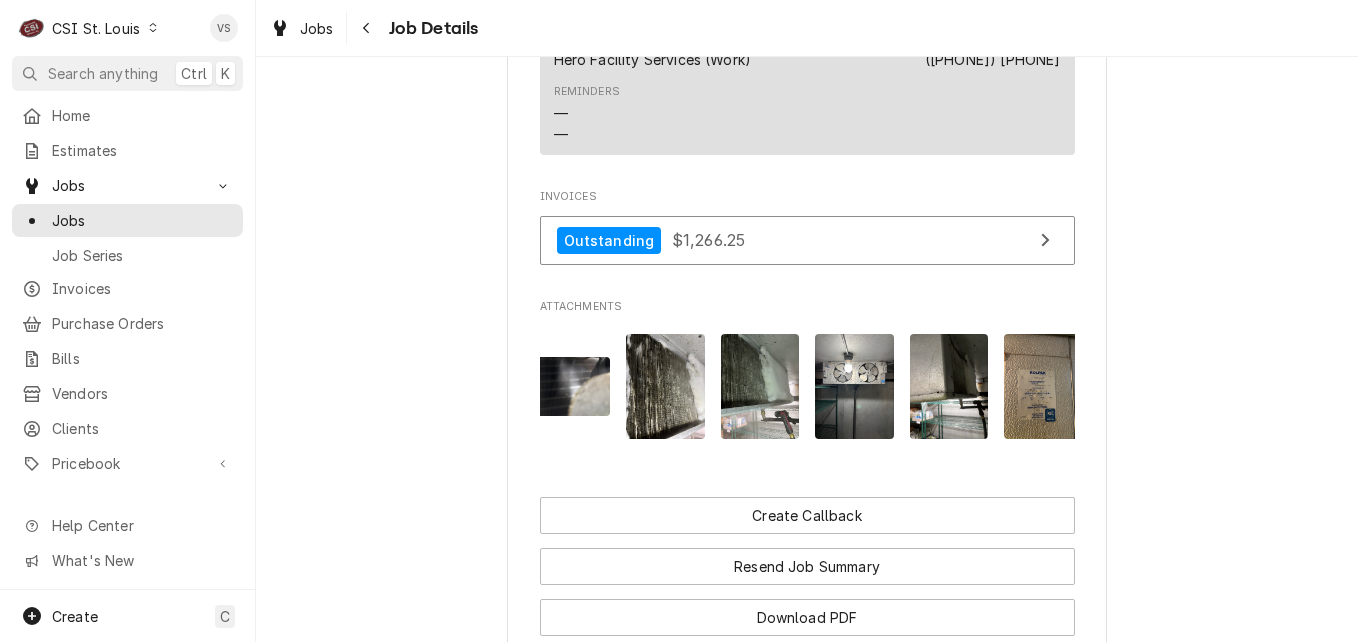 scroll, scrollTop: 0, scrollLeft: 960, axis: horizontal 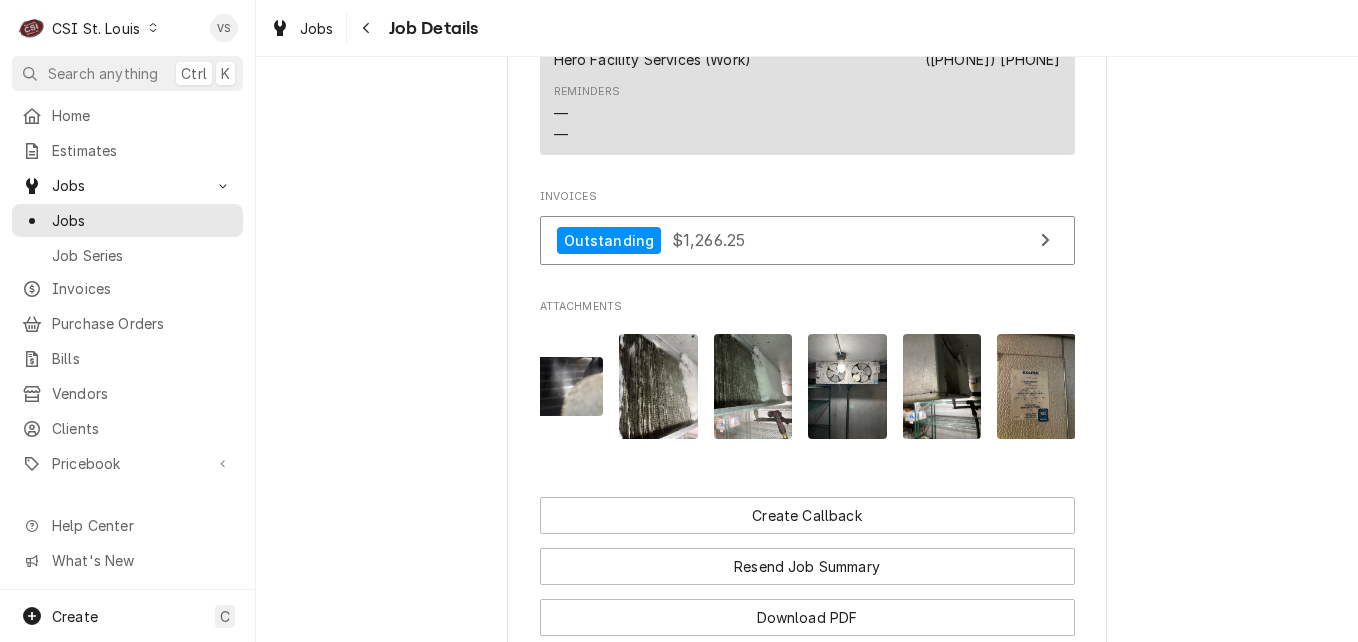 click at bounding box center [942, 386] 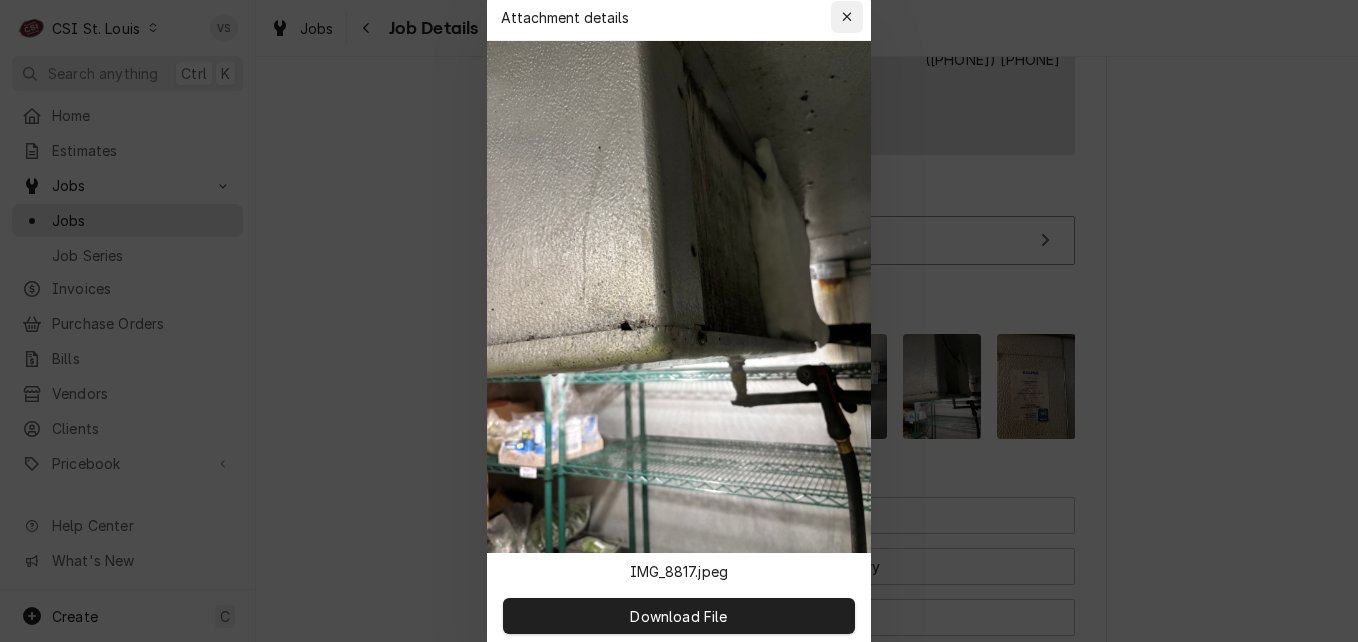 click at bounding box center [847, 17] 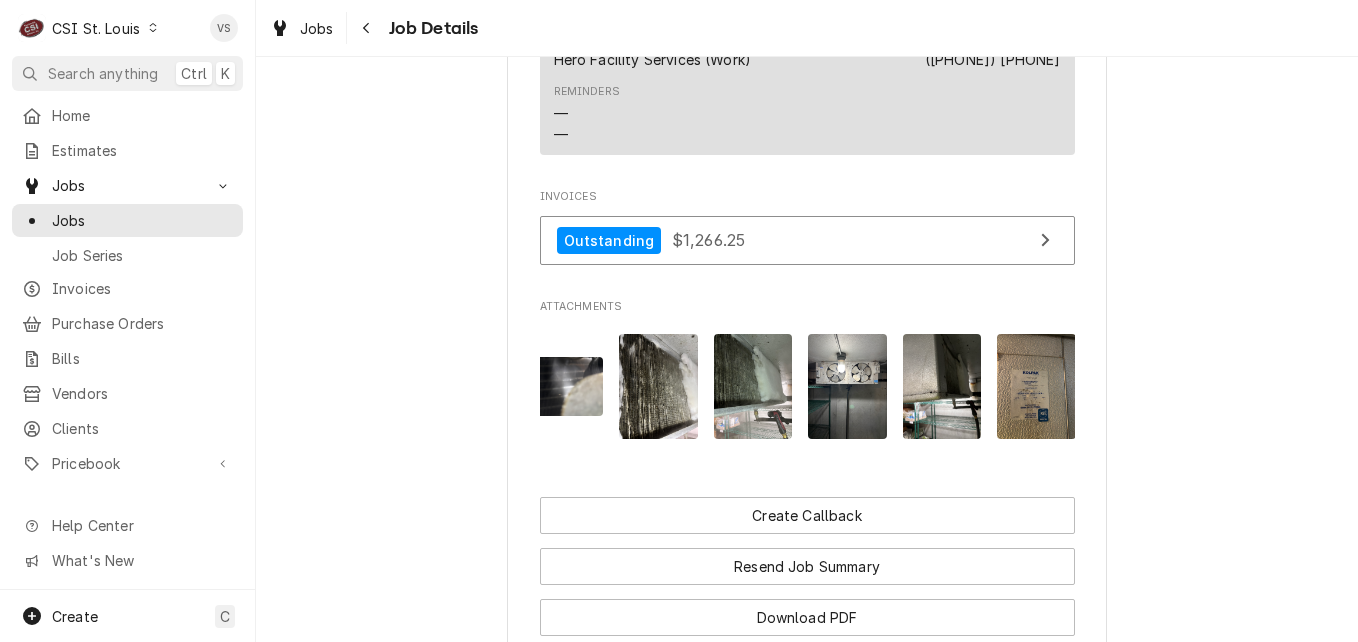 click at bounding box center (1036, 386) 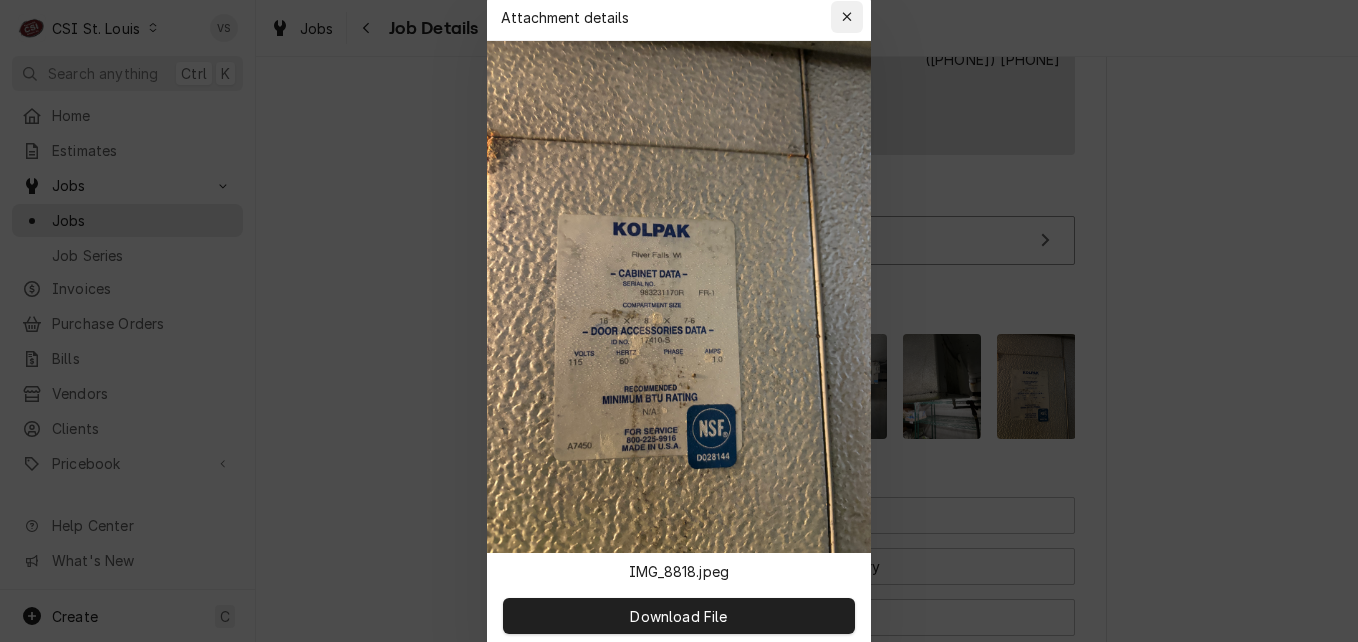 click 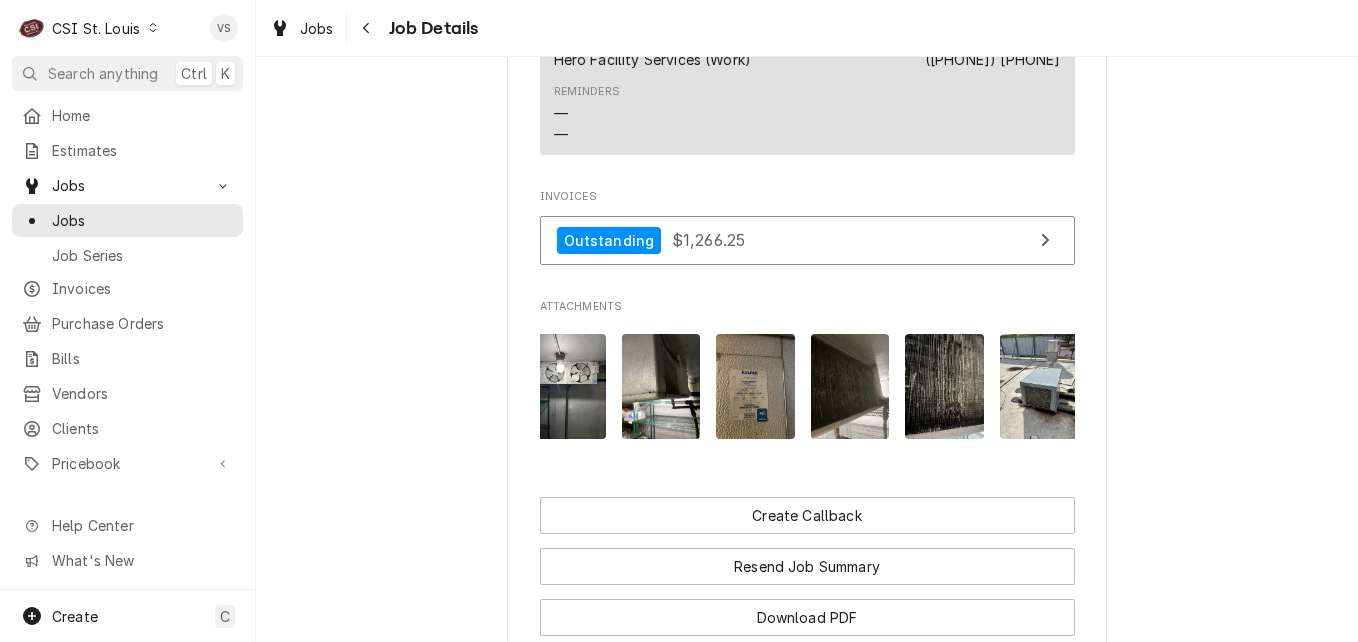 scroll, scrollTop: 0, scrollLeft: 1253, axis: horizontal 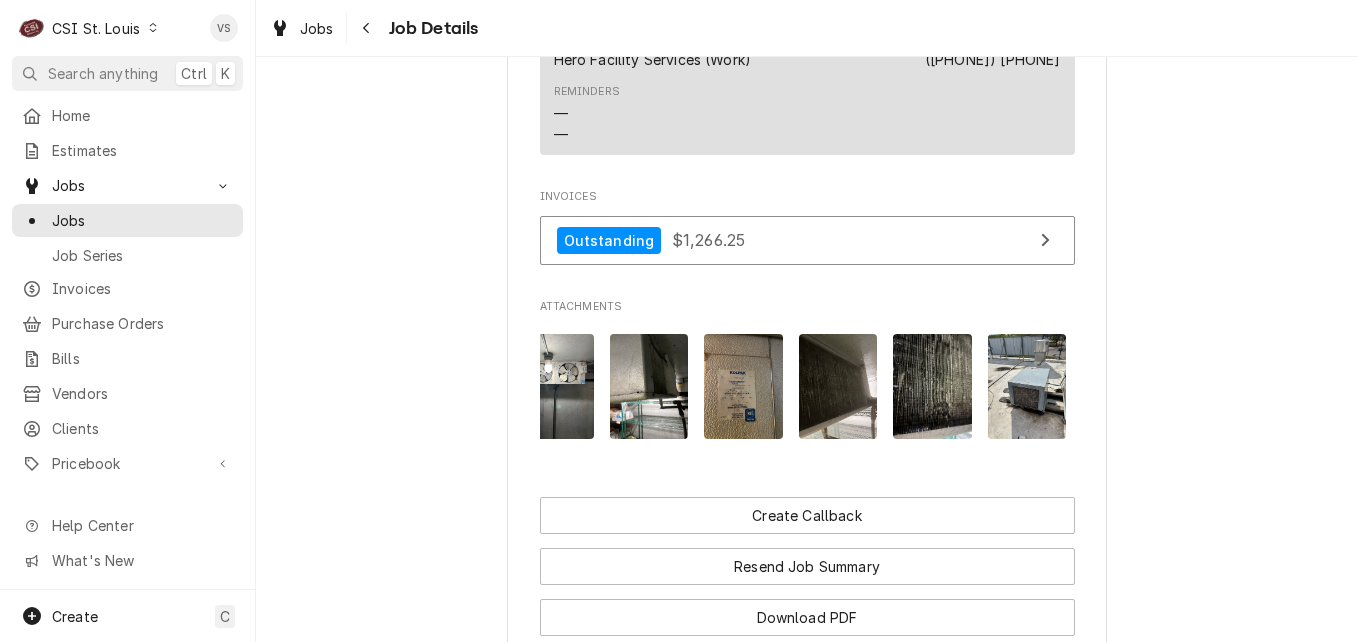 click at bounding box center (838, 386) 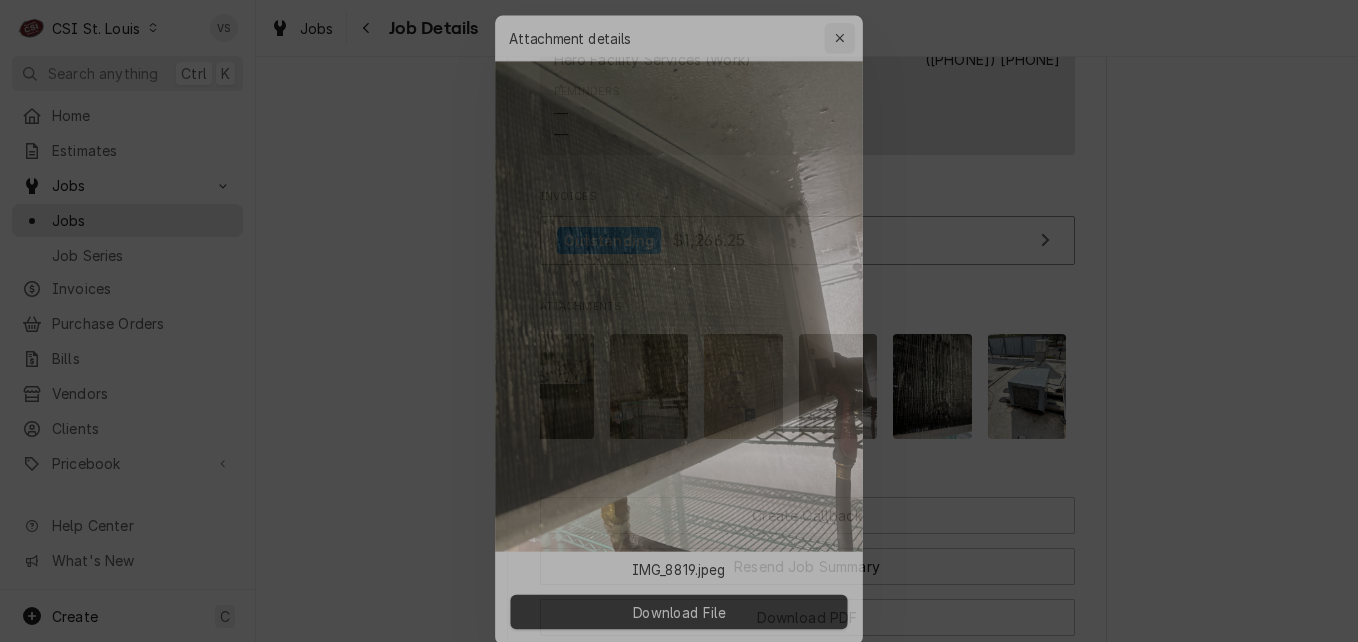 click 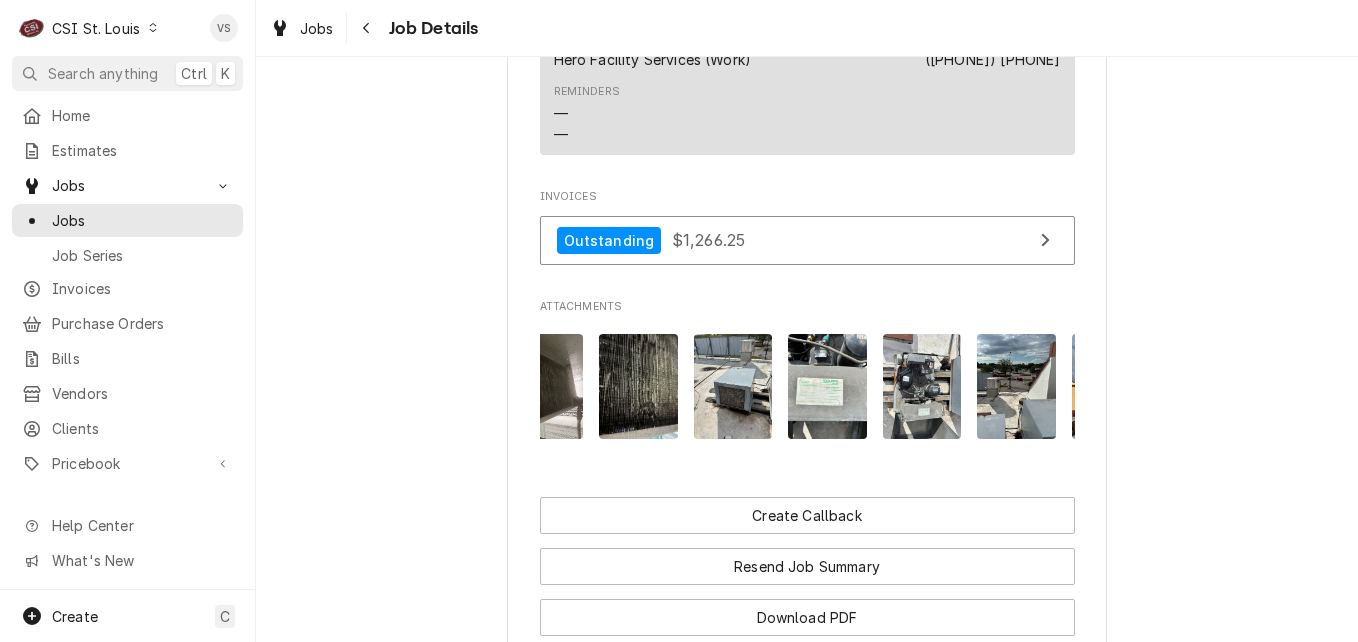 scroll, scrollTop: 0, scrollLeft: 1627, axis: horizontal 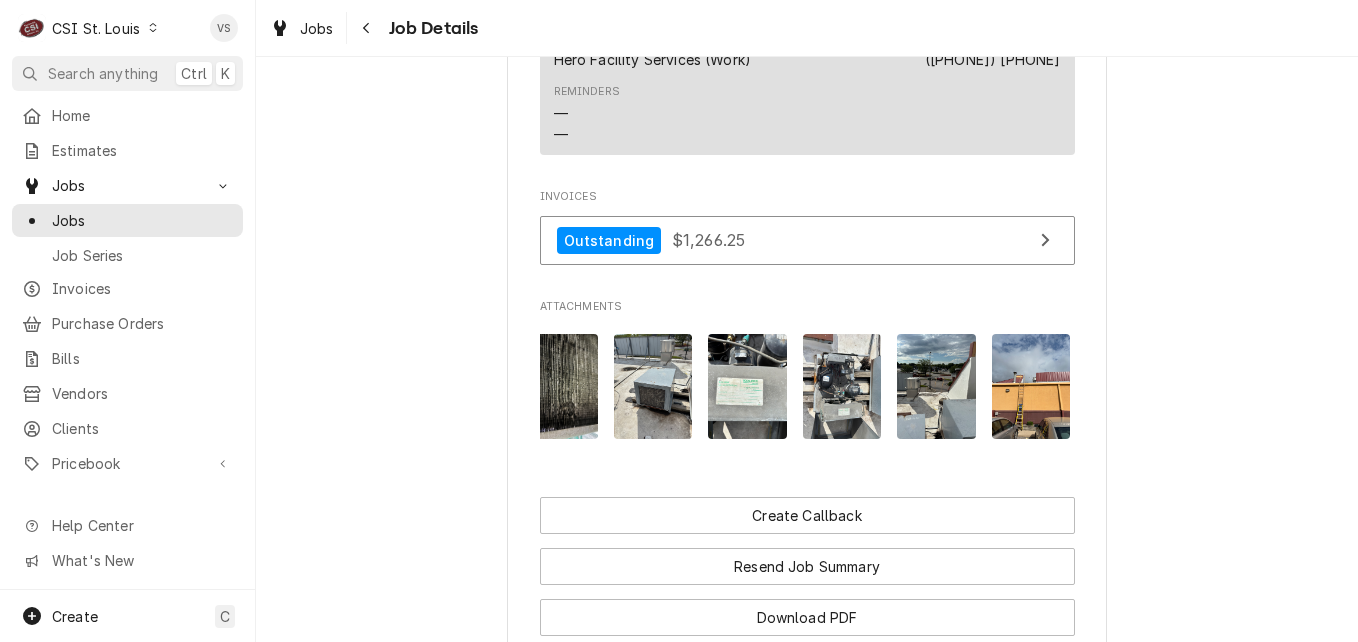 click at bounding box center (936, 386) 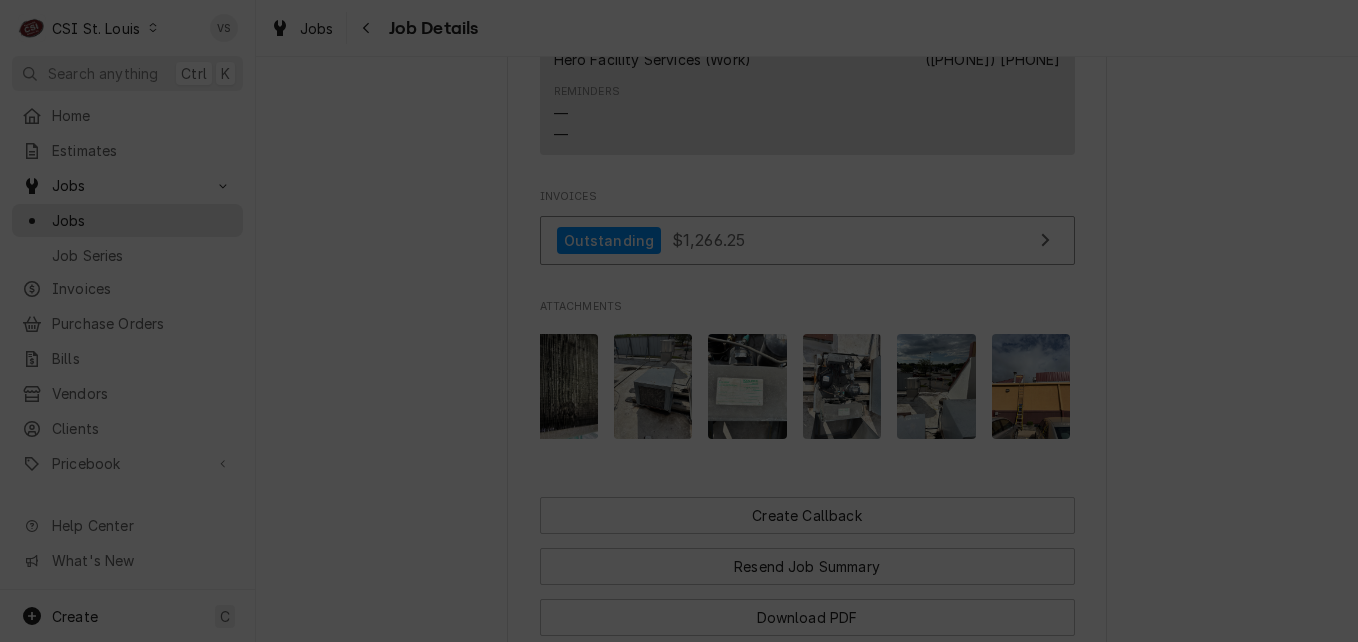 click 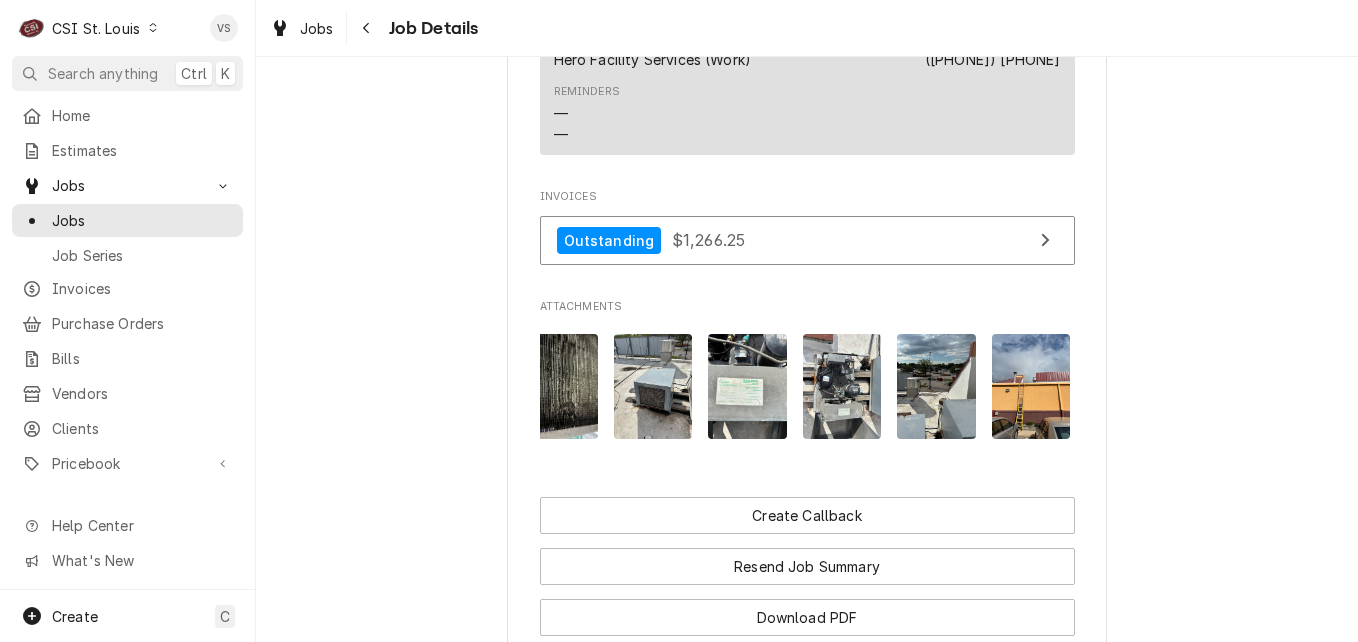 click at bounding box center (1031, 386) 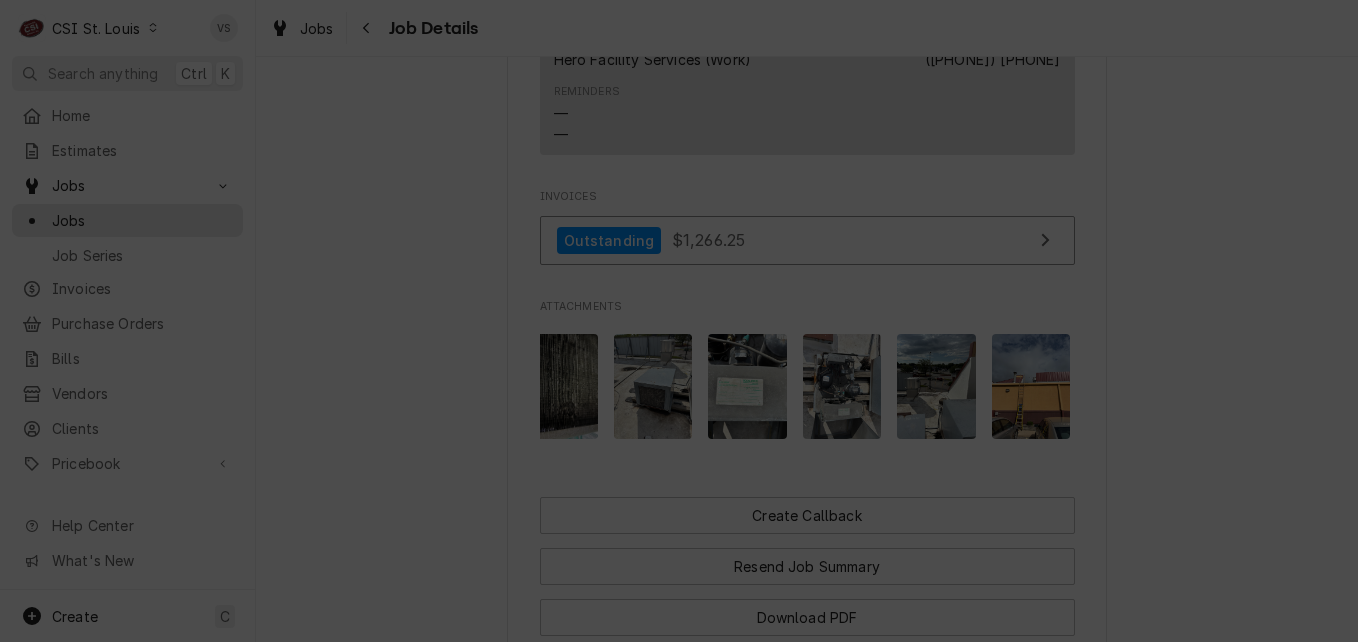click 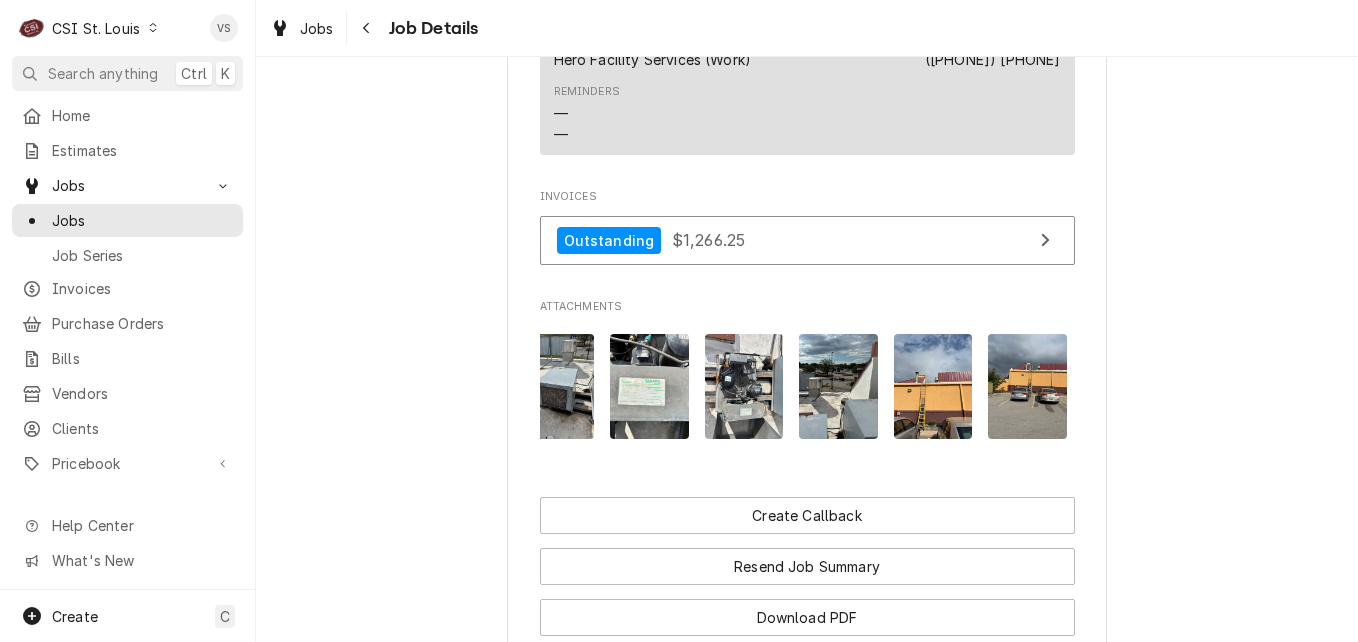 scroll, scrollTop: 0, scrollLeft: 1733, axis: horizontal 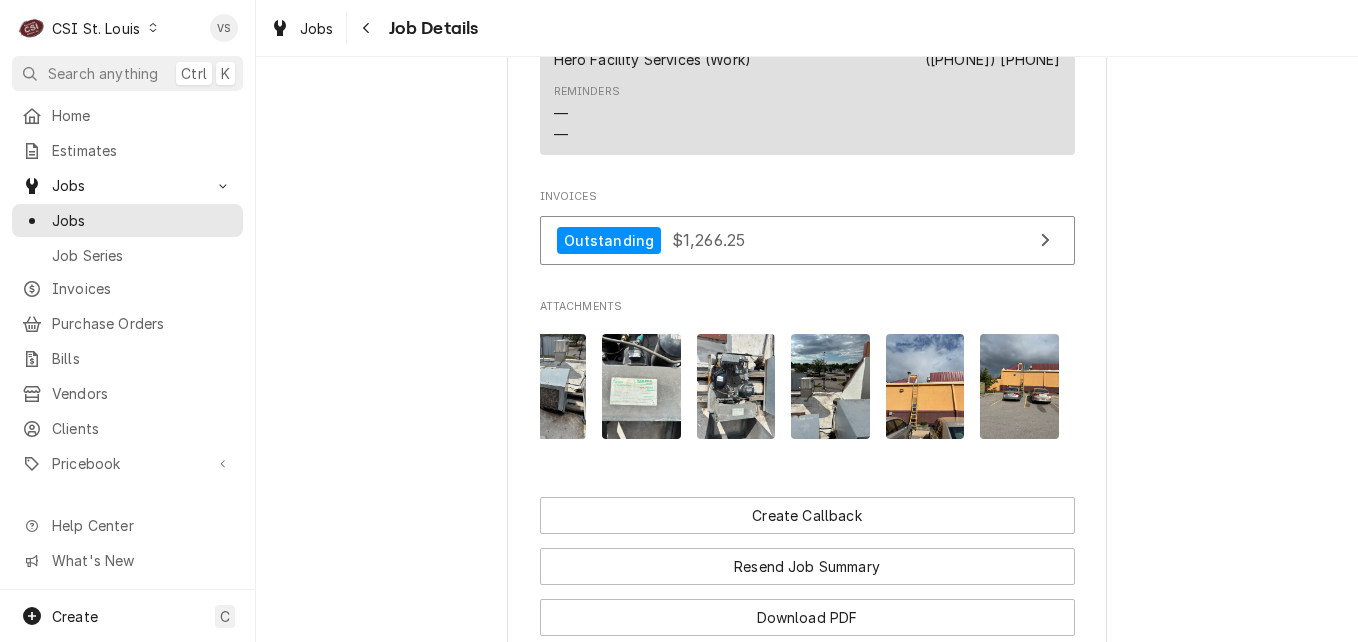 click at bounding box center [1019, 386] 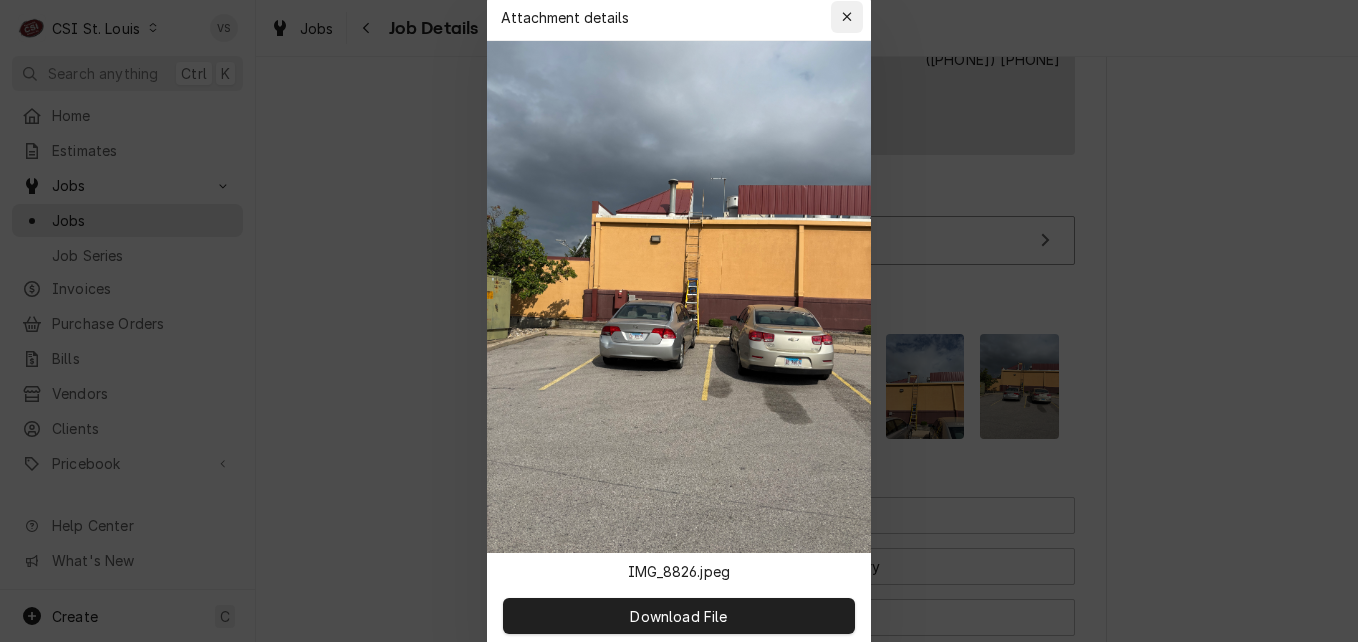 click 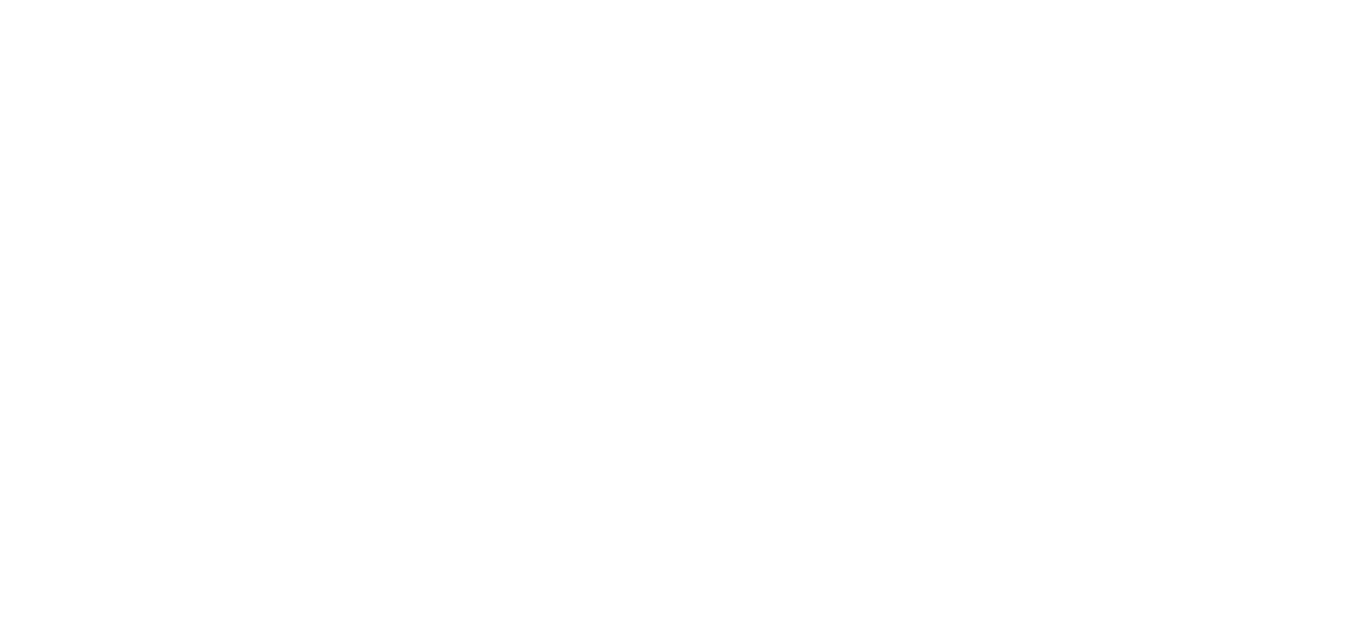 scroll, scrollTop: 0, scrollLeft: 0, axis: both 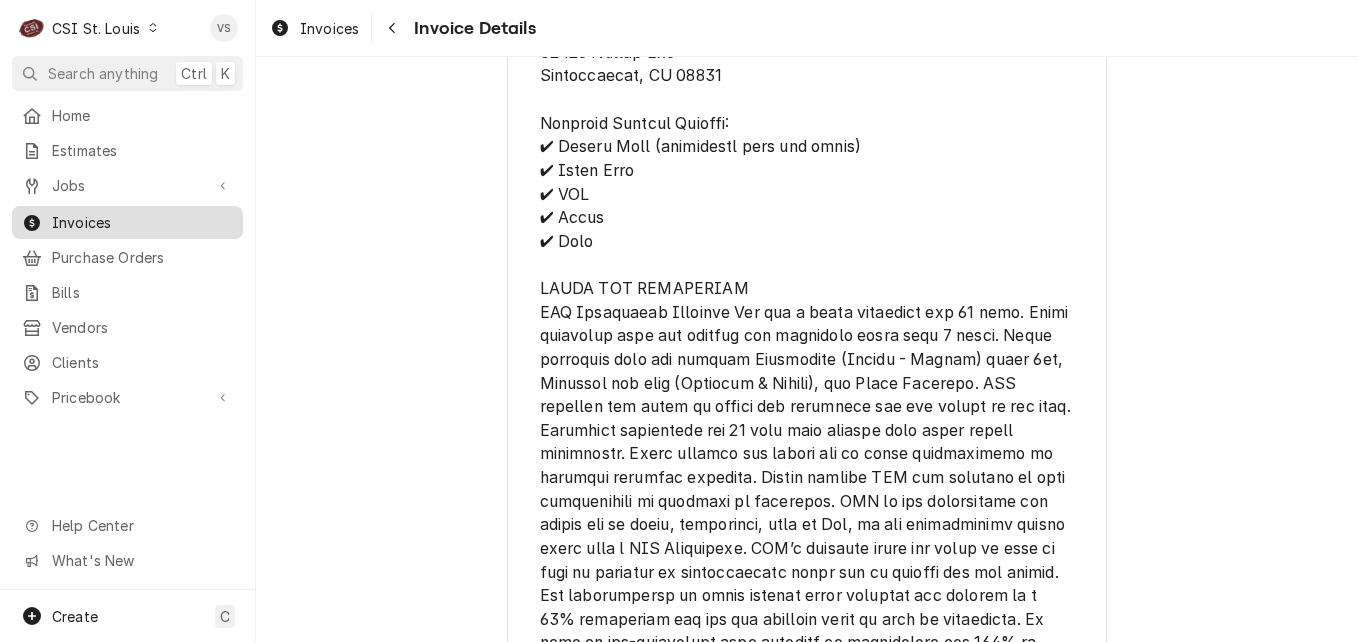 click on "Invoices" at bounding box center [142, 222] 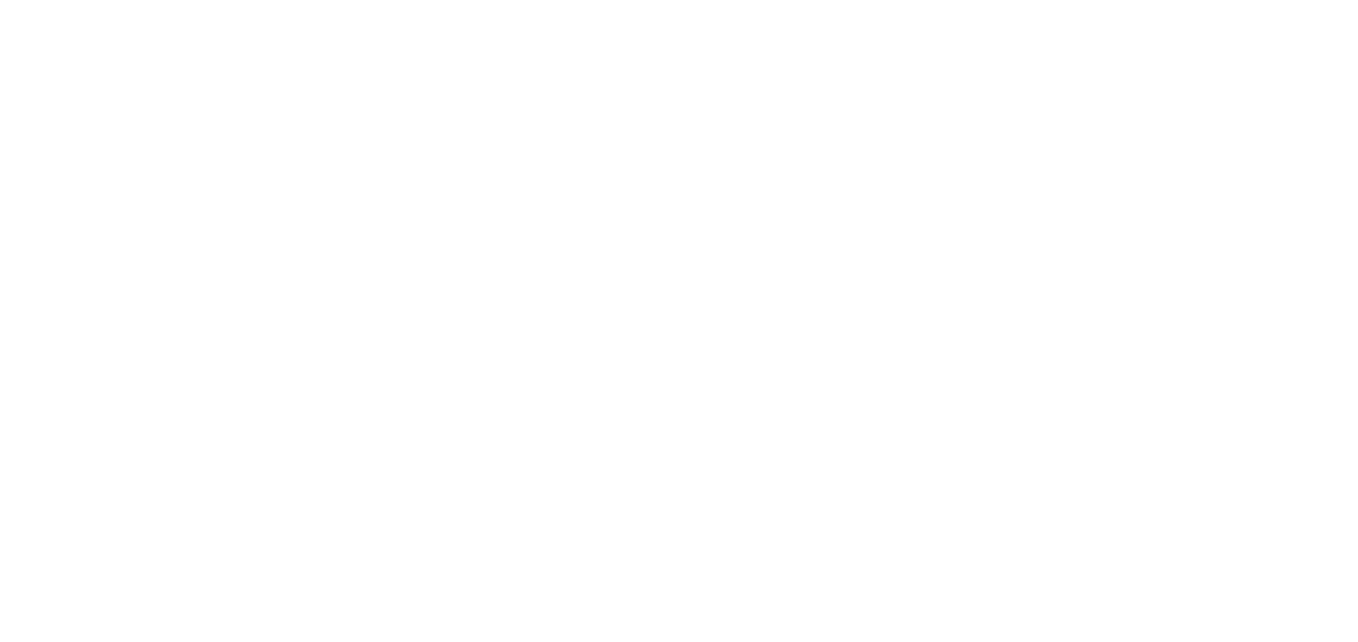 scroll, scrollTop: 0, scrollLeft: 0, axis: both 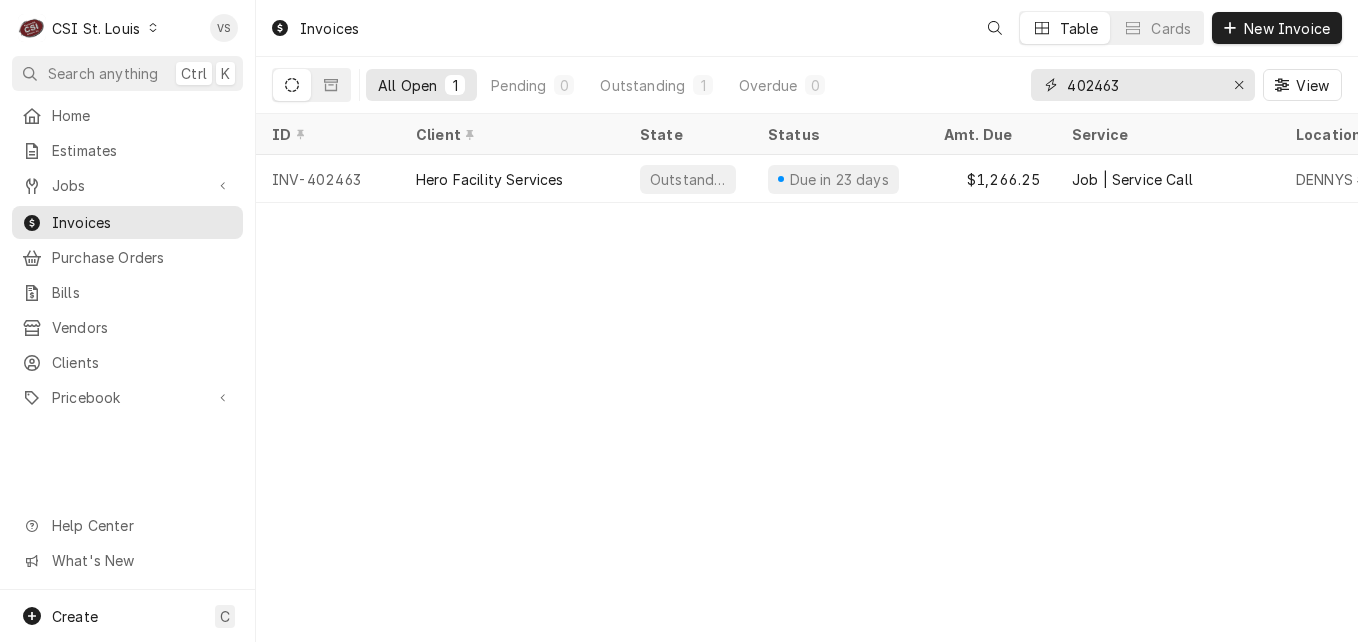 click on "402463" at bounding box center (1142, 85) 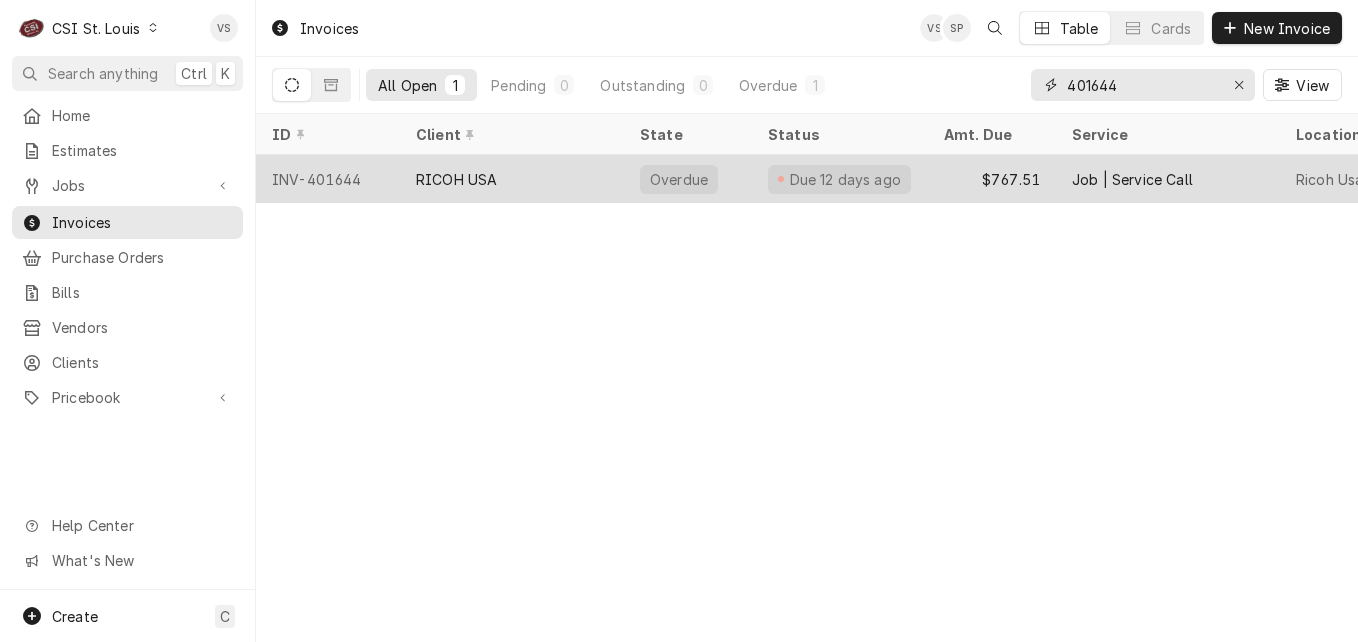 type on "401644" 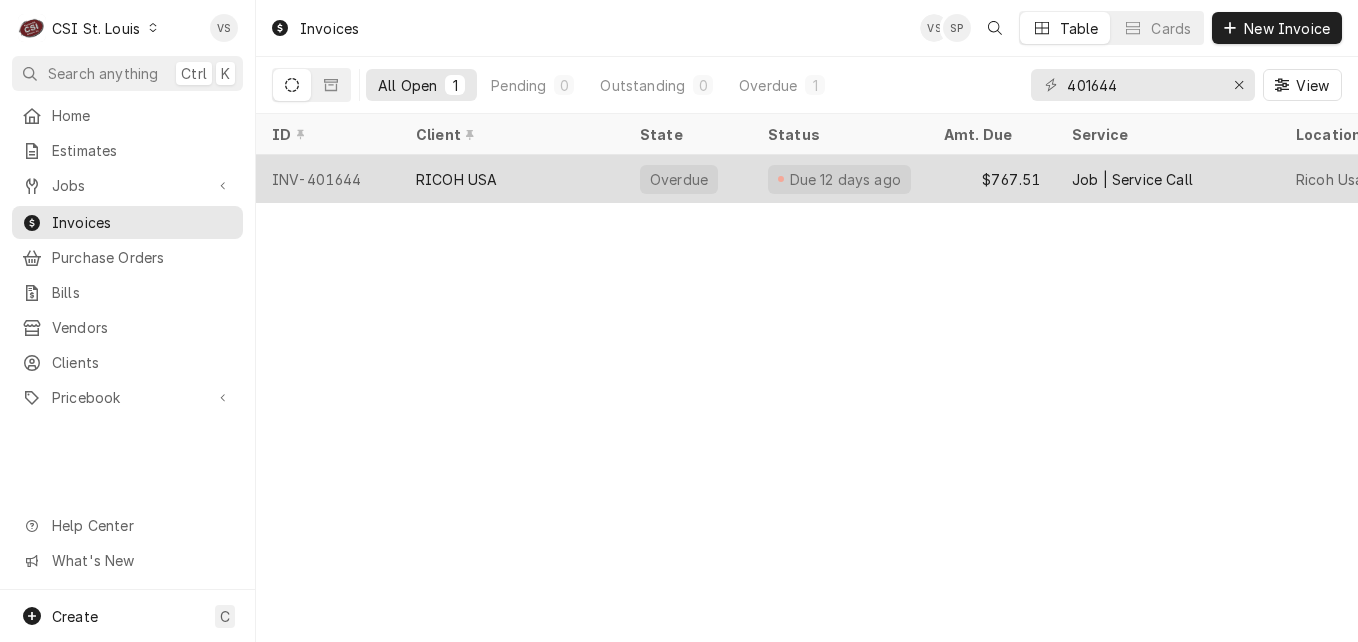 click on "RICOH USA" at bounding box center (512, 179) 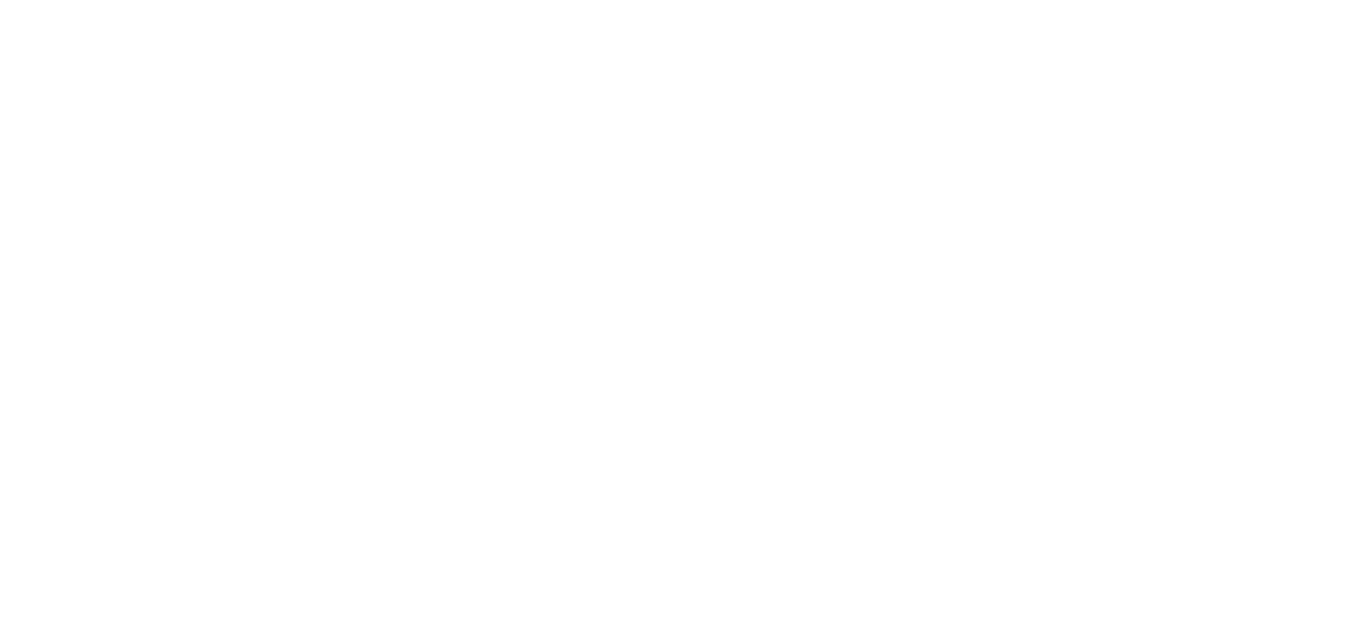scroll, scrollTop: 0, scrollLeft: 0, axis: both 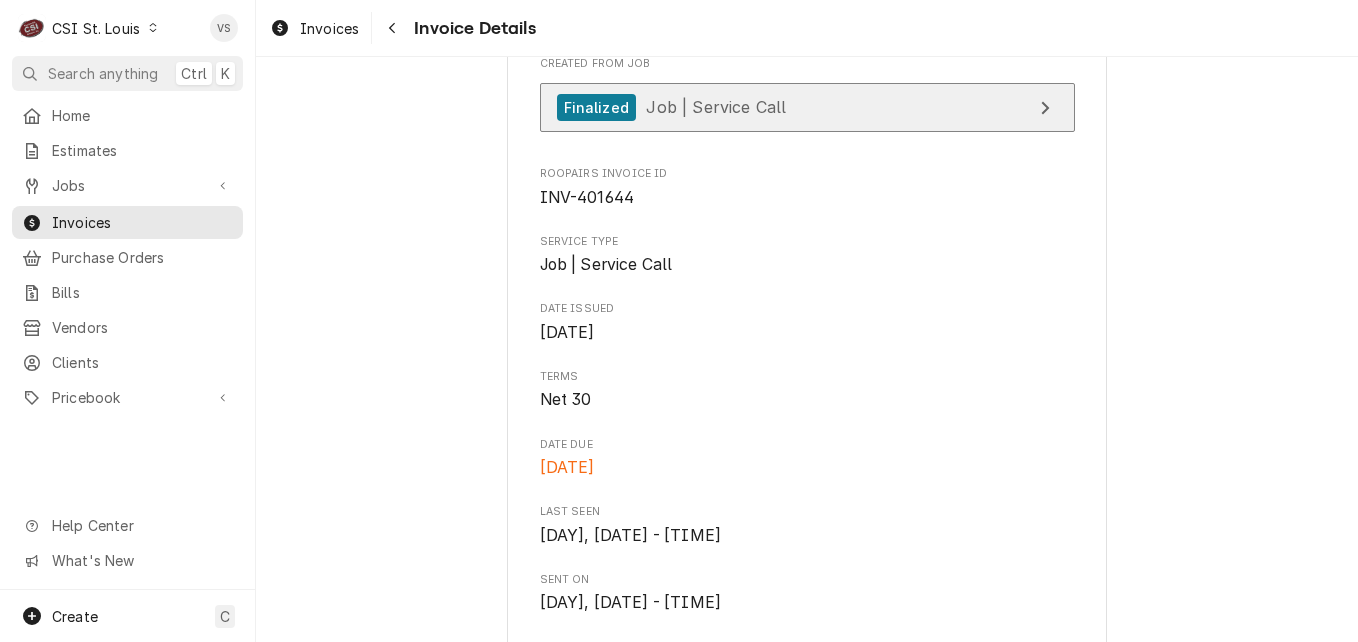 click on "Finalized Job | Service Call" at bounding box center [672, 107] 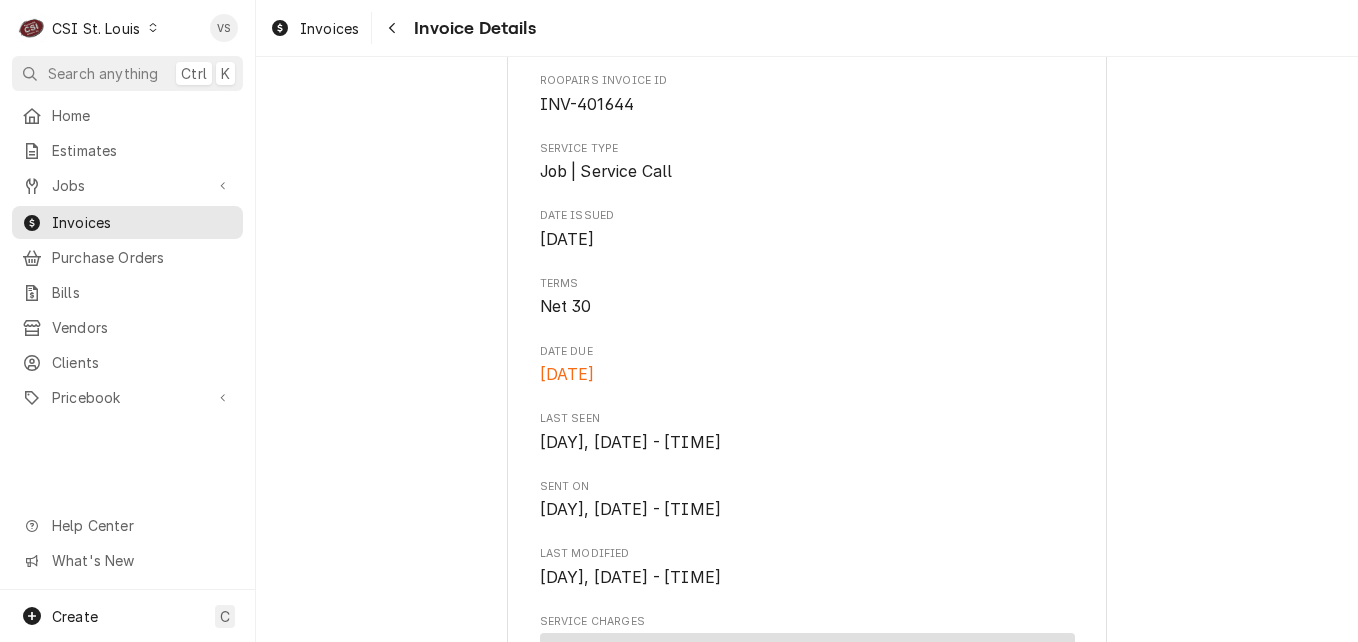 scroll, scrollTop: 500, scrollLeft: 0, axis: vertical 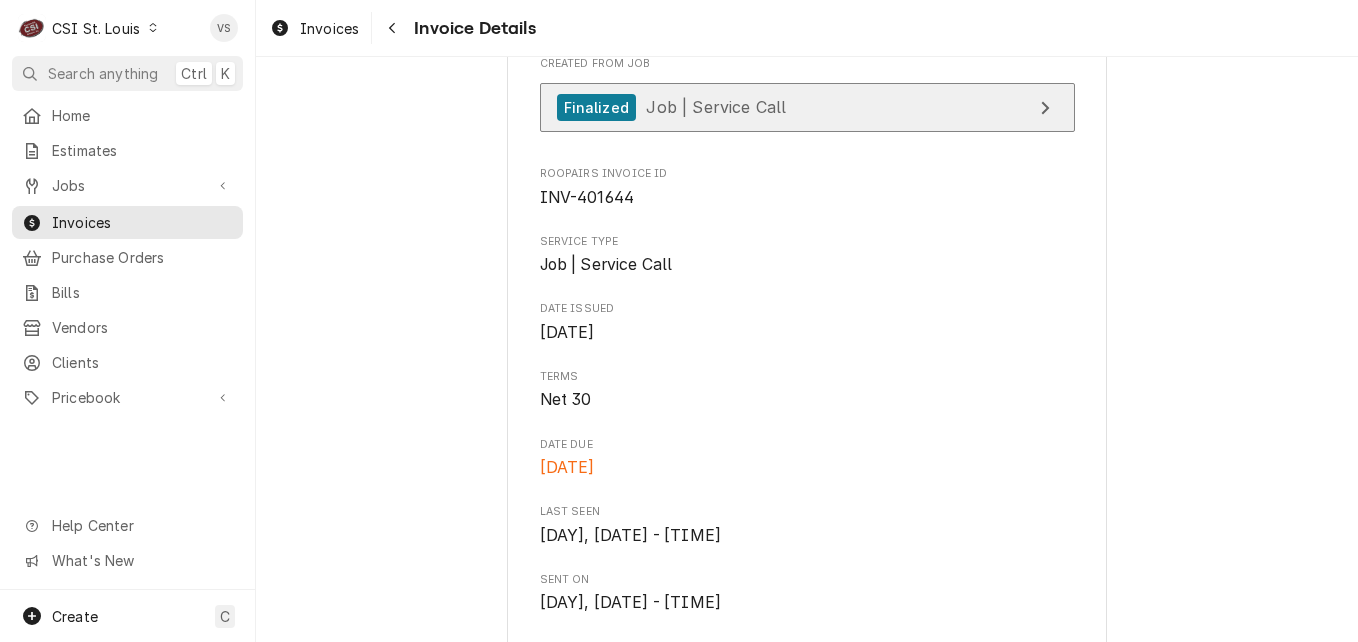 click on "Finalized Job | Service Call" at bounding box center [807, 107] 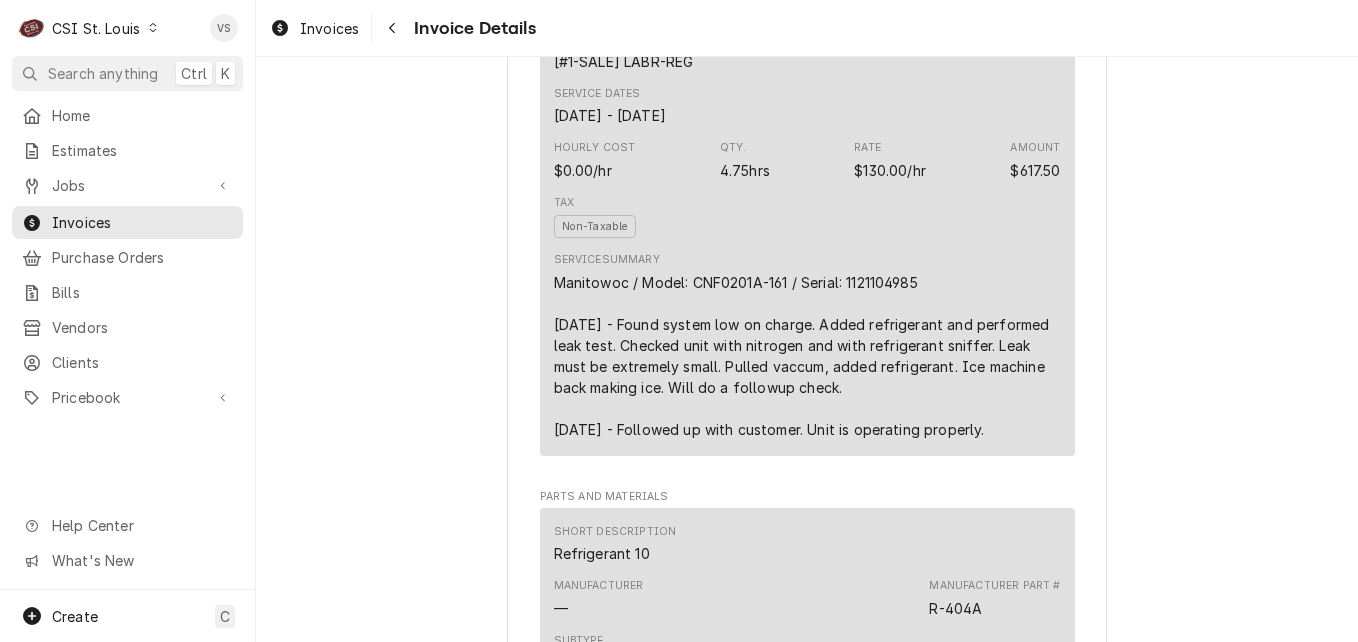 scroll, scrollTop: 1300, scrollLeft: 0, axis: vertical 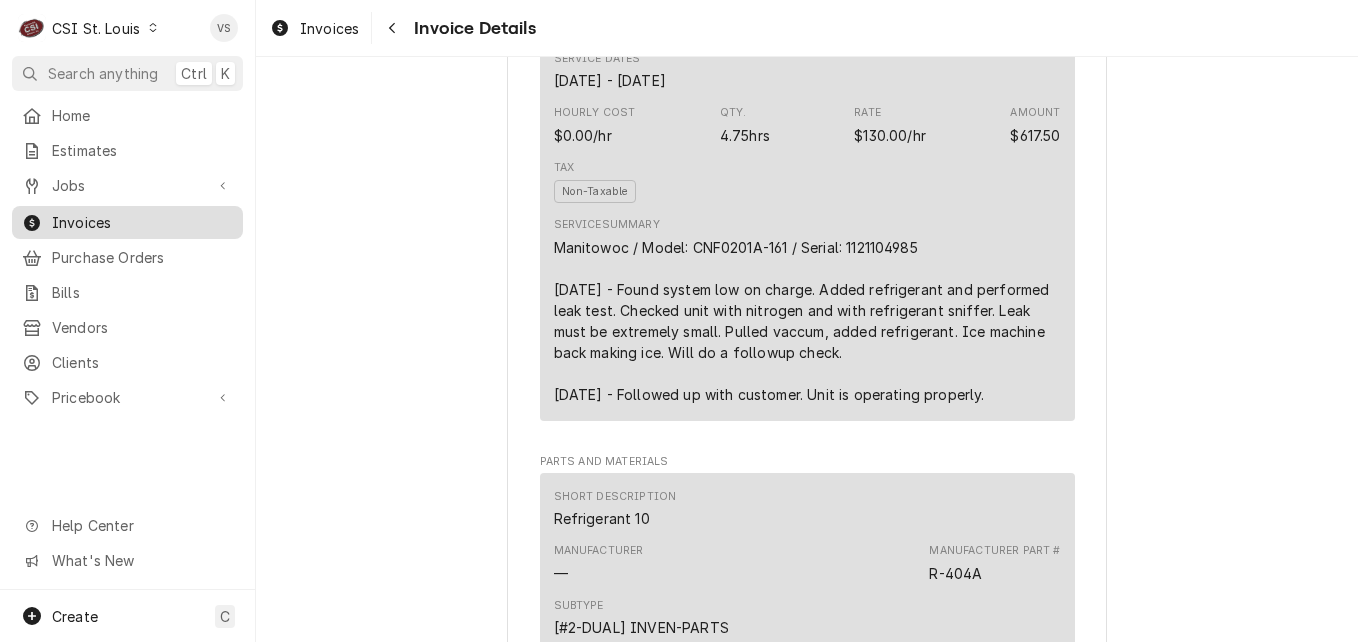click on "Invoices" at bounding box center (142, 222) 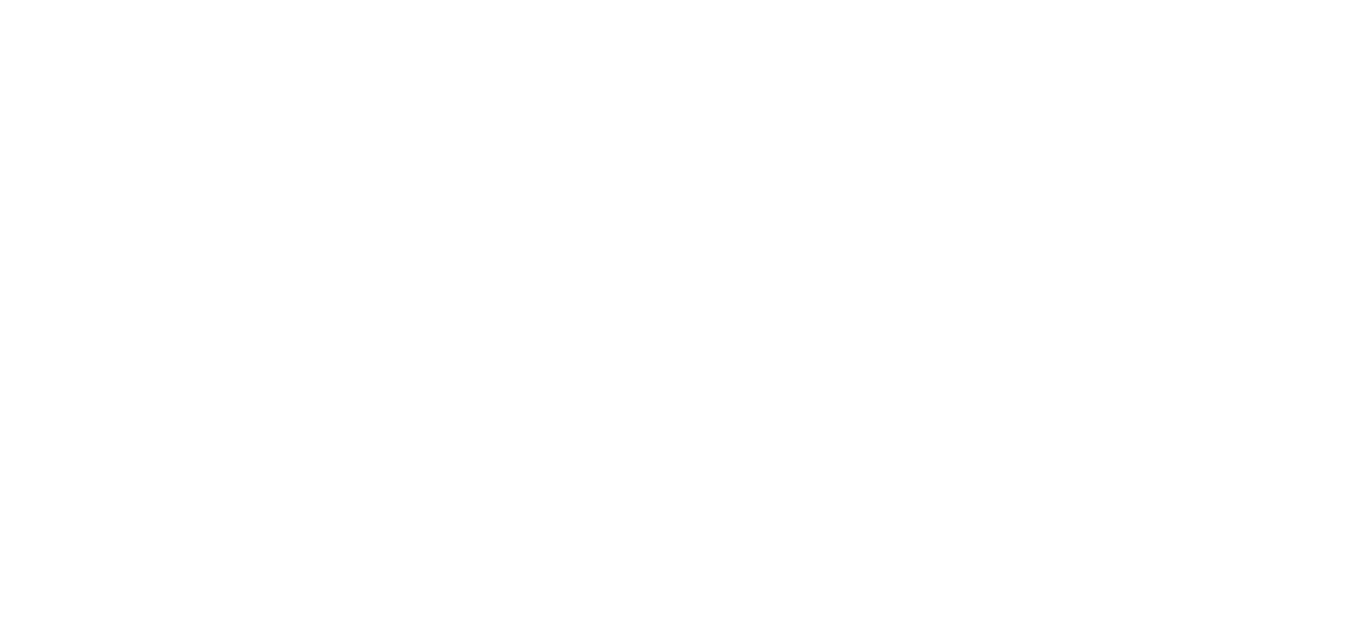 scroll, scrollTop: 0, scrollLeft: 0, axis: both 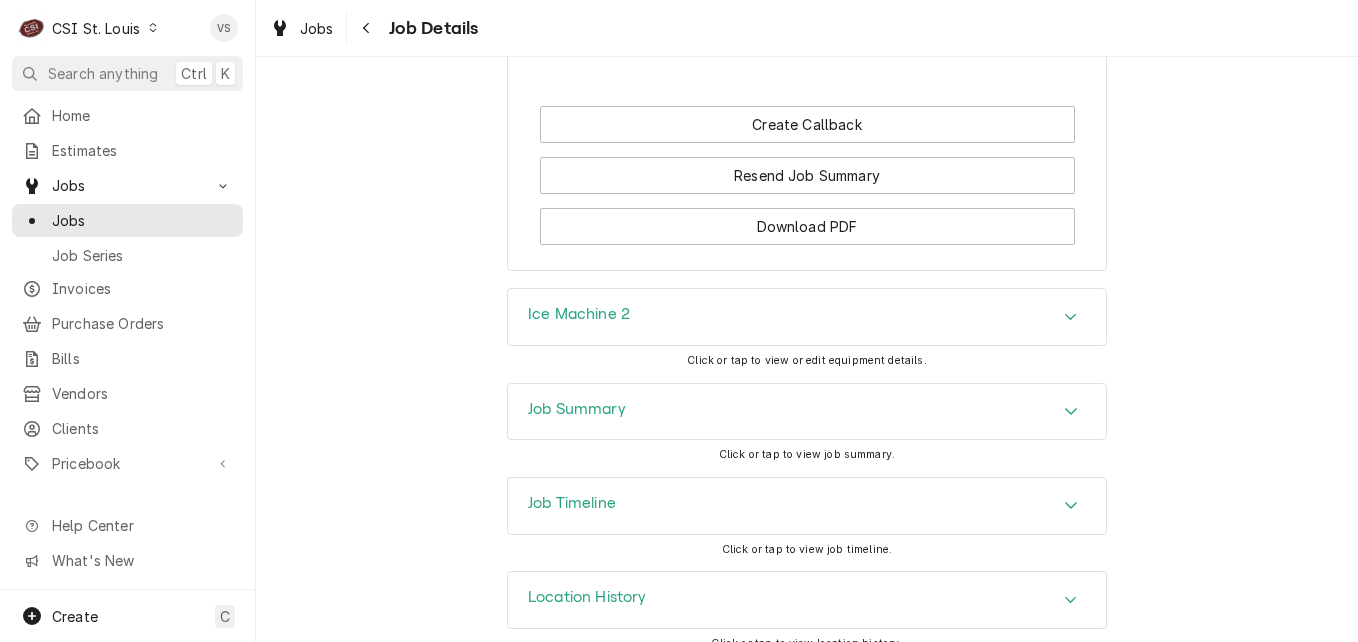 click on "Job Summary" at bounding box center [577, 409] 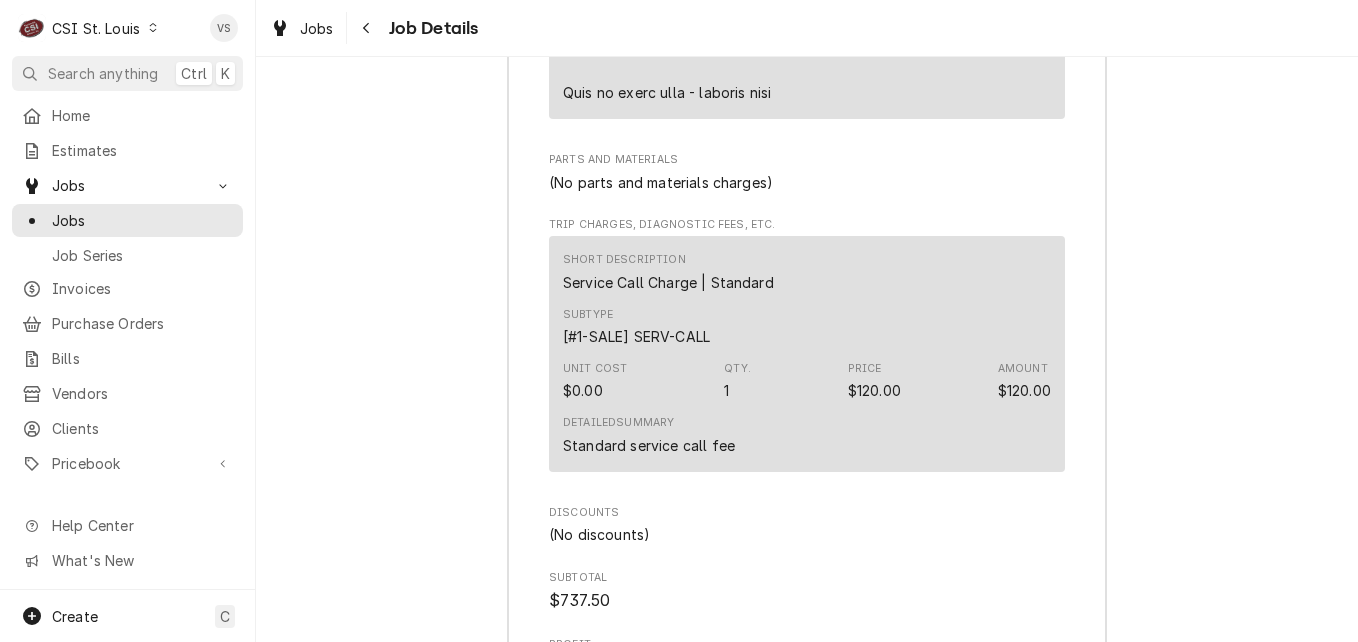 scroll, scrollTop: 4637, scrollLeft: 0, axis: vertical 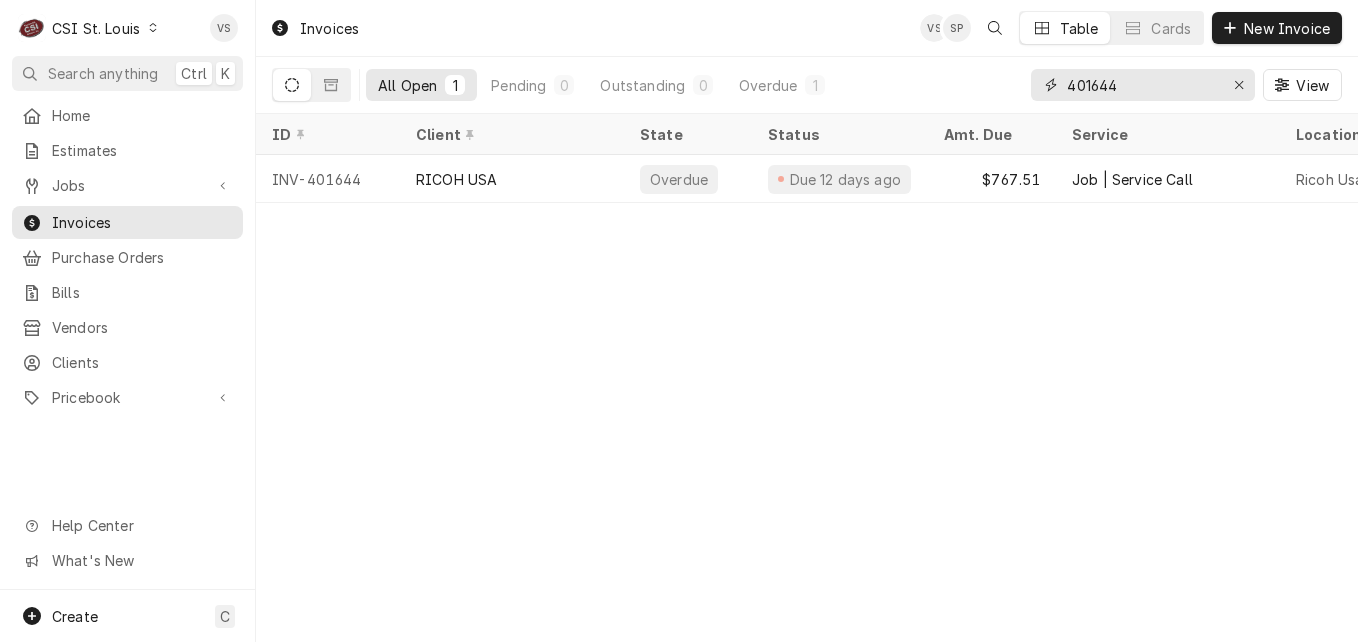 click on "401644" at bounding box center [1142, 85] 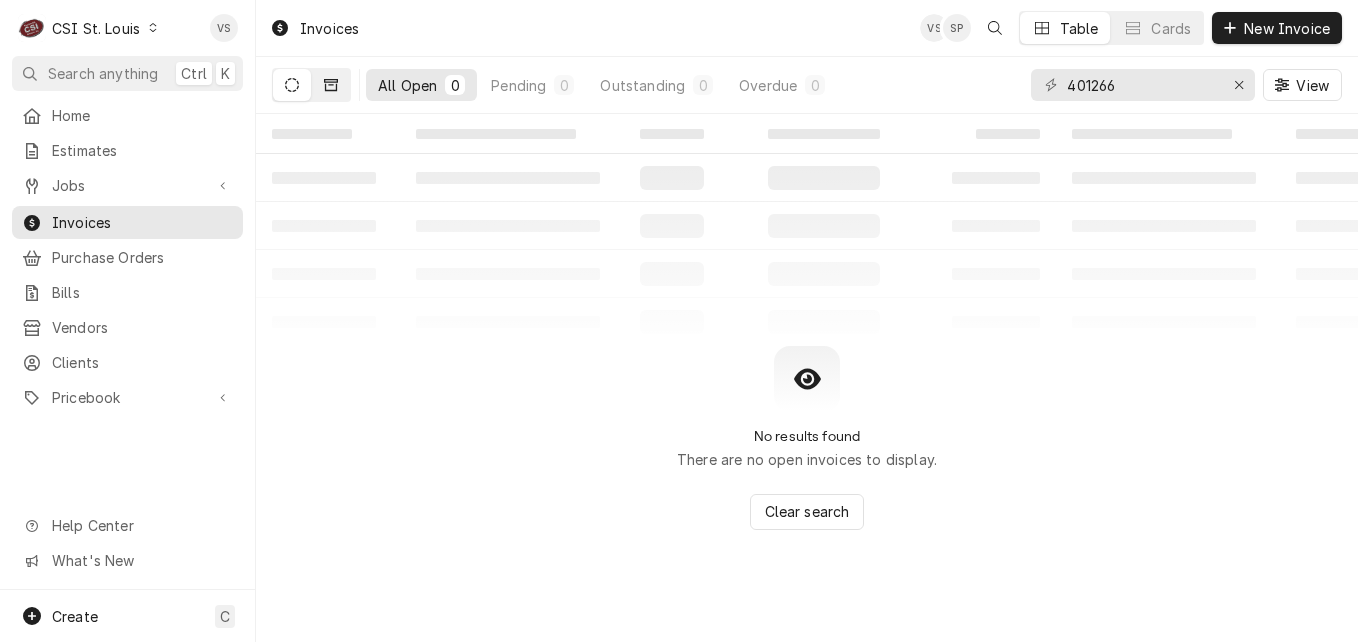 click at bounding box center [331, 85] 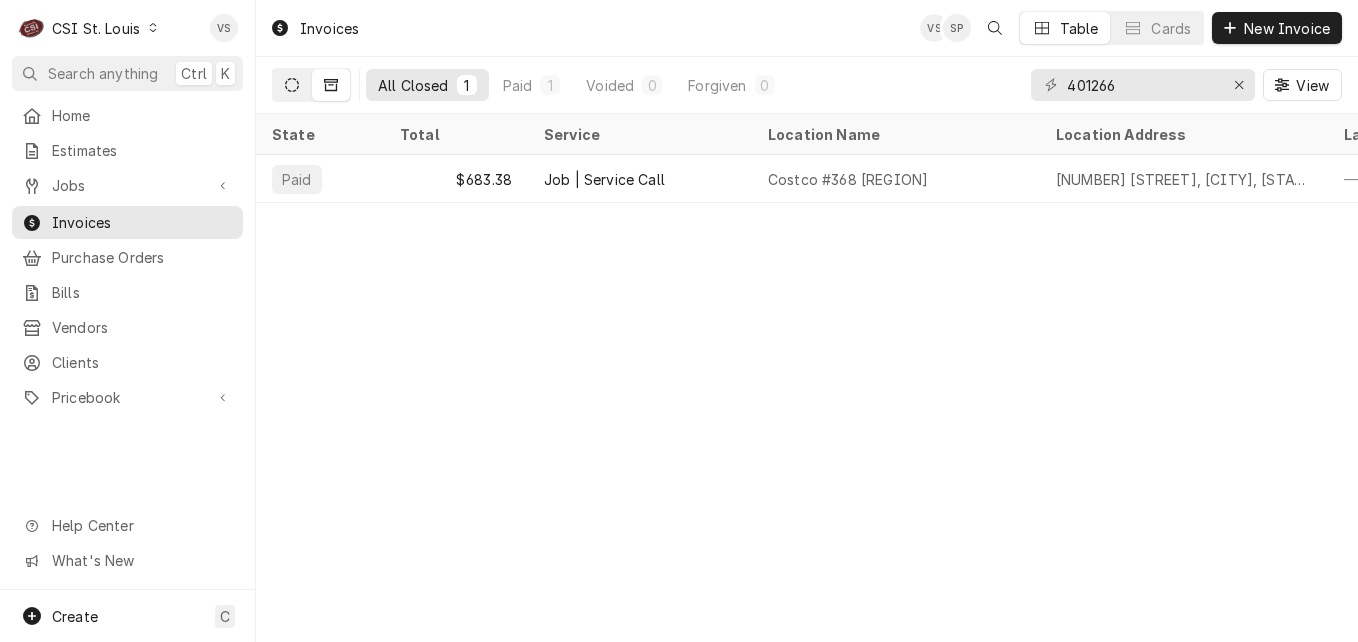 click at bounding box center (292, 85) 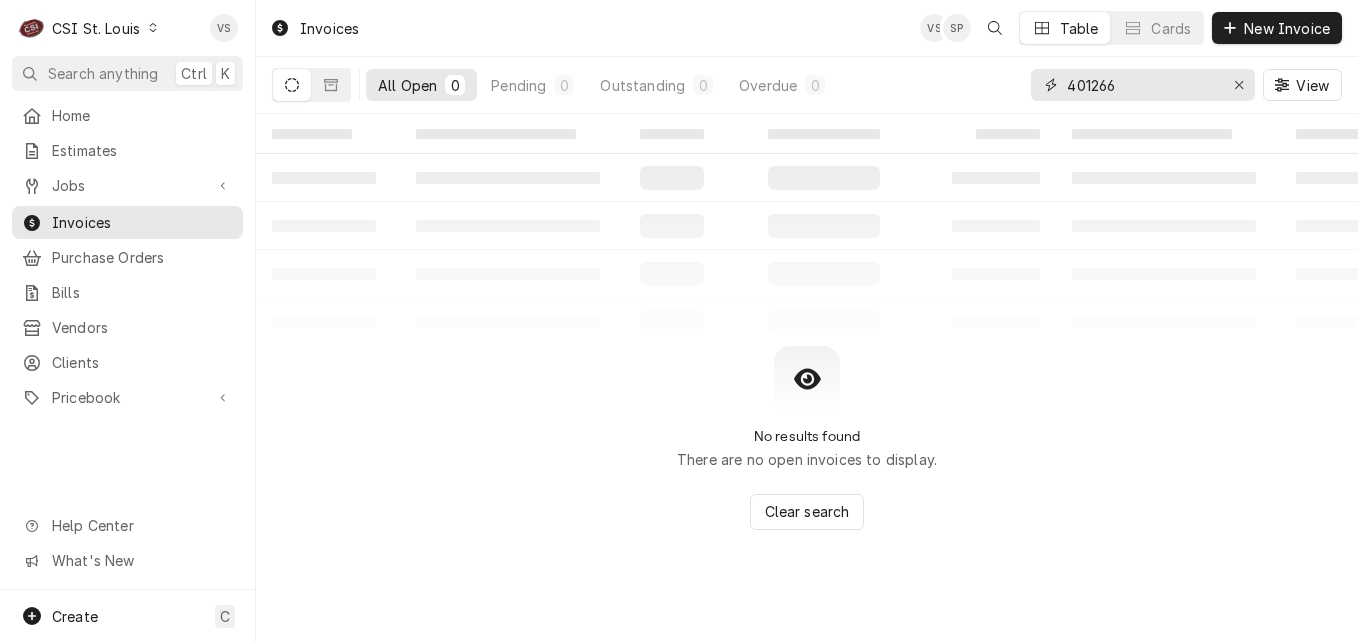 drag, startPoint x: 1100, startPoint y: 83, endPoint x: 1118, endPoint y: 87, distance: 18.439089 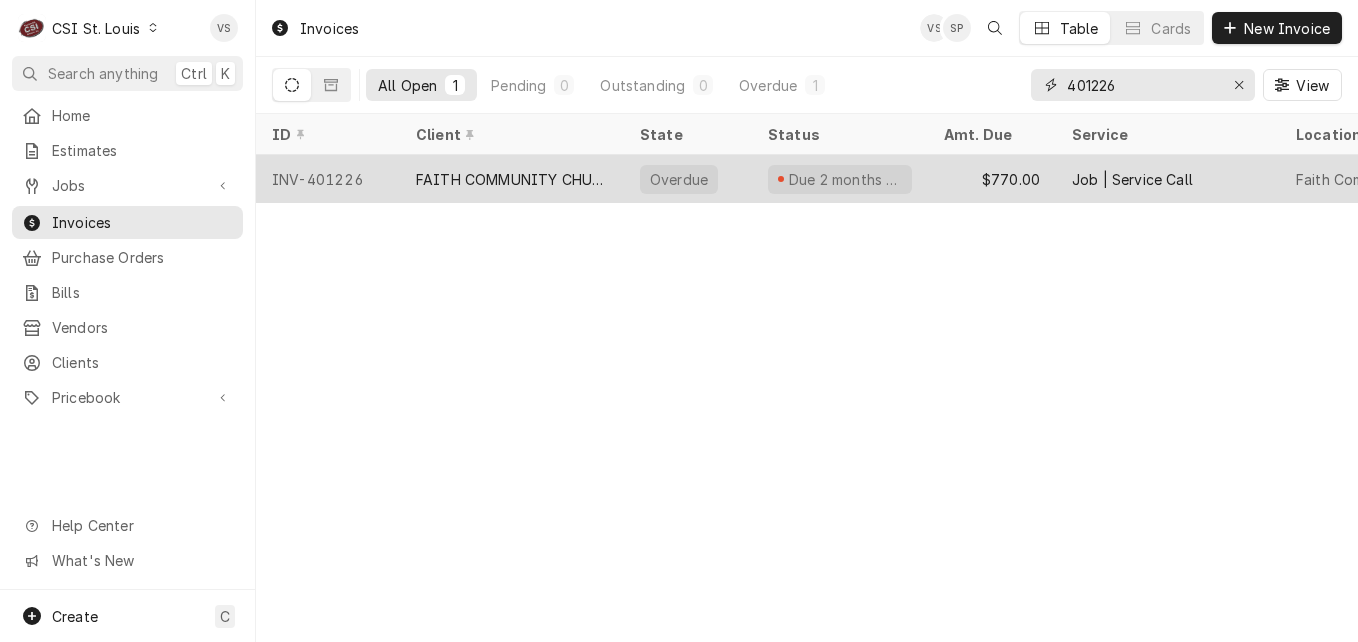 type on "401226" 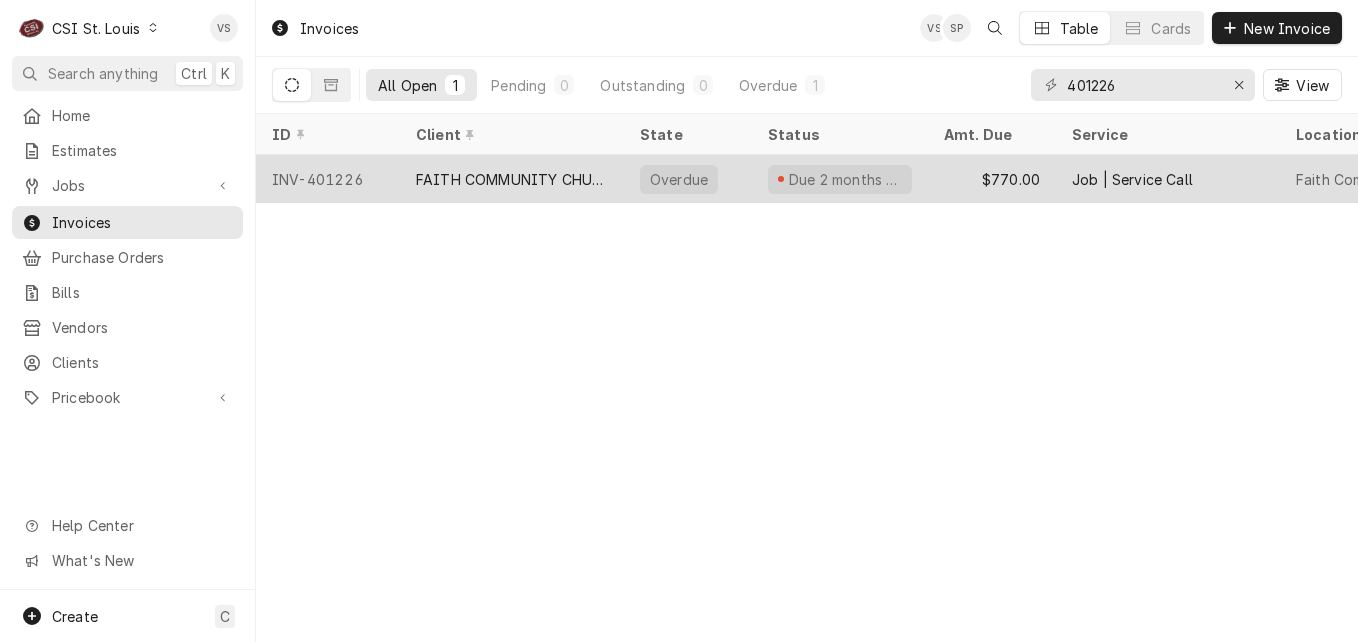 click on "FAITH COMMUNITY CHURCH" at bounding box center [512, 179] 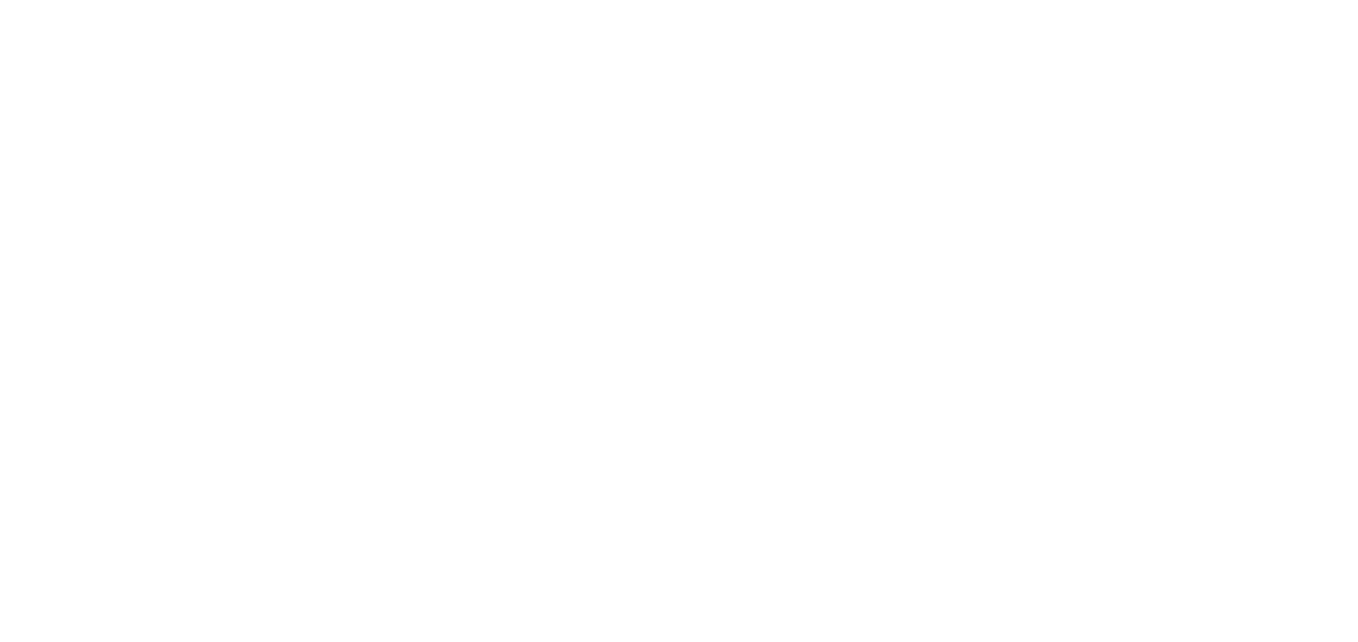 scroll, scrollTop: 0, scrollLeft: 0, axis: both 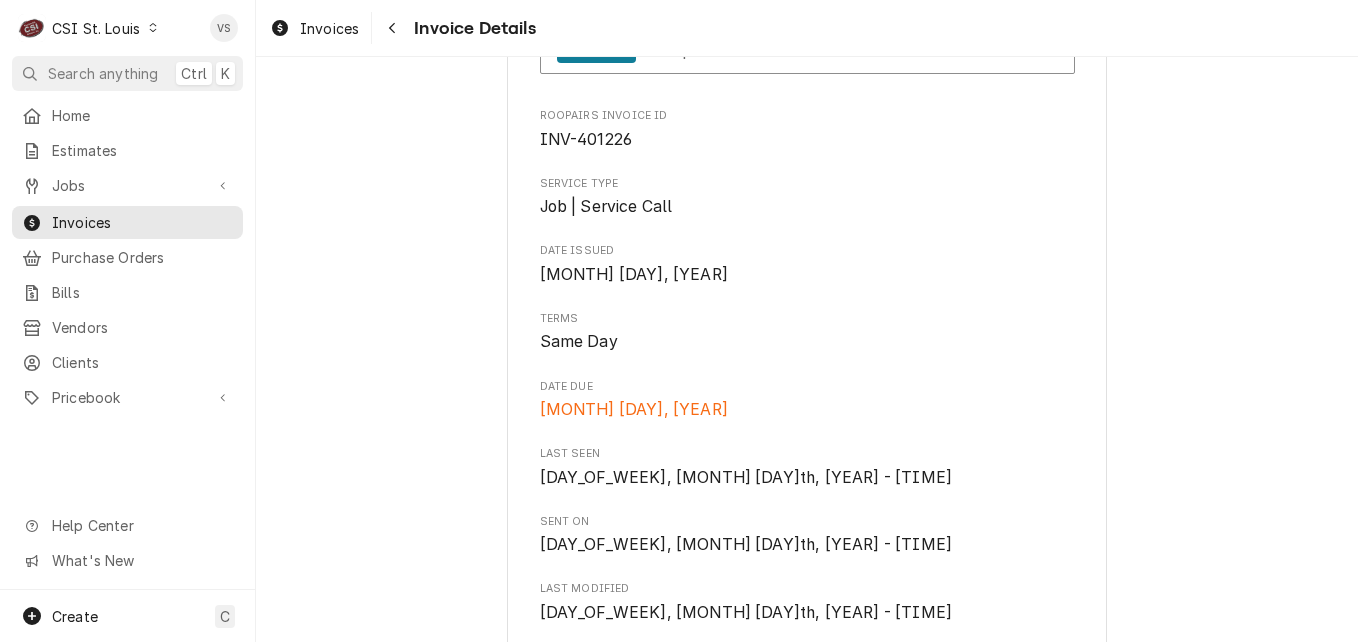 click 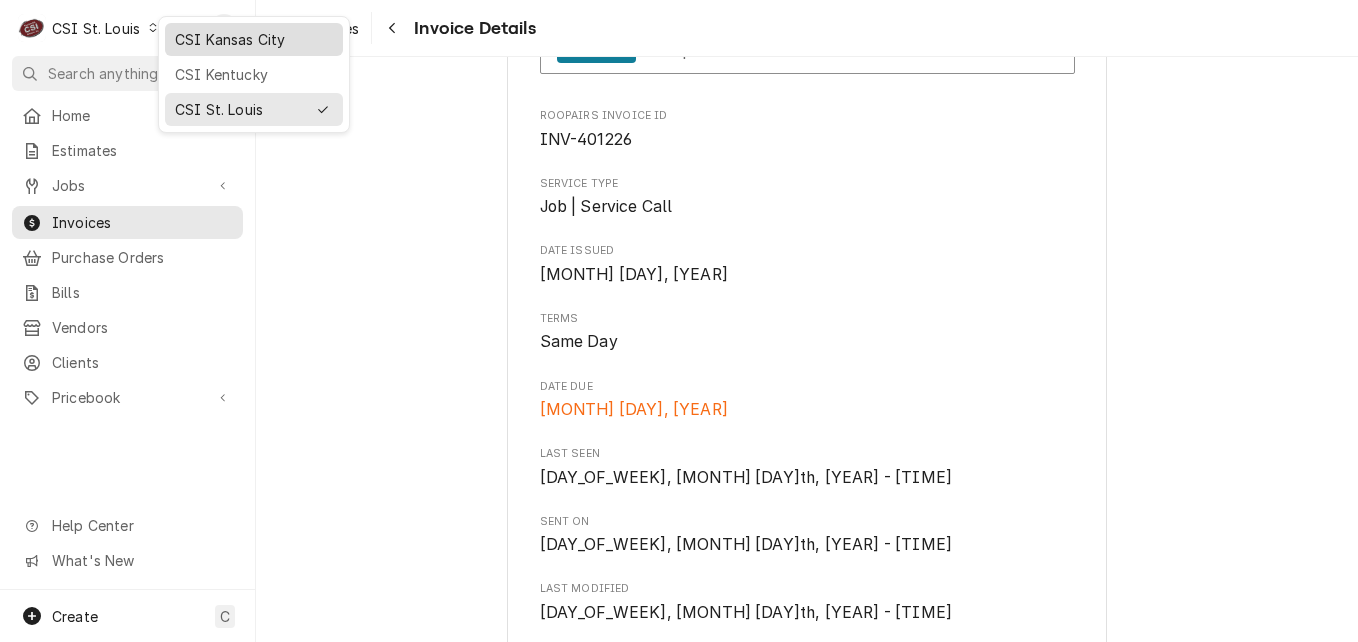 click on "CSI Kansas City" at bounding box center [254, 39] 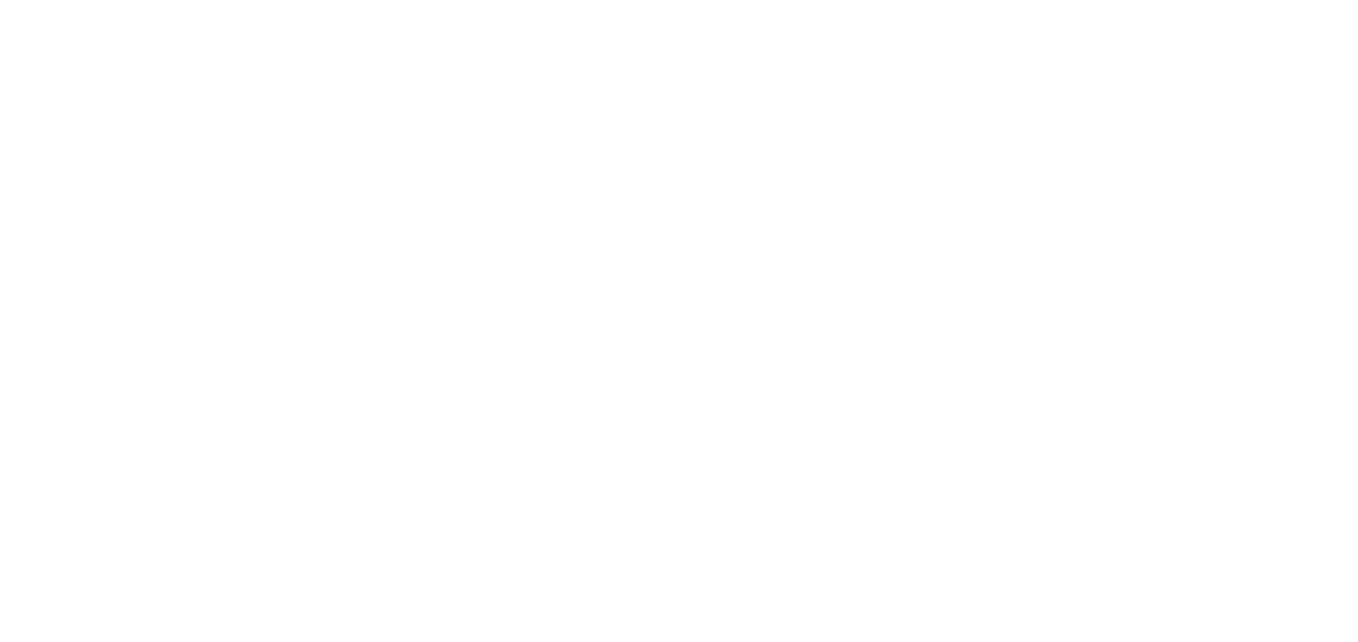 scroll, scrollTop: 0, scrollLeft: 0, axis: both 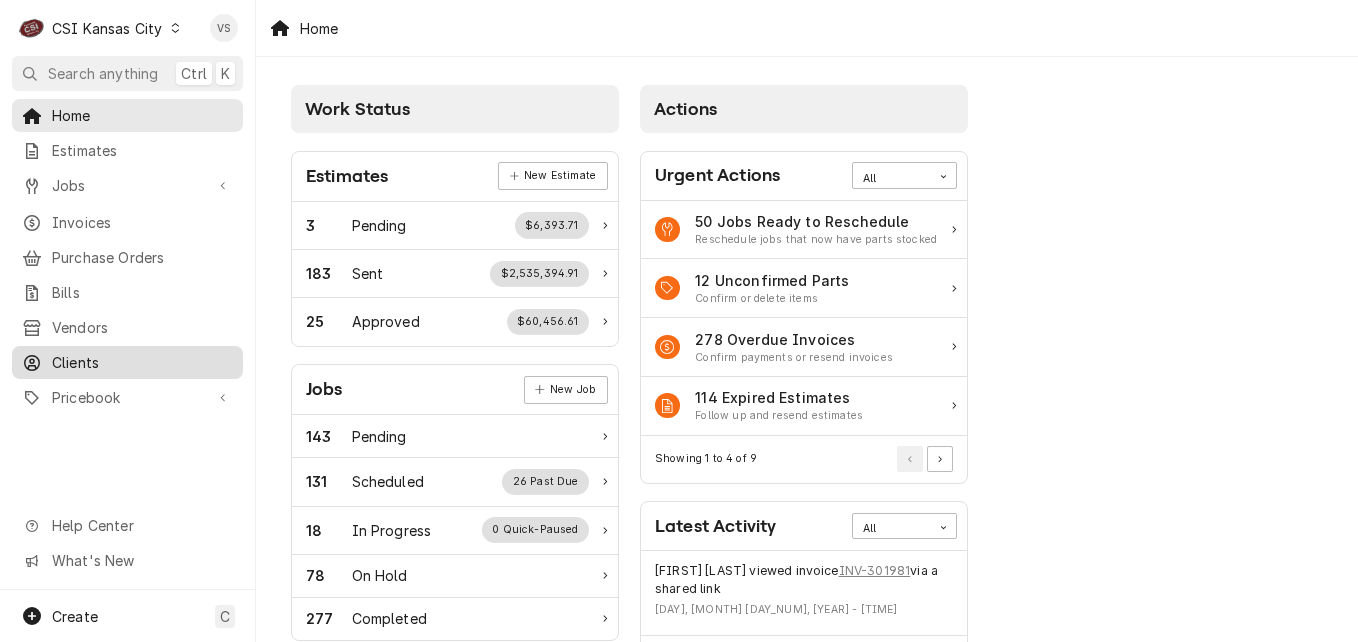 click on "Clients" at bounding box center (142, 362) 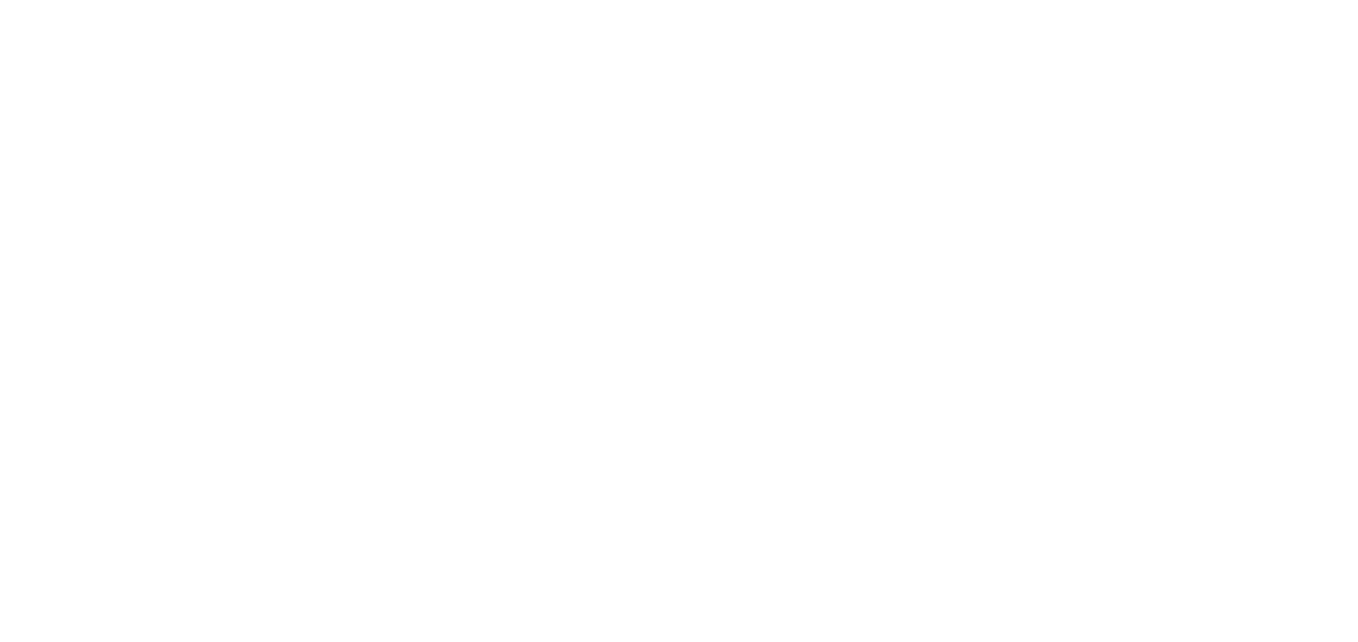 scroll, scrollTop: 0, scrollLeft: 0, axis: both 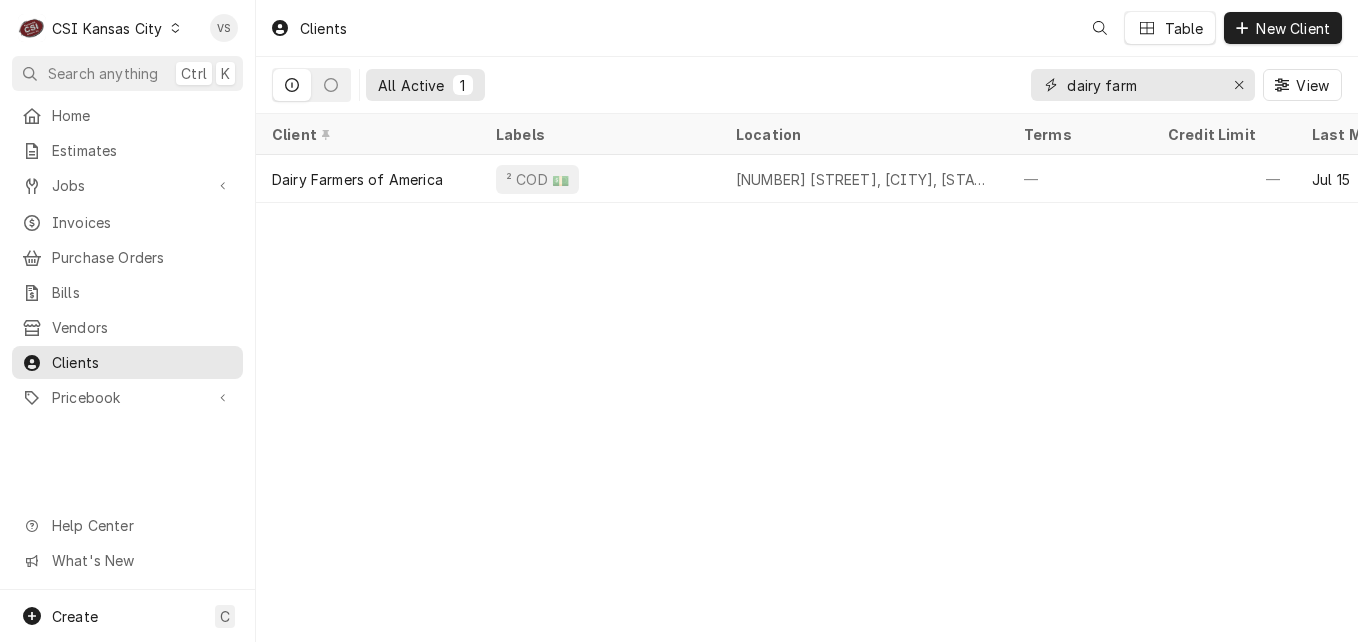 click on "dairy farm" at bounding box center [1142, 85] 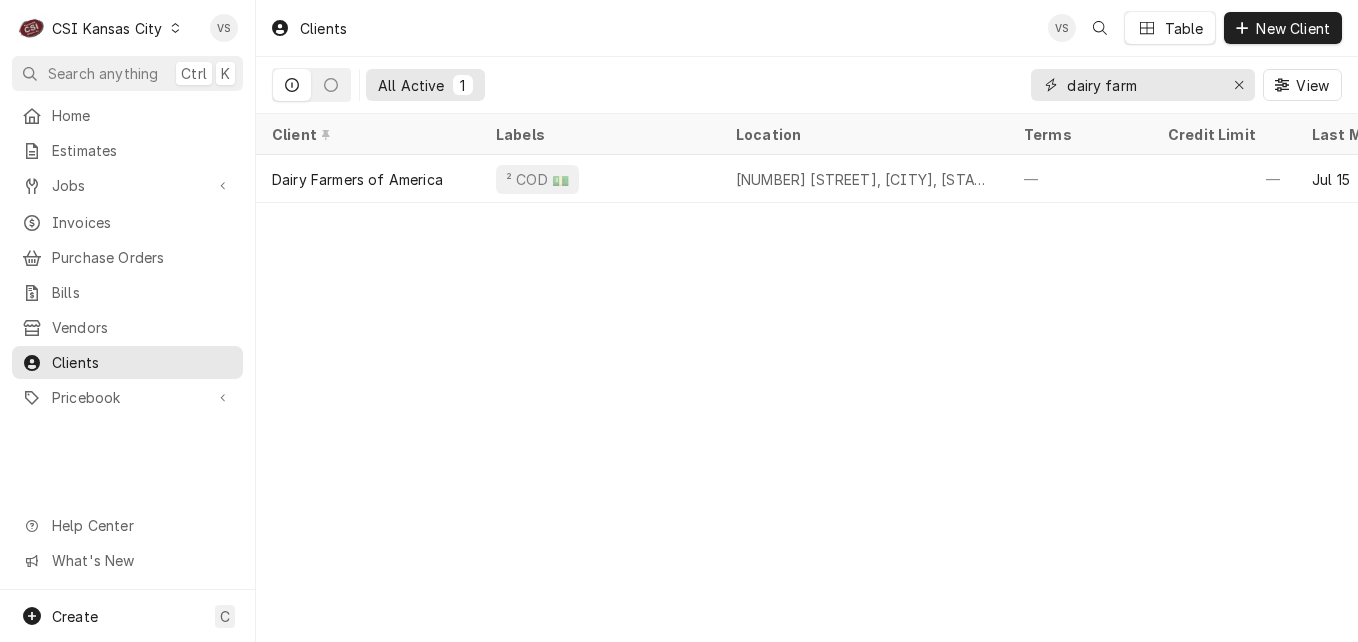 drag, startPoint x: 1141, startPoint y: 85, endPoint x: 1176, endPoint y: 104, distance: 39.824615 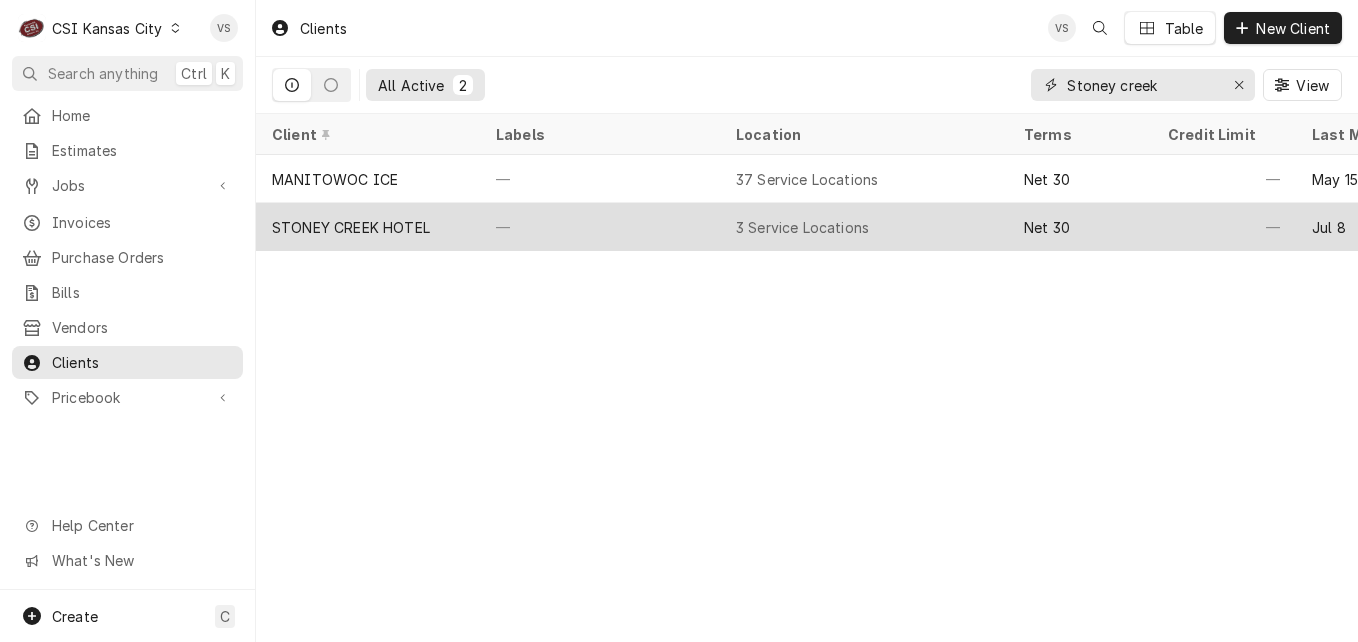 type on "Stoney creek" 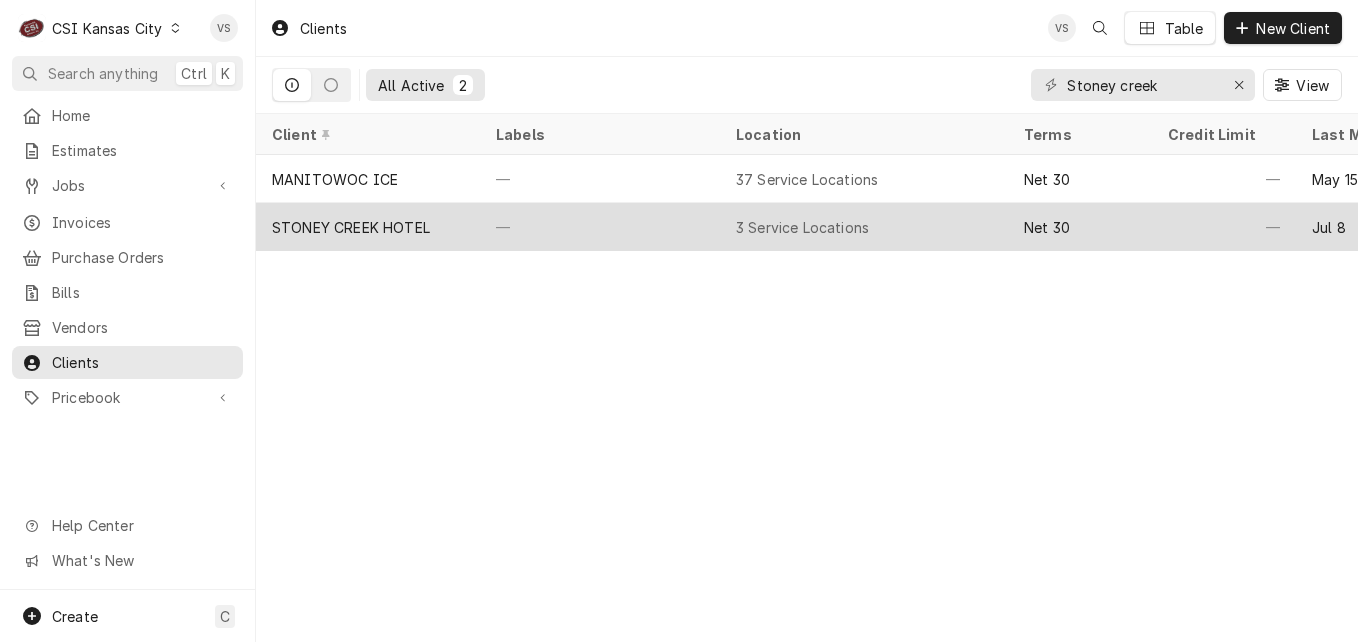 click on "—" at bounding box center [600, 227] 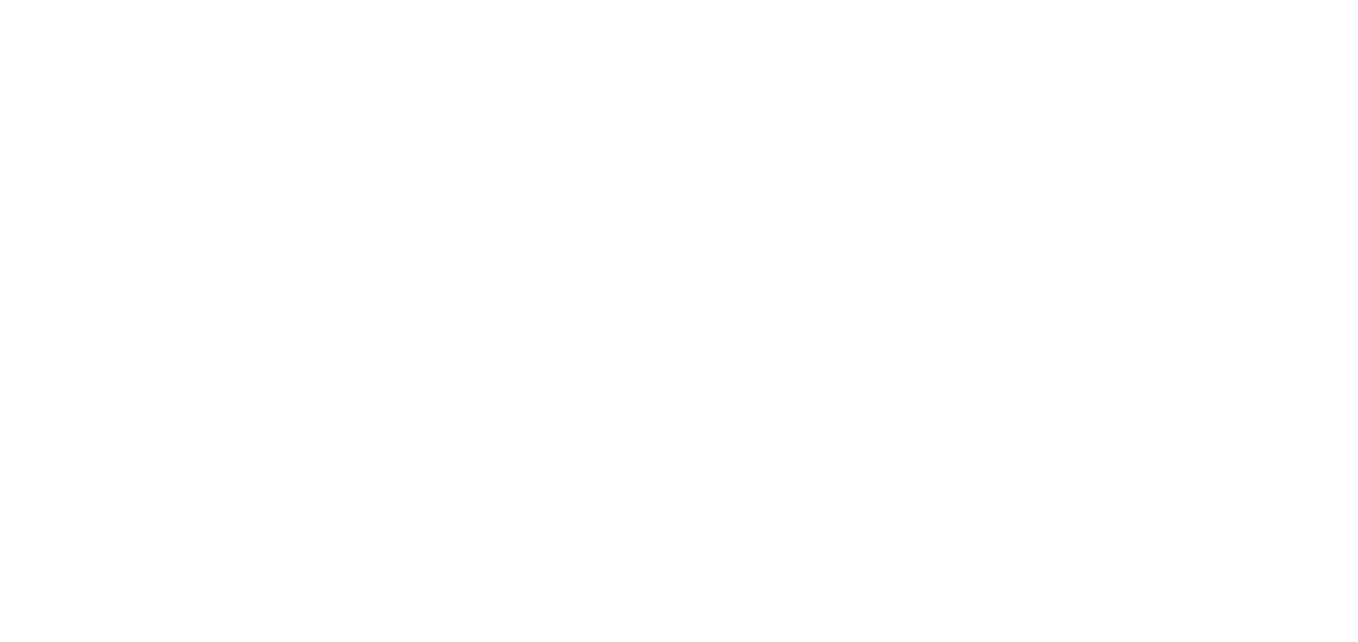 scroll, scrollTop: 0, scrollLeft: 0, axis: both 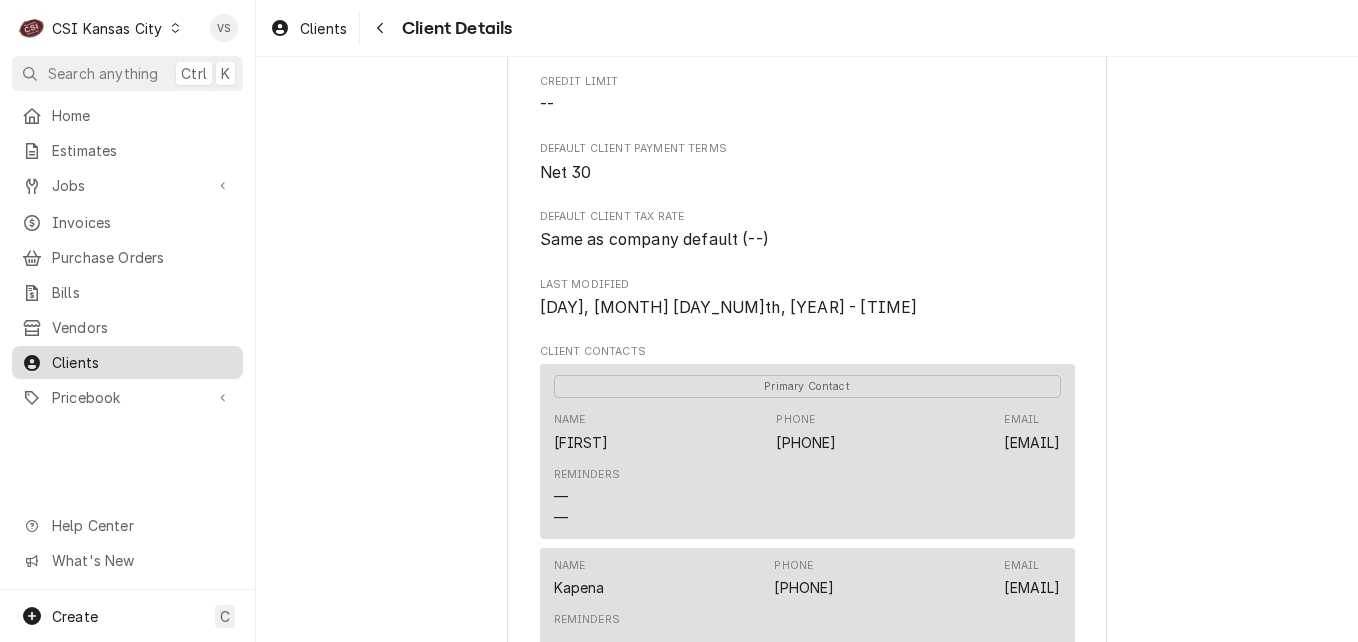 click on "Clients" at bounding box center (142, 362) 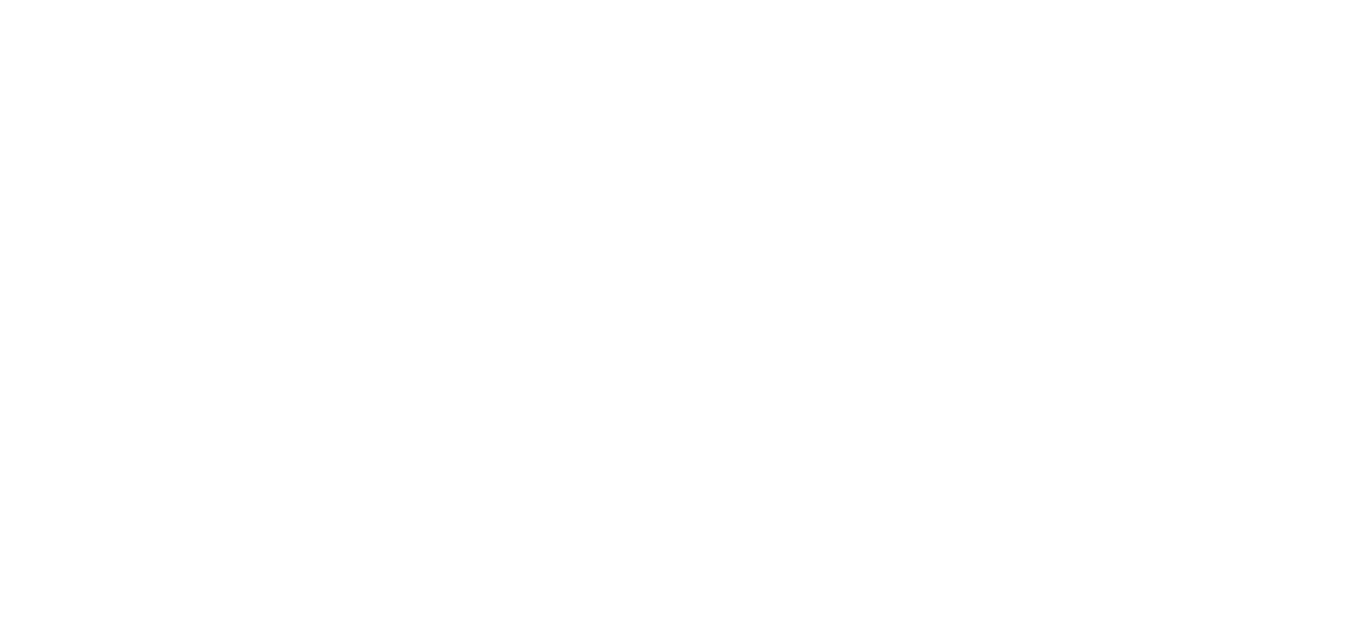 scroll, scrollTop: 0, scrollLeft: 0, axis: both 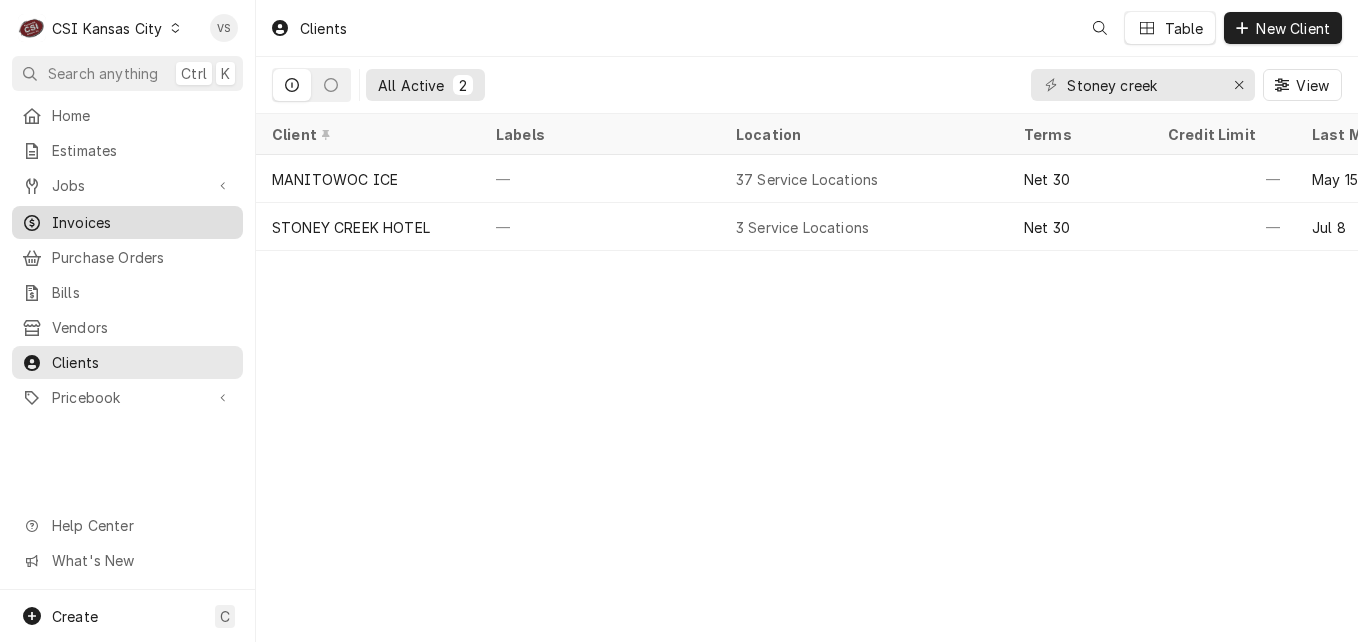 click on "Invoices" at bounding box center [142, 222] 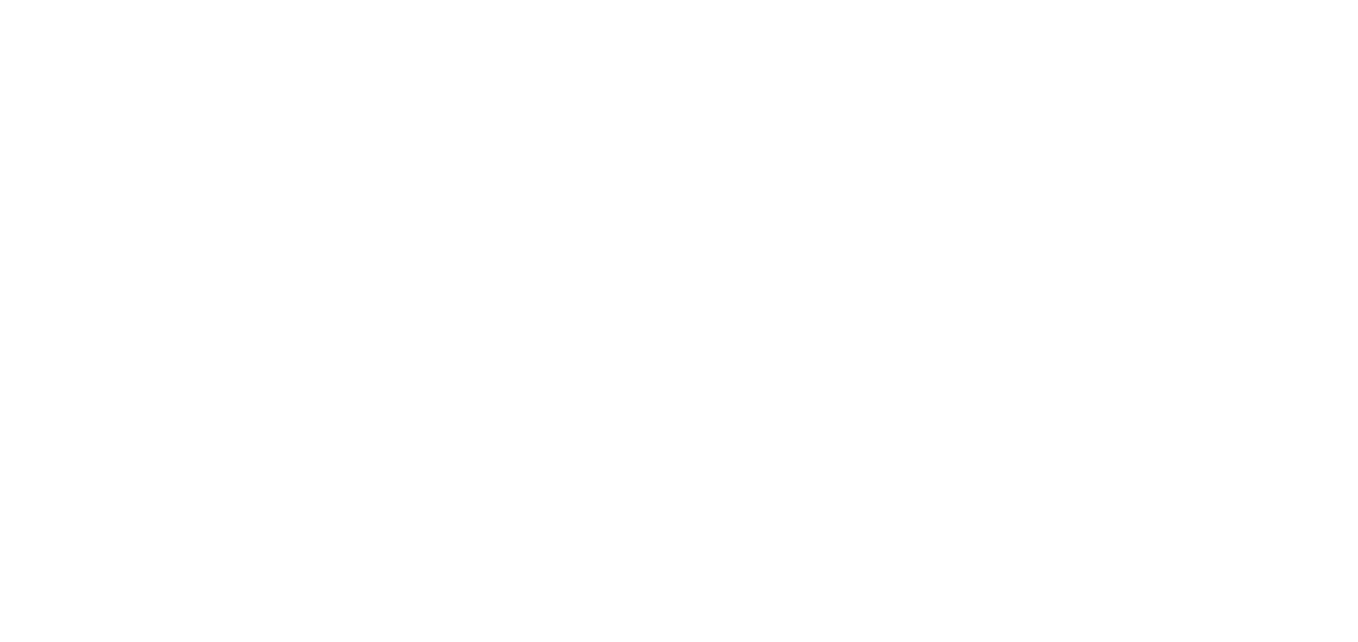 scroll, scrollTop: 0, scrollLeft: 0, axis: both 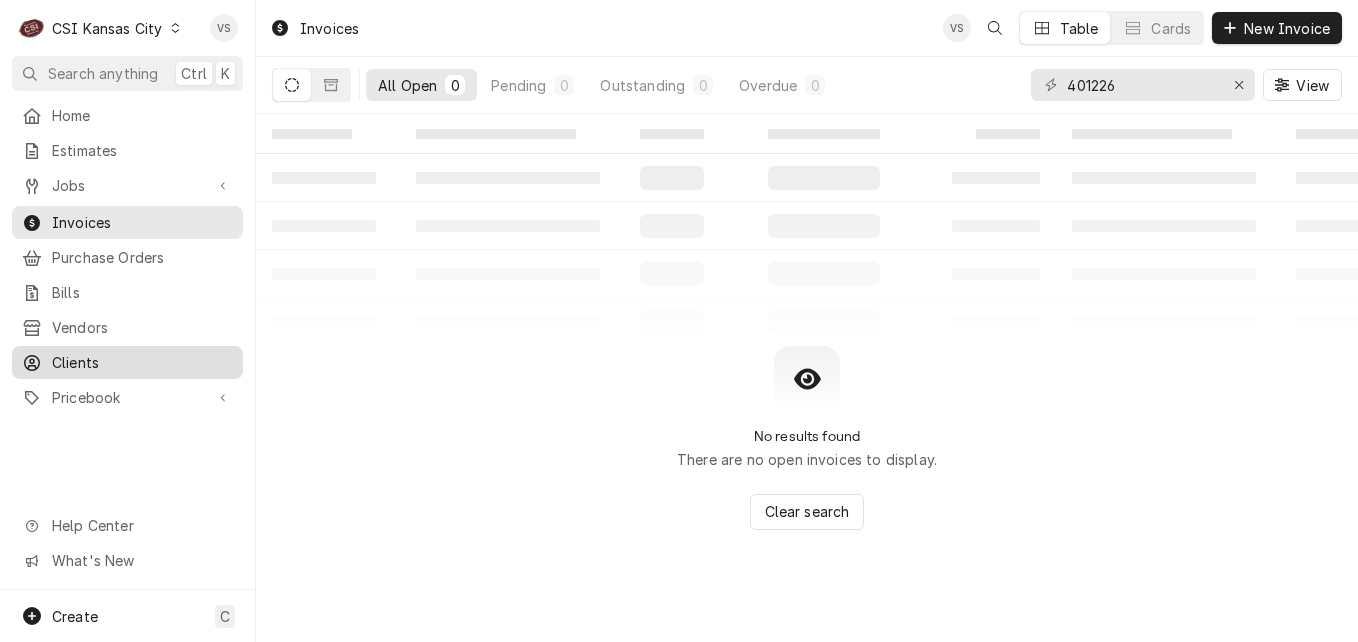 click on "Clients" at bounding box center [142, 362] 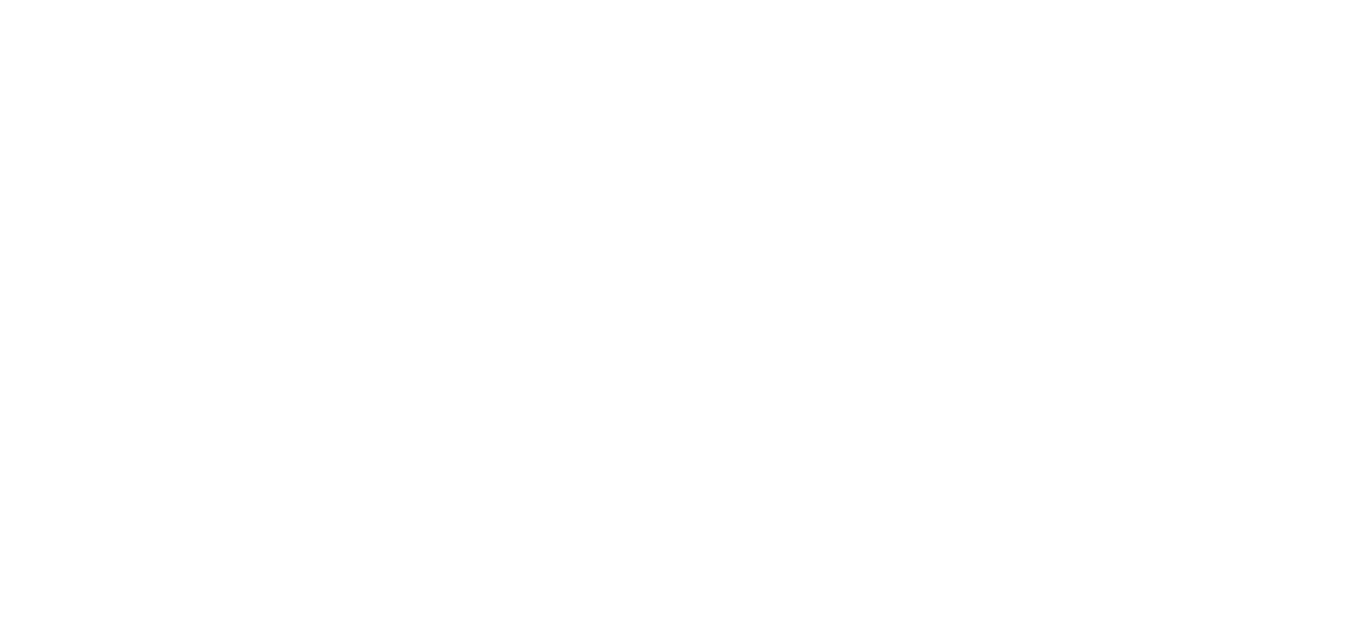scroll, scrollTop: 0, scrollLeft: 0, axis: both 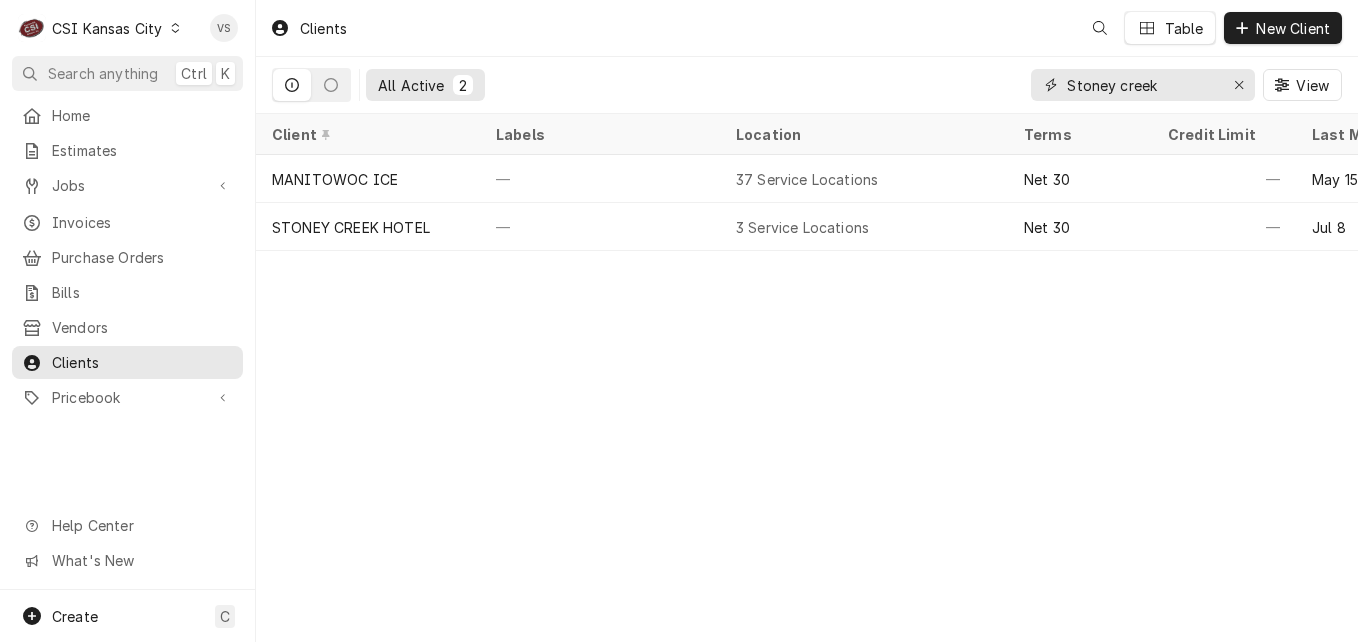 click on "Stoney creek" at bounding box center (1143, 85) 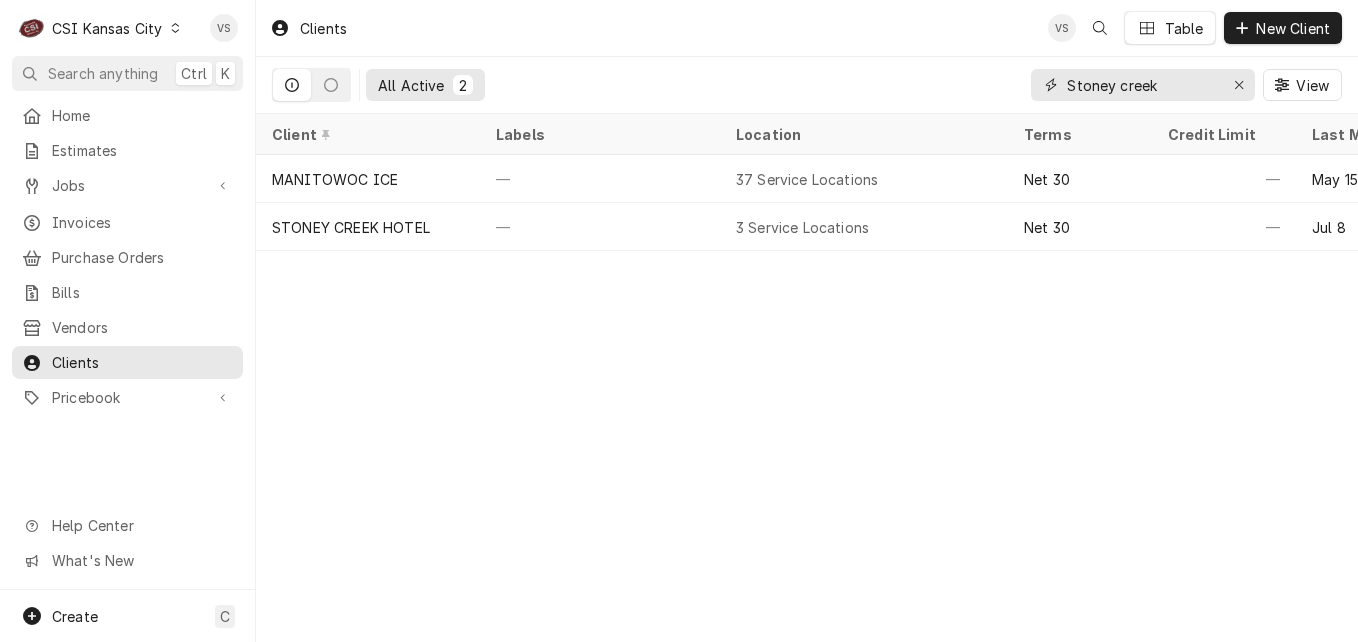 drag, startPoint x: 1144, startPoint y: 86, endPoint x: 1058, endPoint y: 84, distance: 86.023254 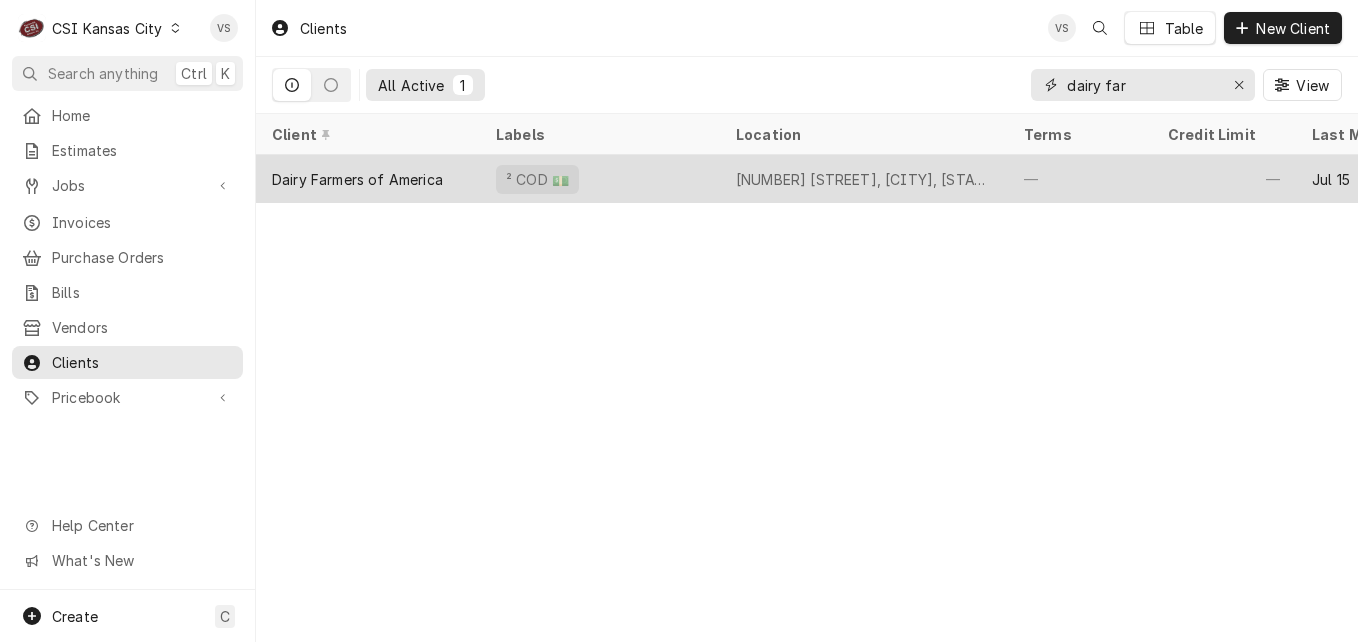 type on "dairy far" 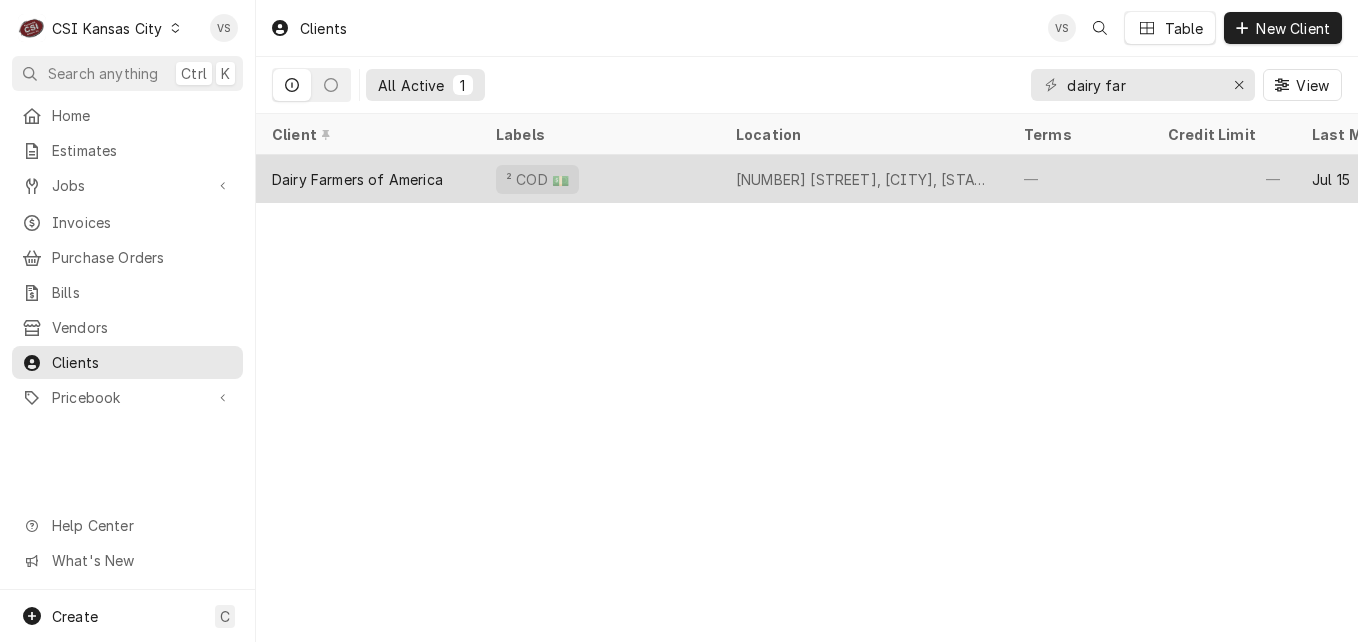 click on "Dairy Farmers of America" at bounding box center (357, 179) 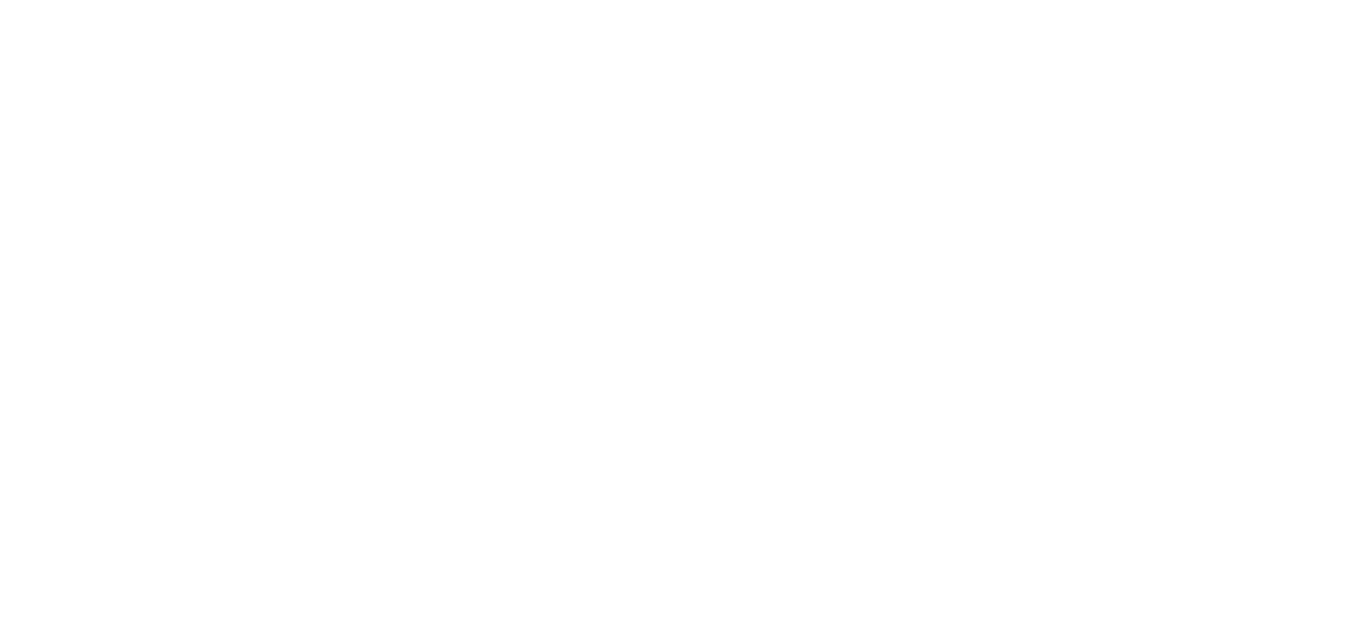 scroll, scrollTop: 0, scrollLeft: 0, axis: both 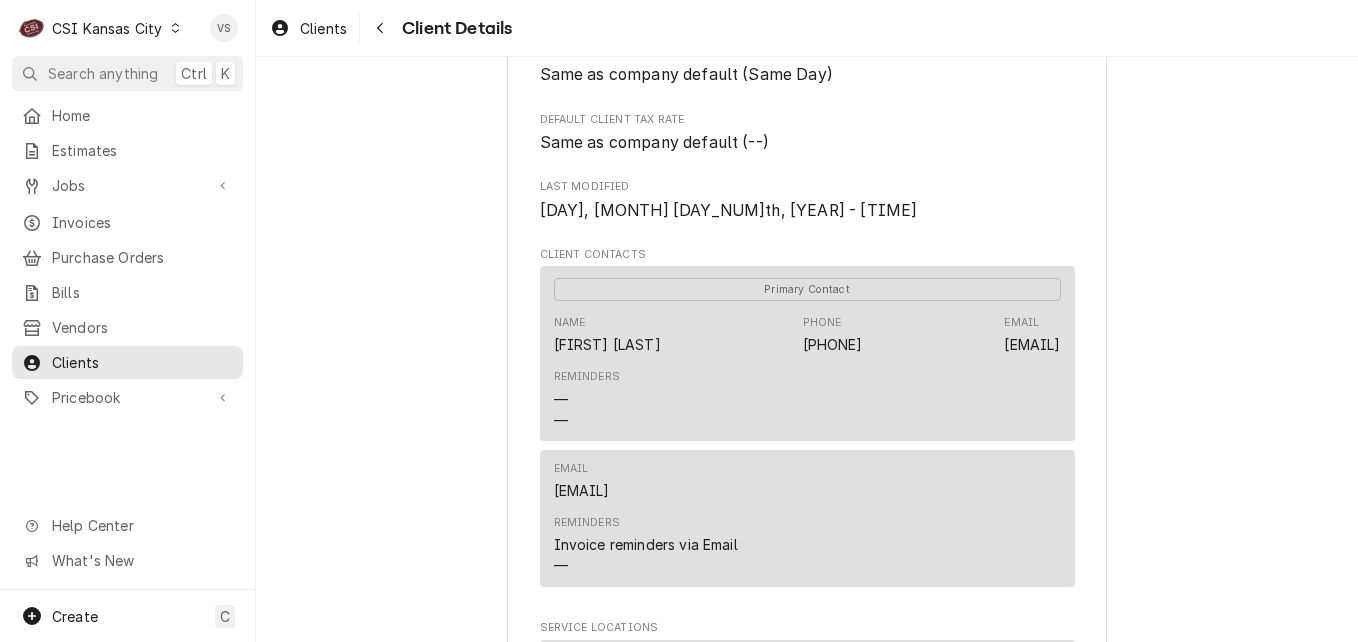 click 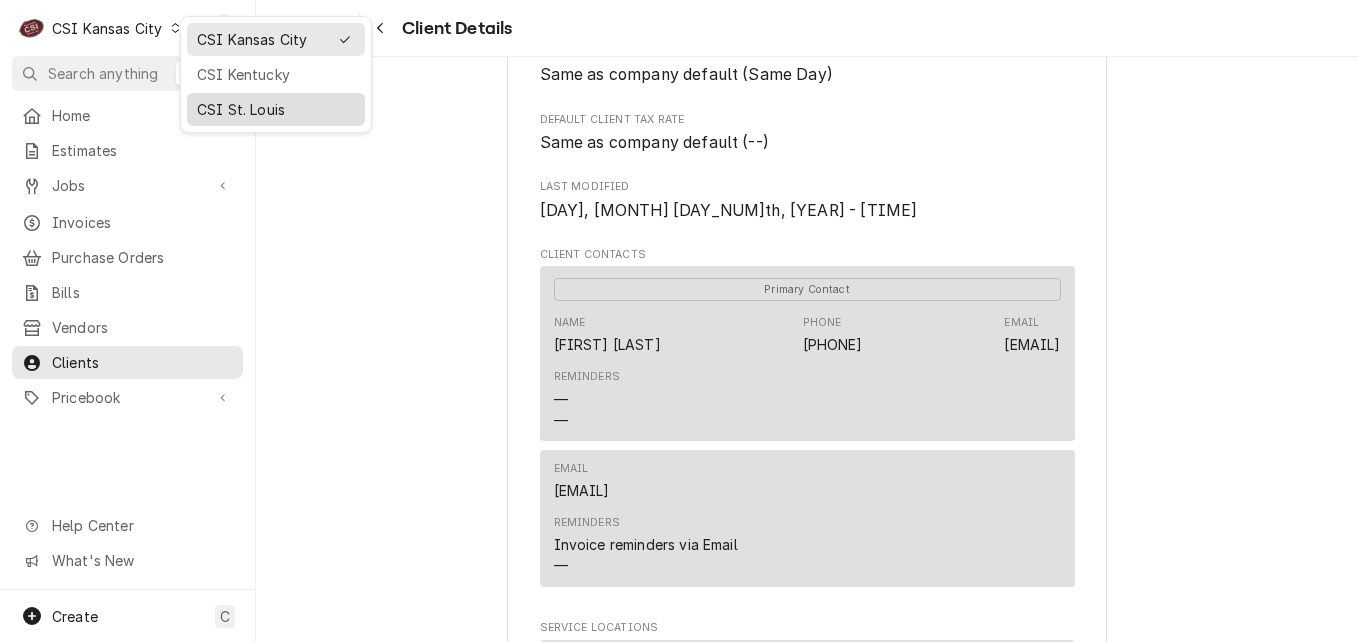 click on "CSI St. Louis" at bounding box center (276, 109) 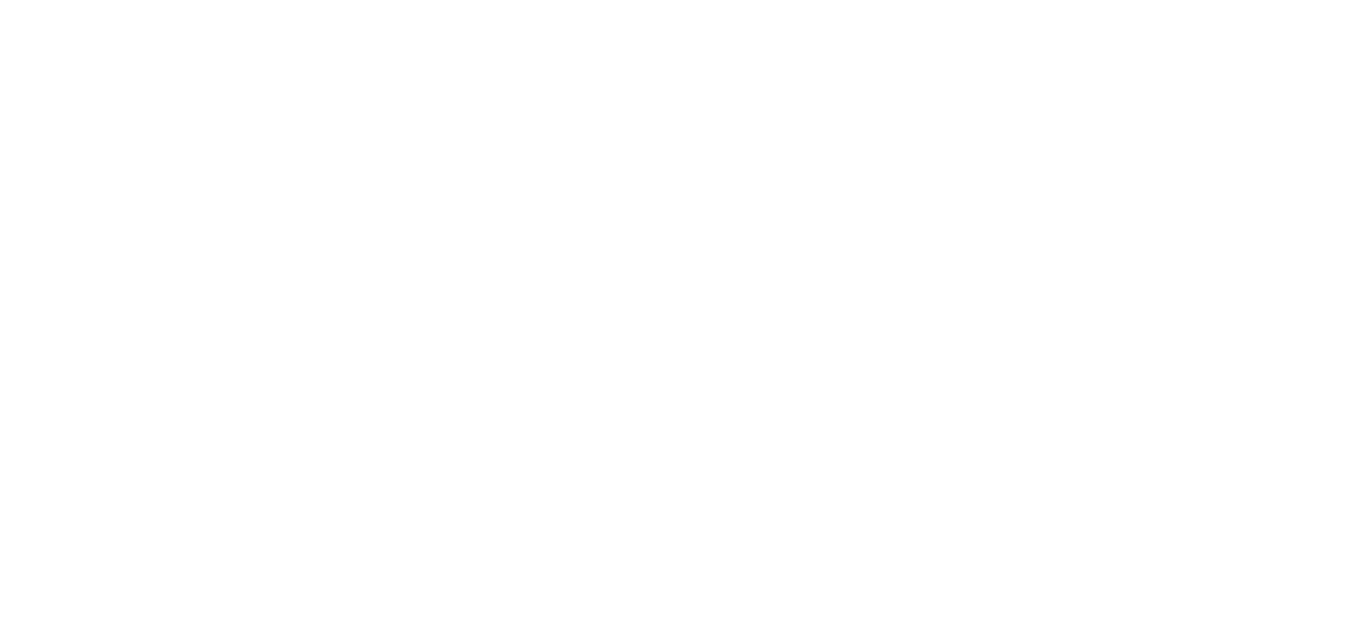 scroll, scrollTop: 0, scrollLeft: 0, axis: both 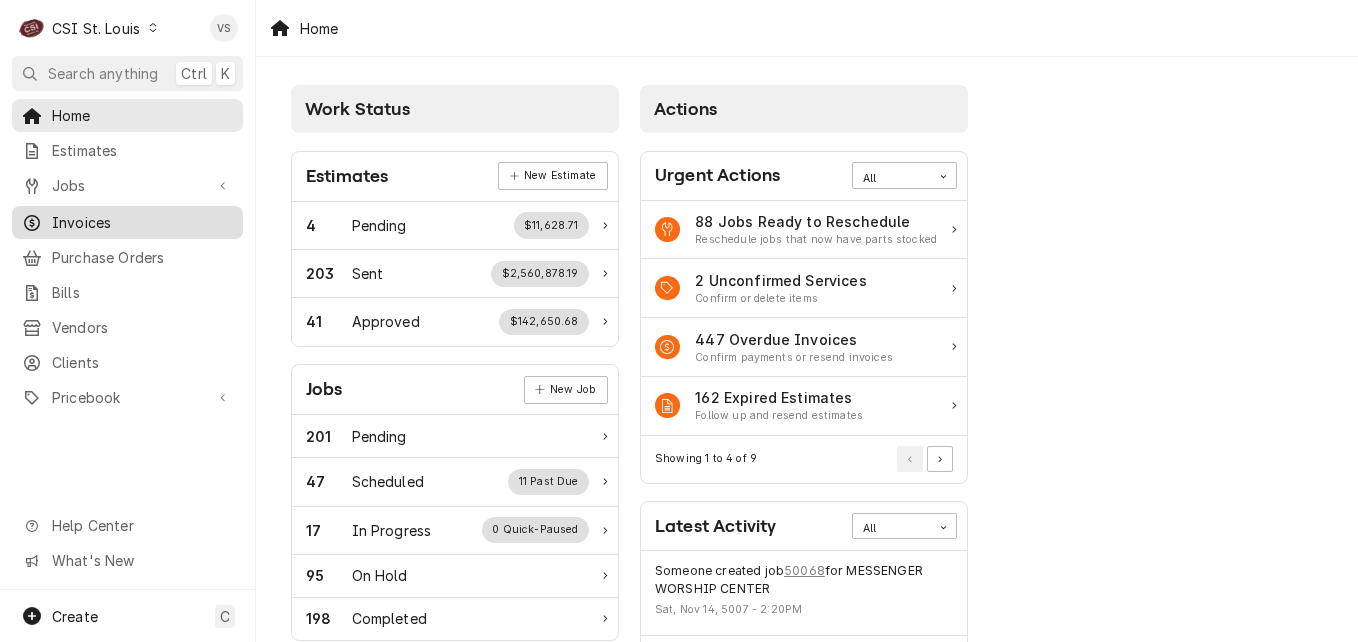 click on "Invoices" at bounding box center (142, 222) 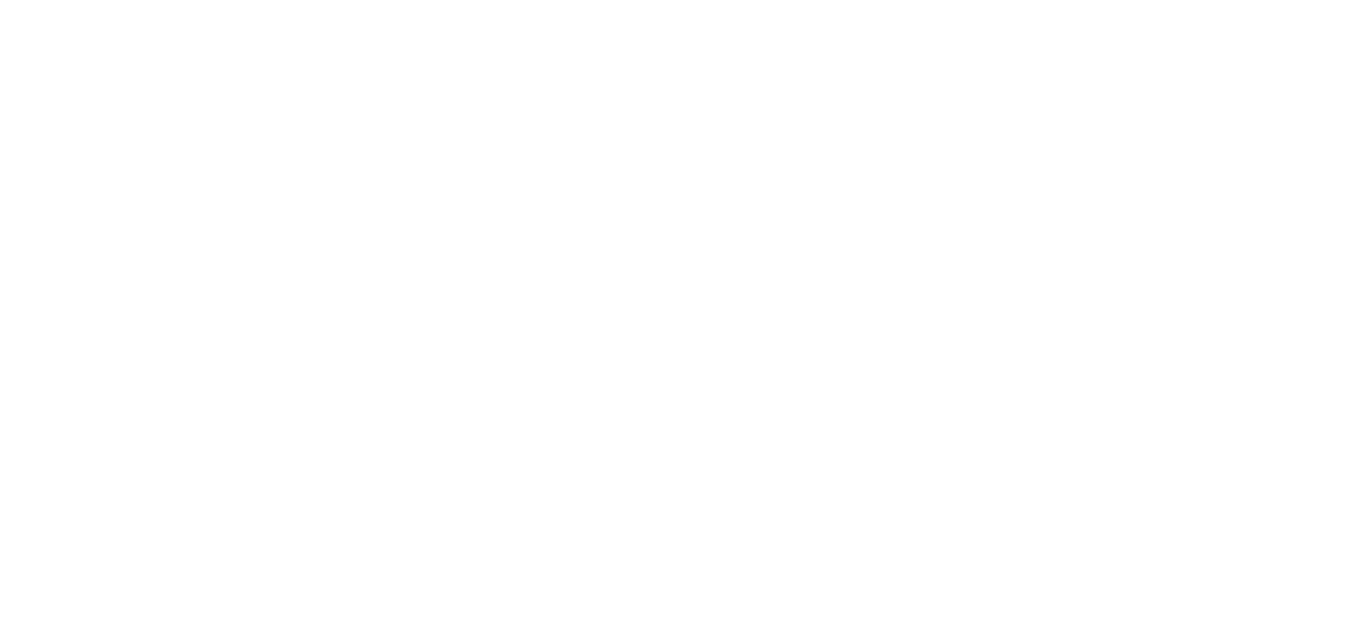scroll, scrollTop: 0, scrollLeft: 0, axis: both 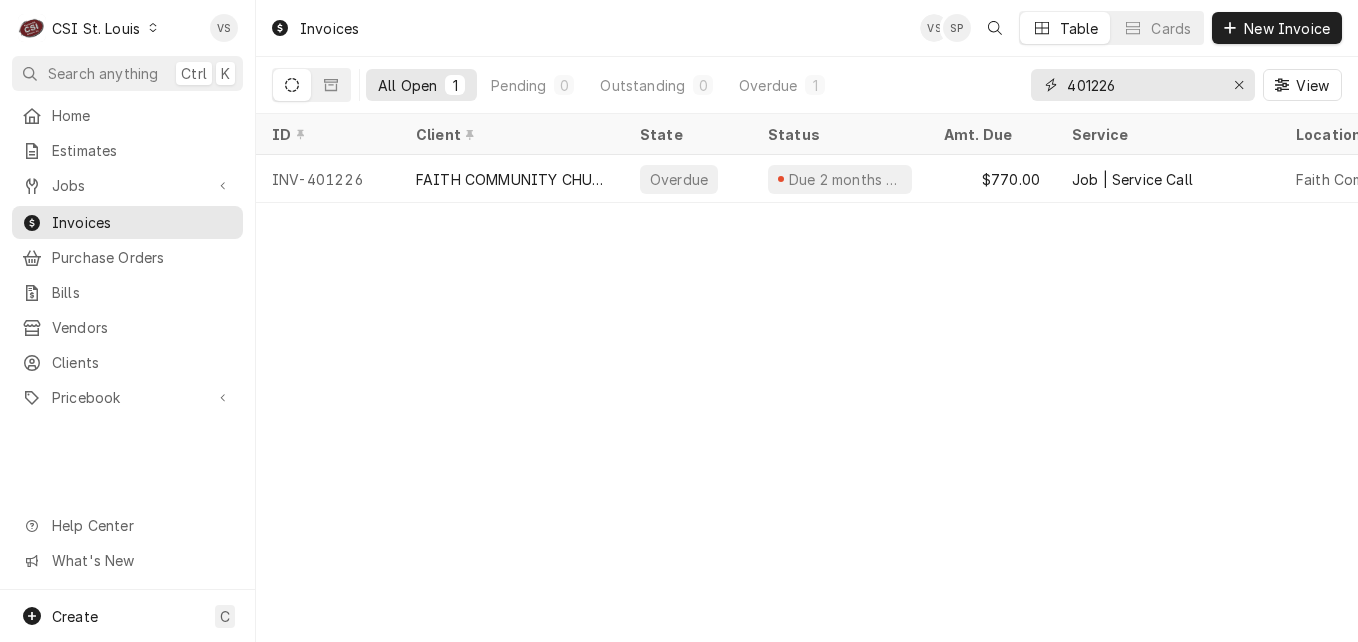 click on "401226" at bounding box center (1143, 85) 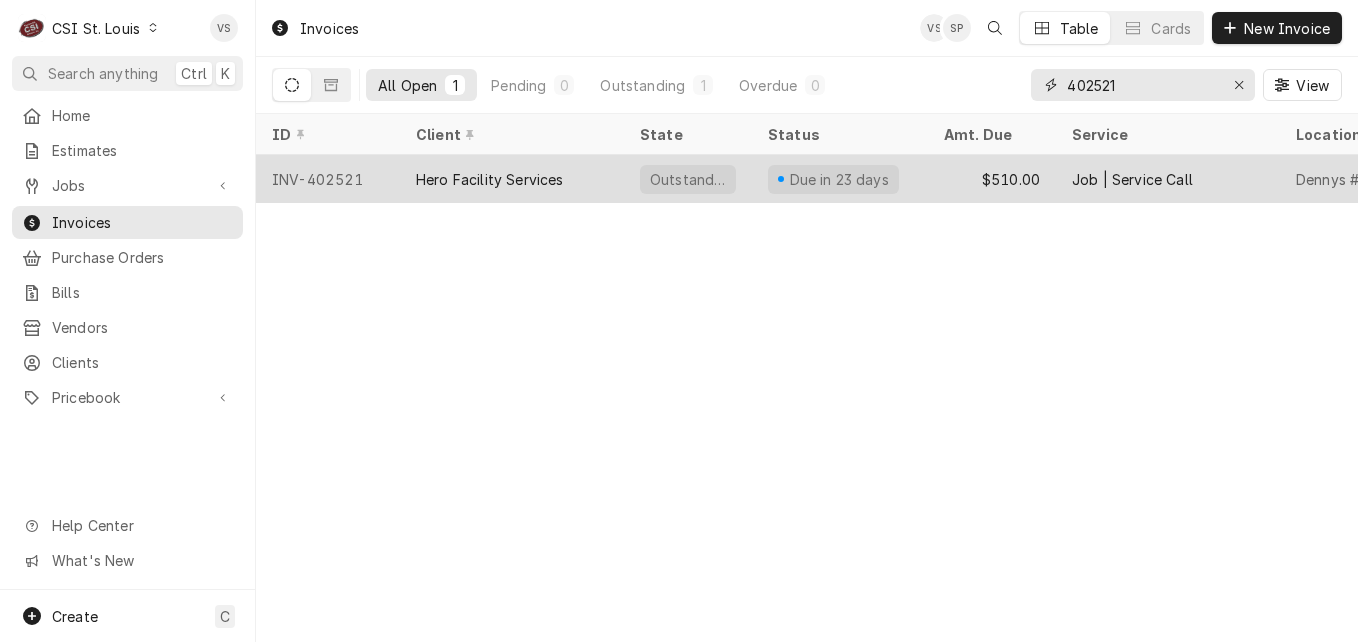 type on "402521" 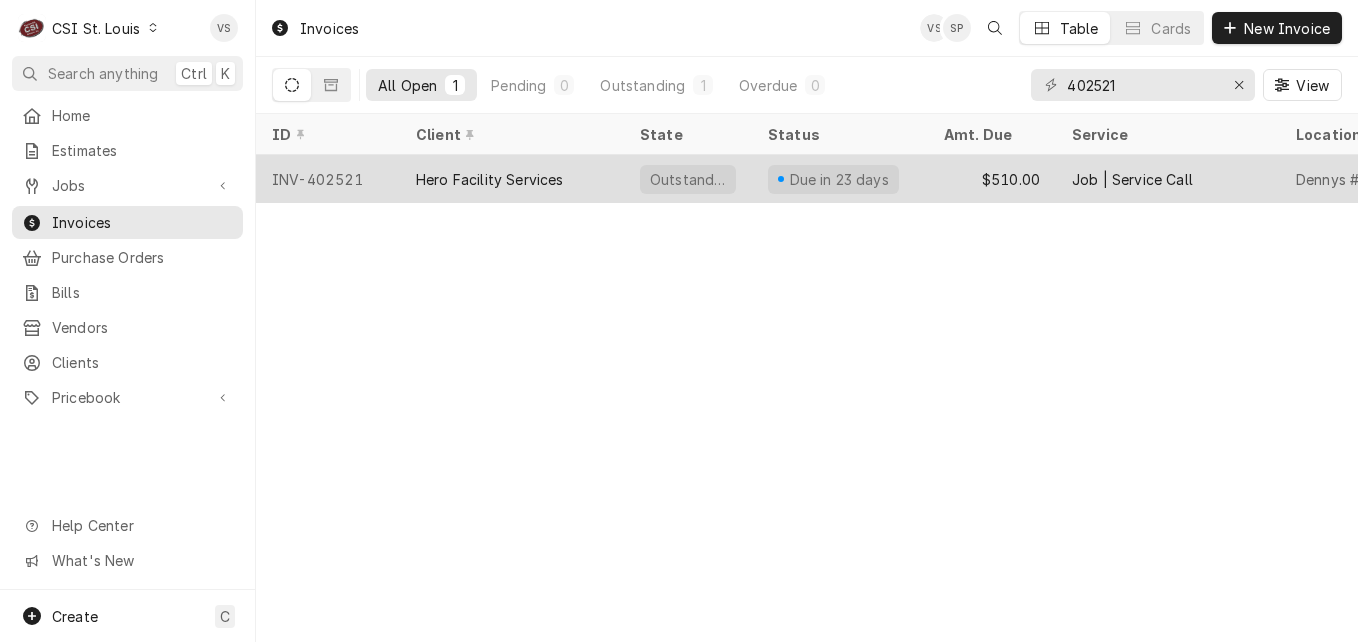 click on "Hero Facility Services" at bounding box center [512, 179] 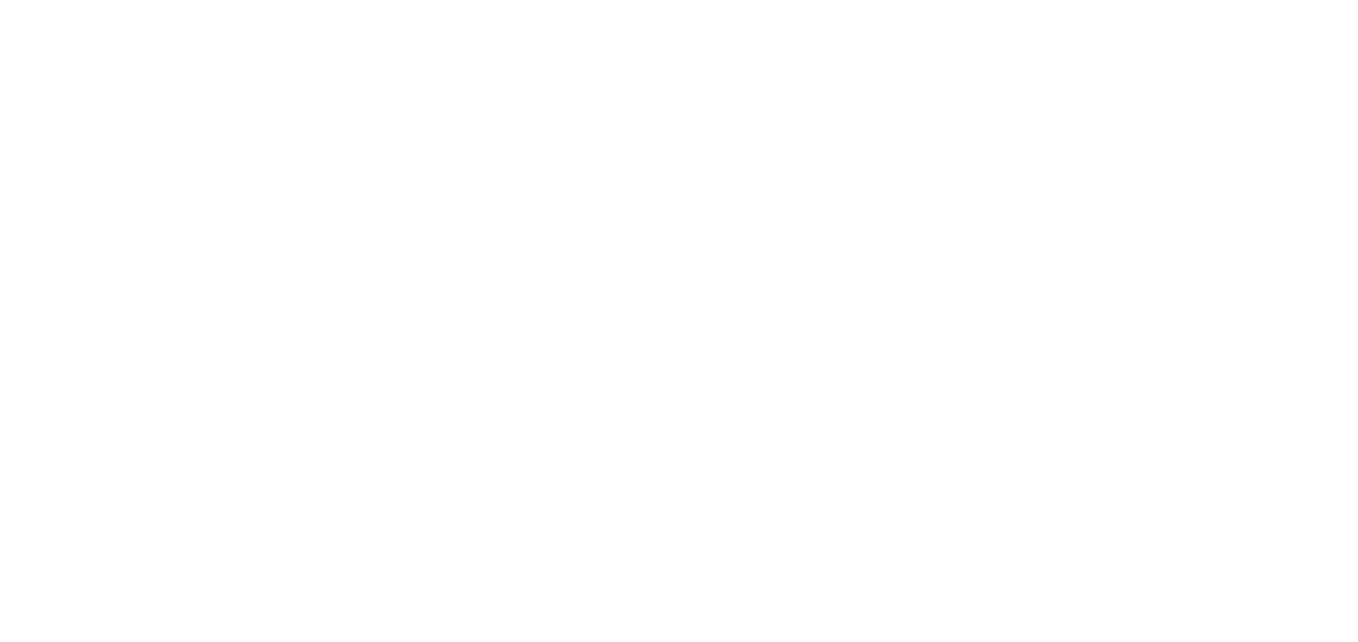scroll, scrollTop: 0, scrollLeft: 0, axis: both 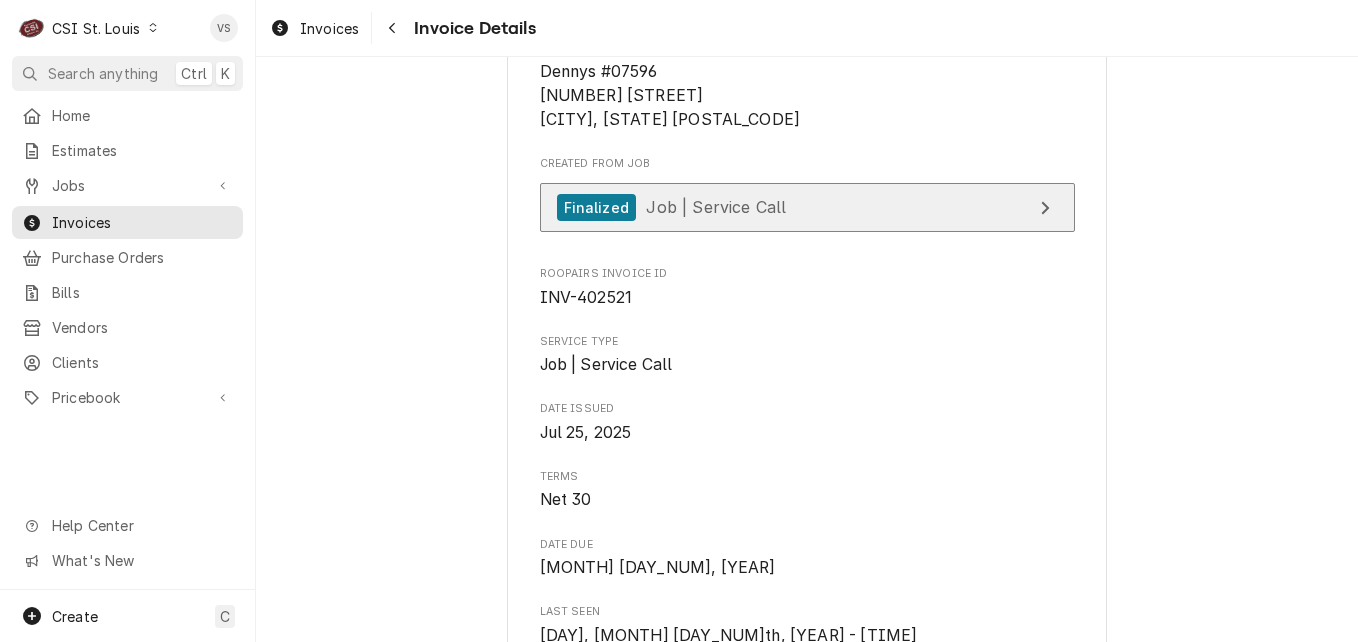 click on "Job | Service Call" at bounding box center [716, 207] 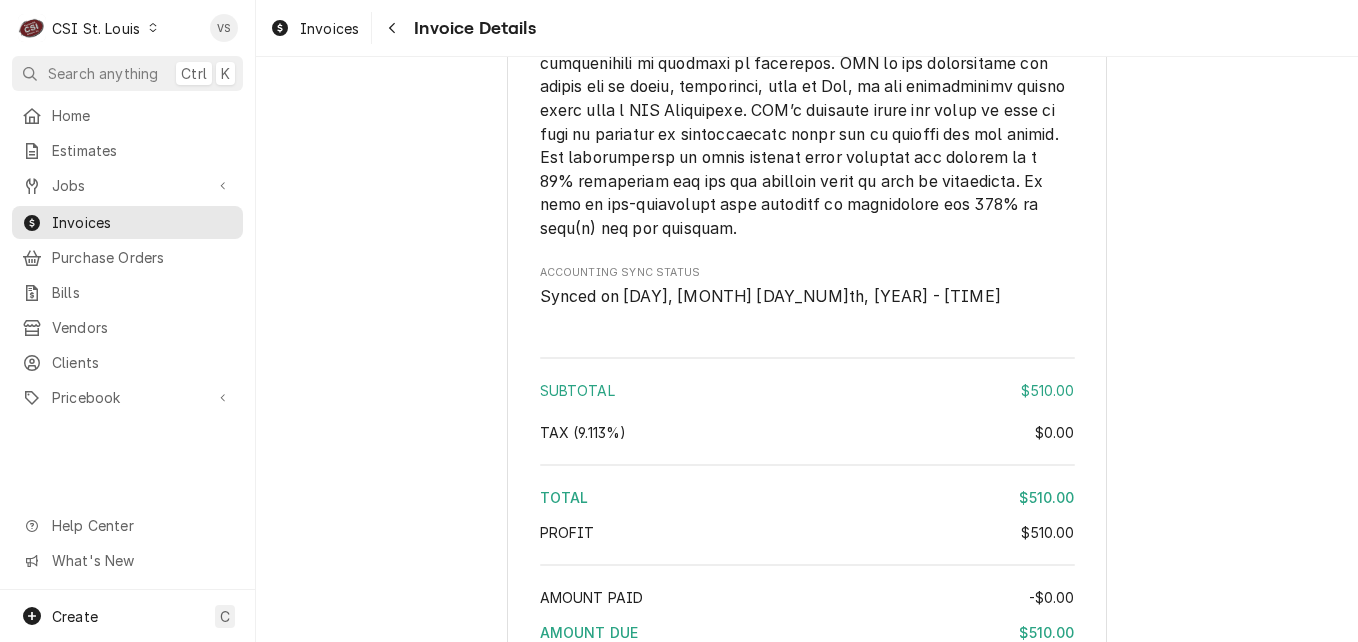scroll, scrollTop: 2976, scrollLeft: 0, axis: vertical 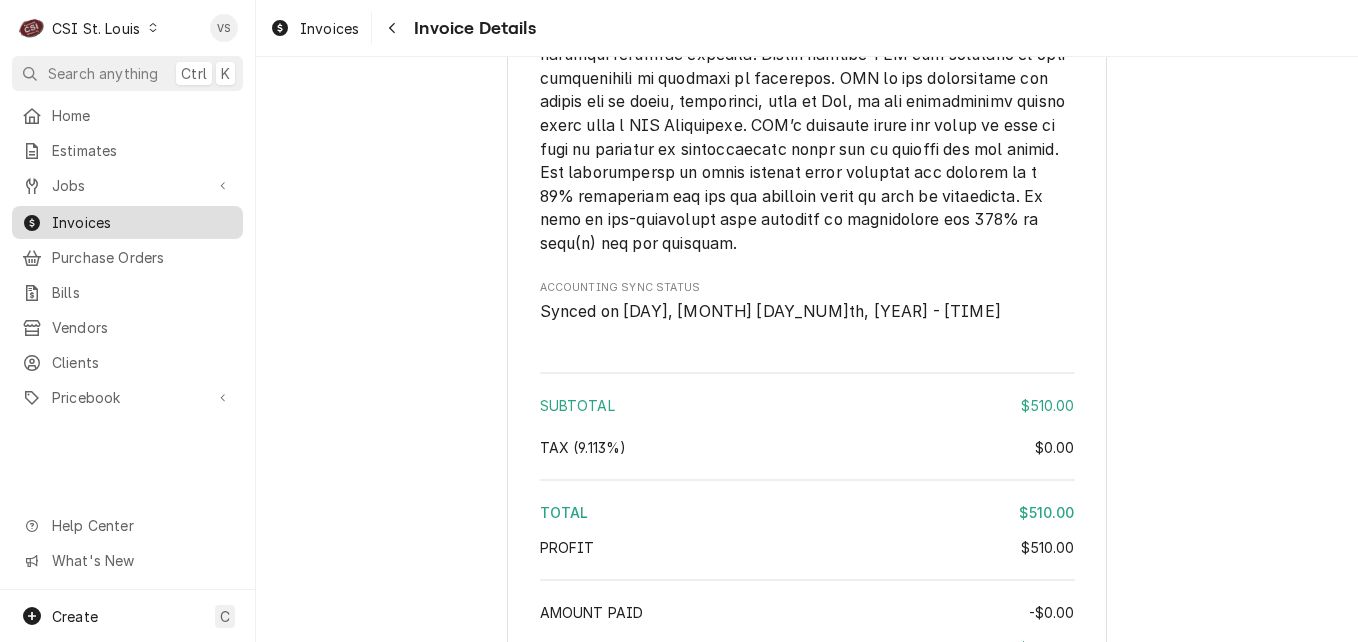 click on "Invoices" at bounding box center [142, 222] 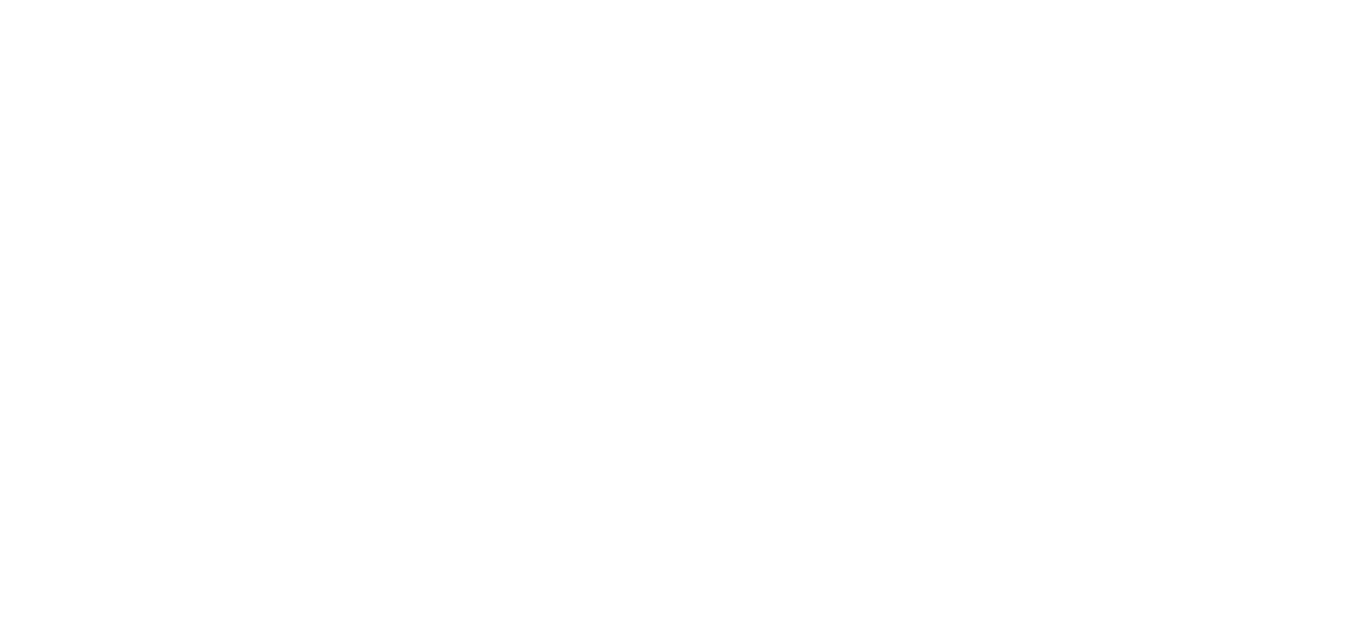 scroll, scrollTop: 0, scrollLeft: 0, axis: both 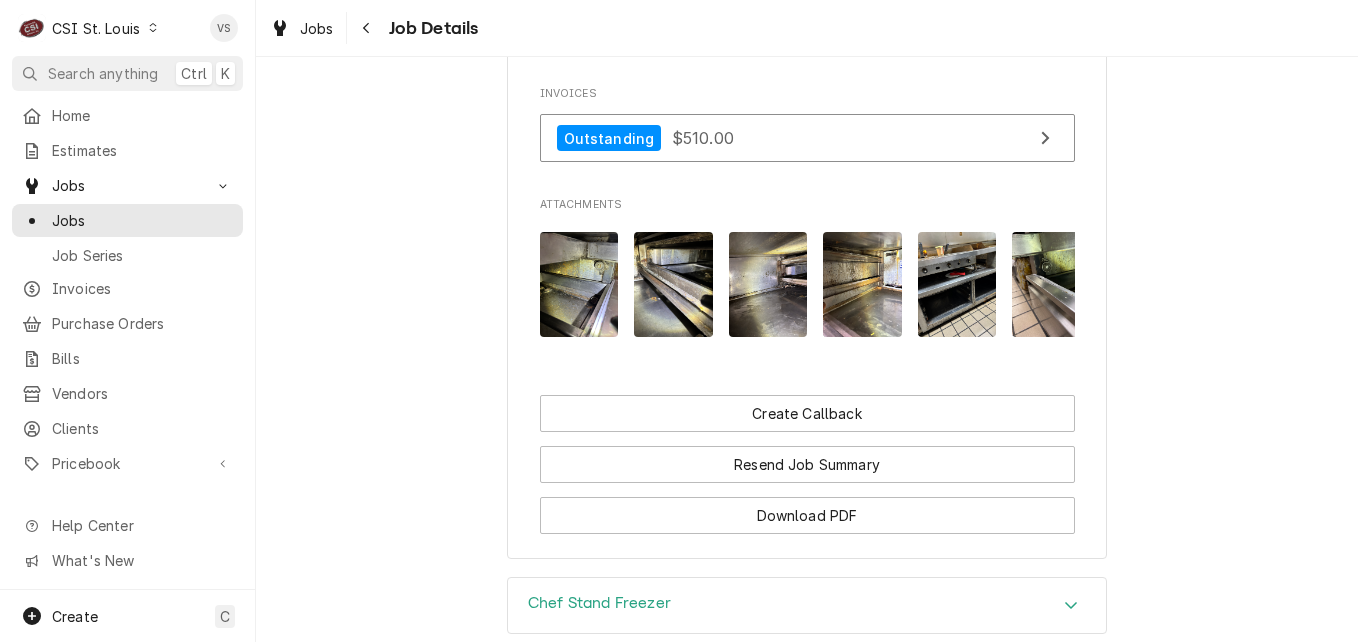 click at bounding box center (579, 284) 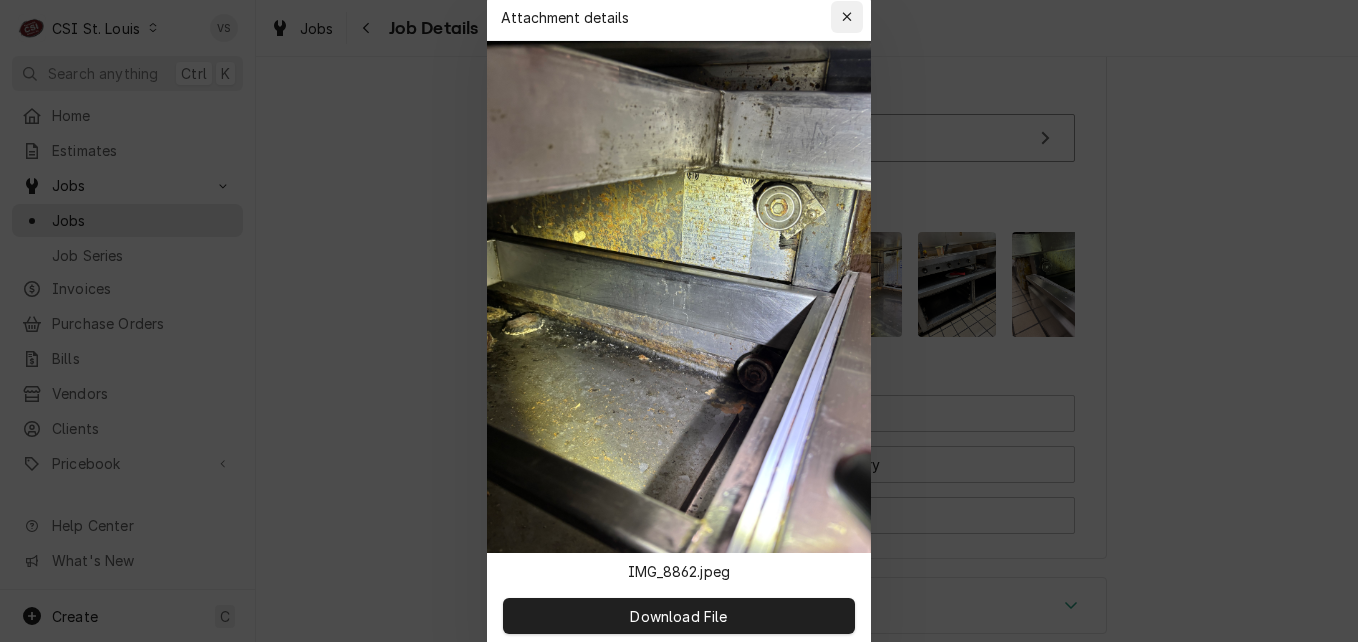 click 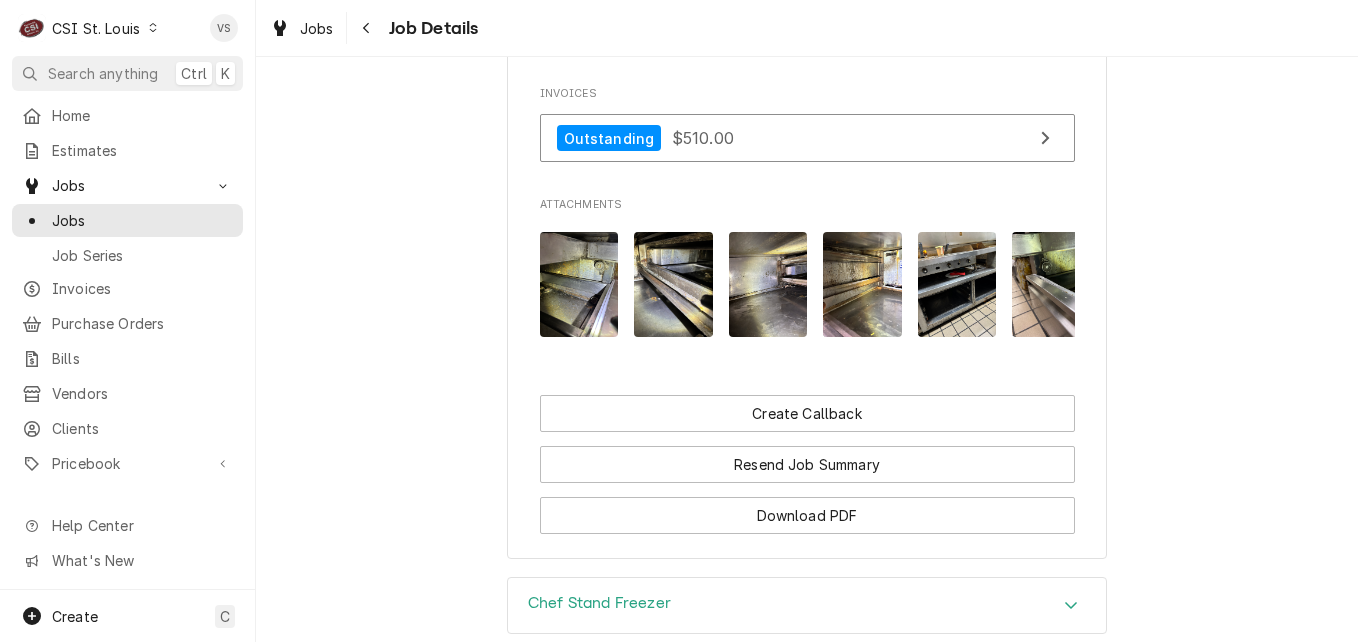 click at bounding box center [579, 284] 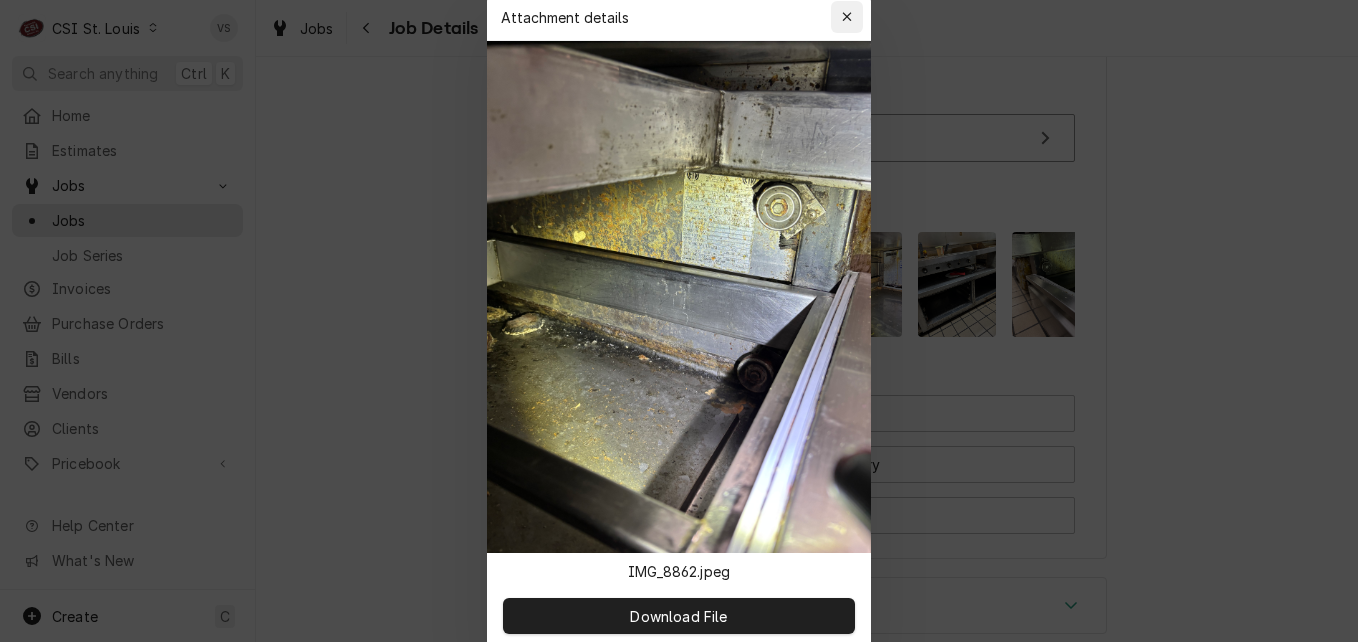 click 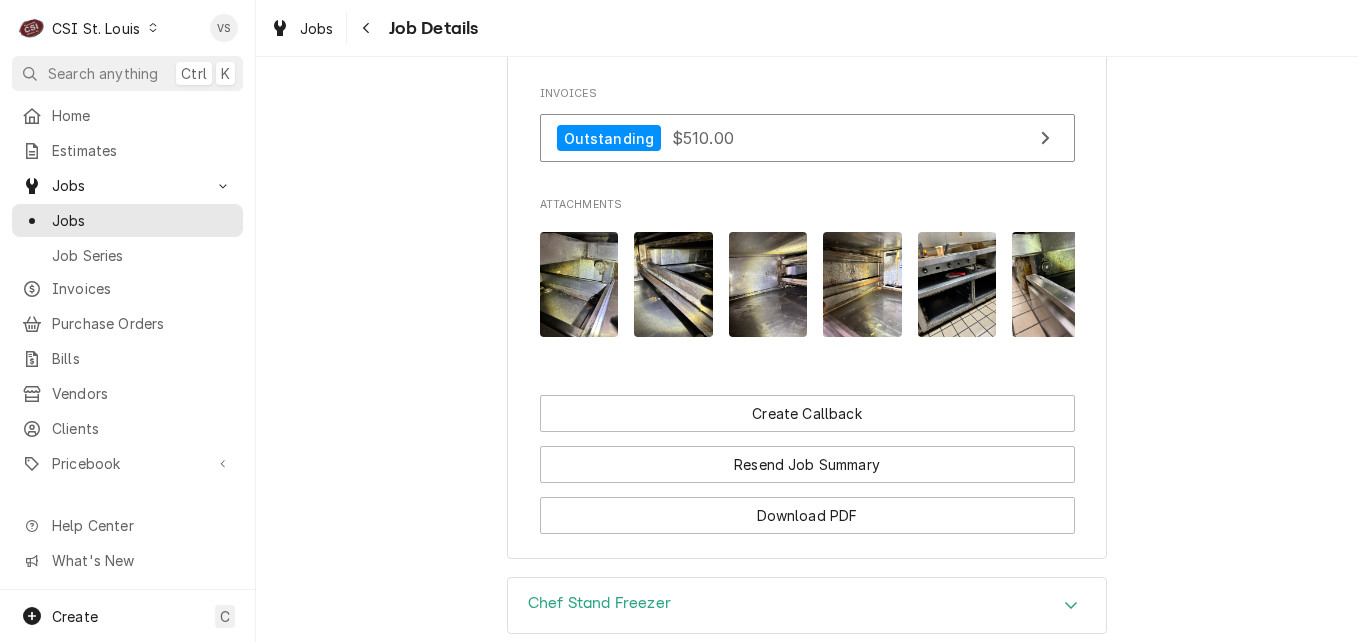 click at bounding box center [673, 284] 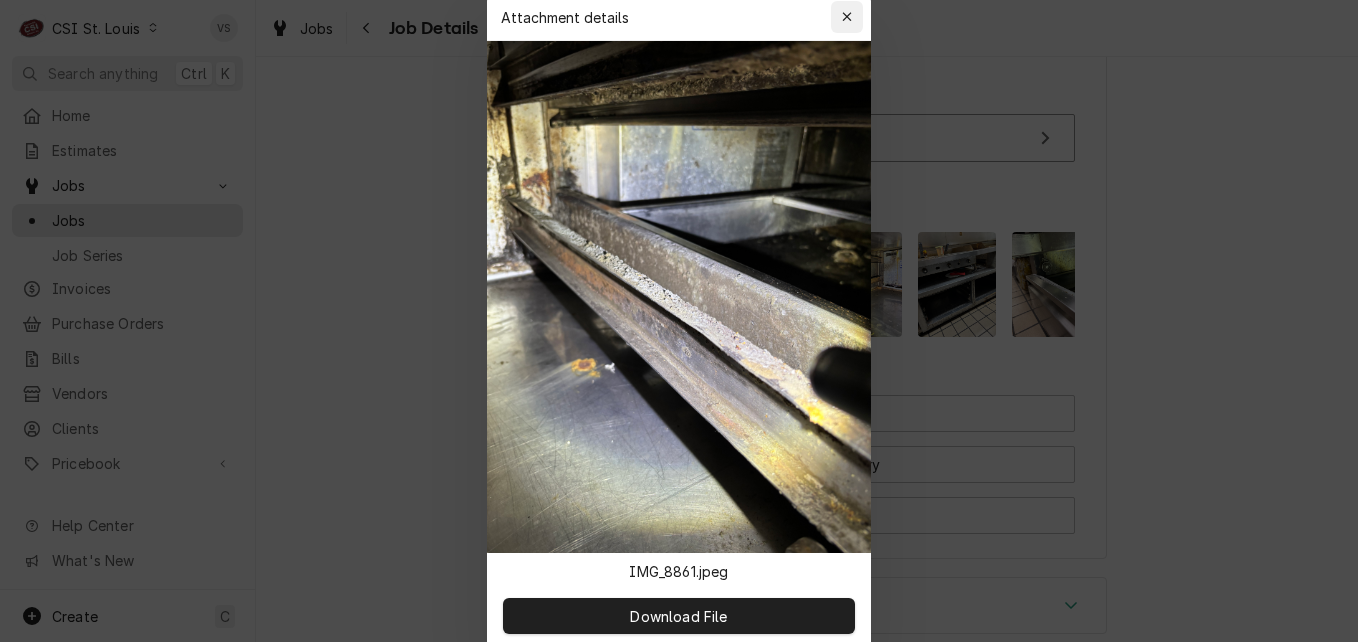 click 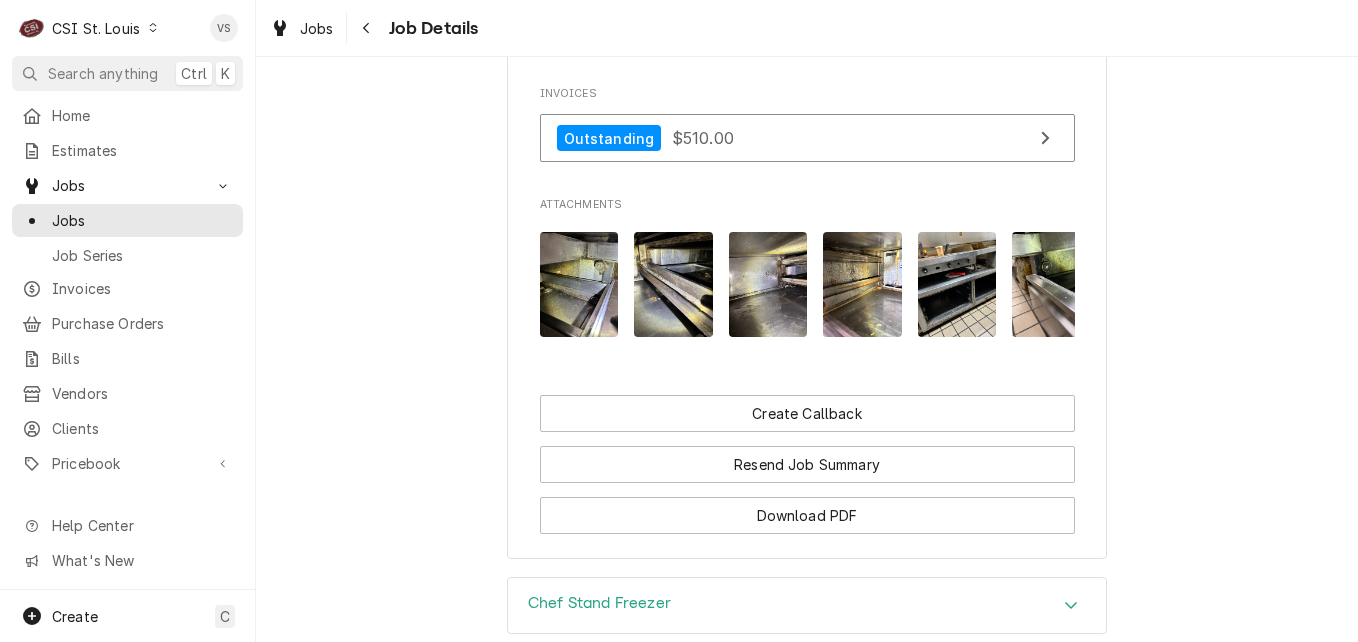 click at bounding box center [768, 284] 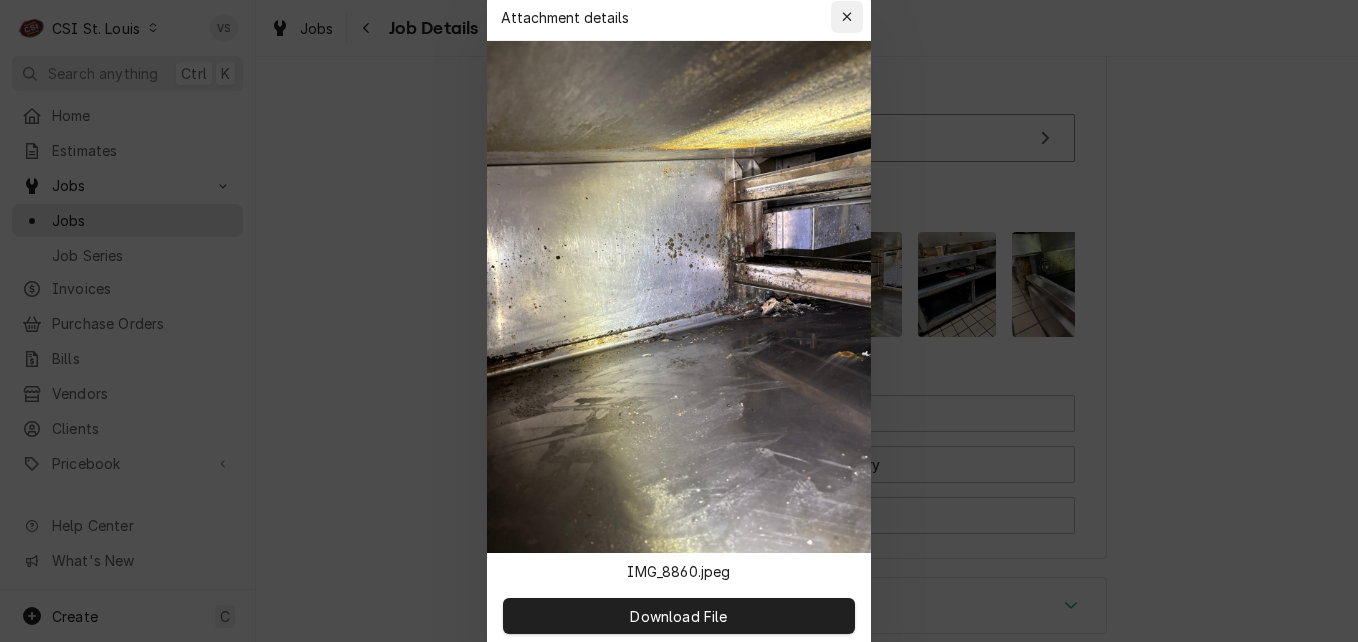 click 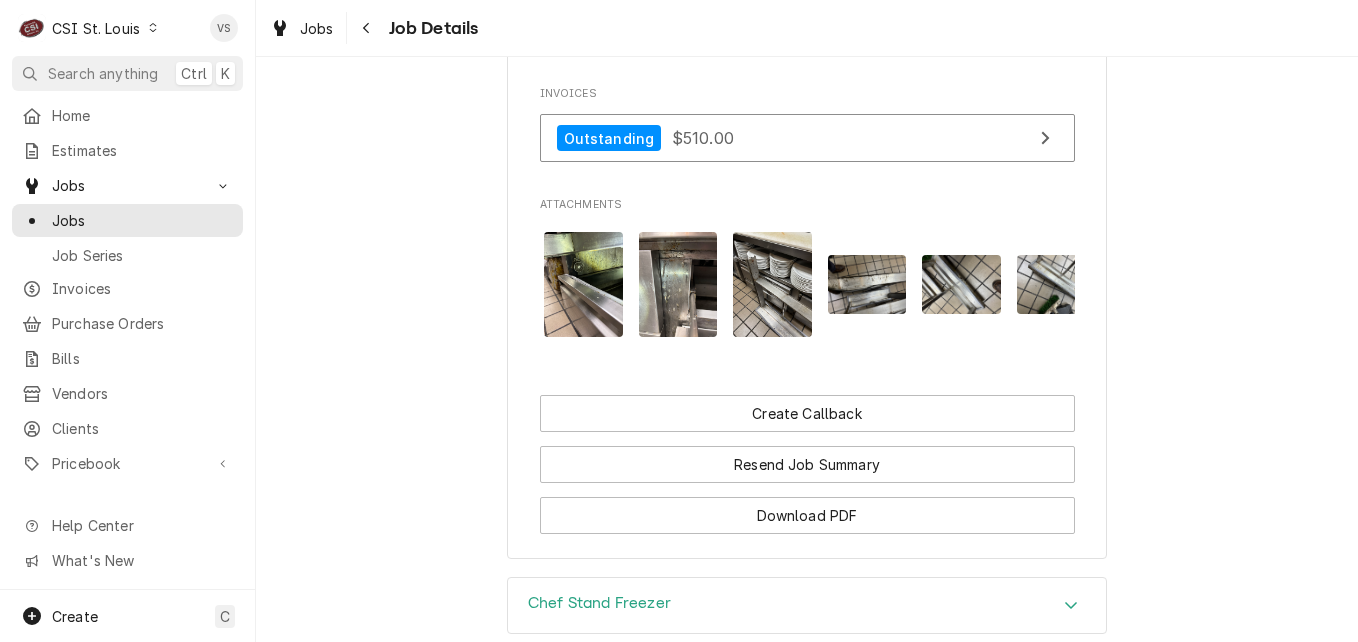 scroll, scrollTop: 0, scrollLeft: 480, axis: horizontal 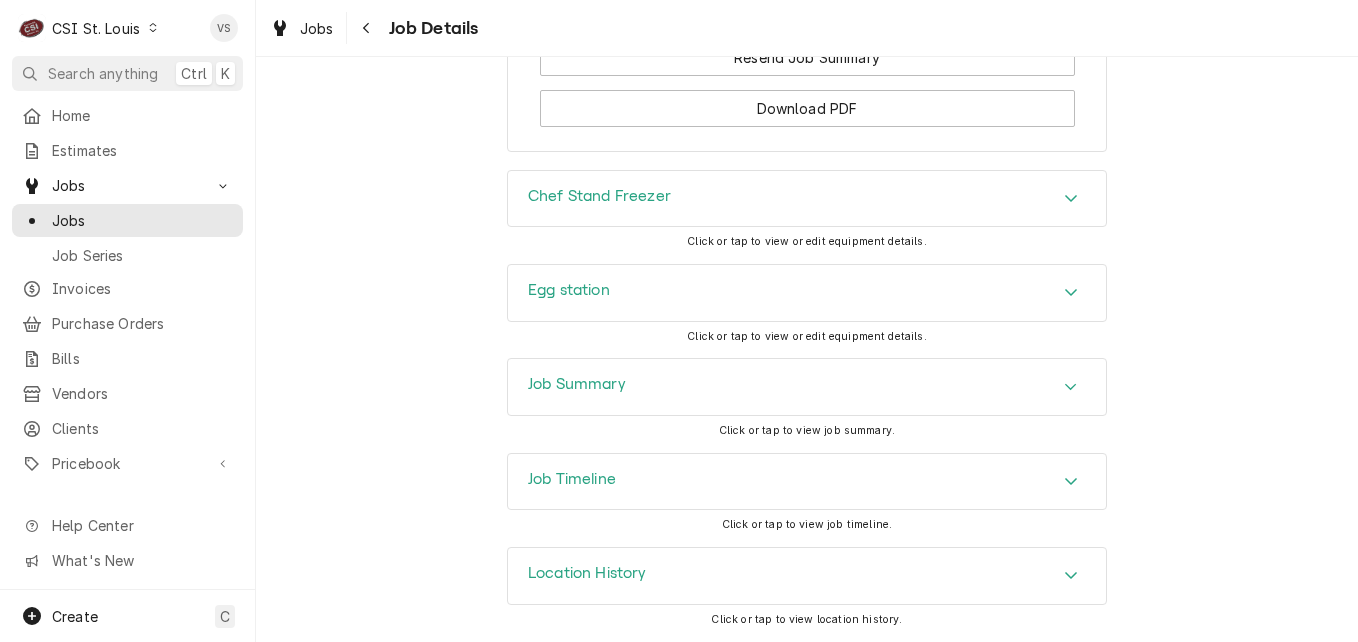 click on "Job Summary" at bounding box center [577, 384] 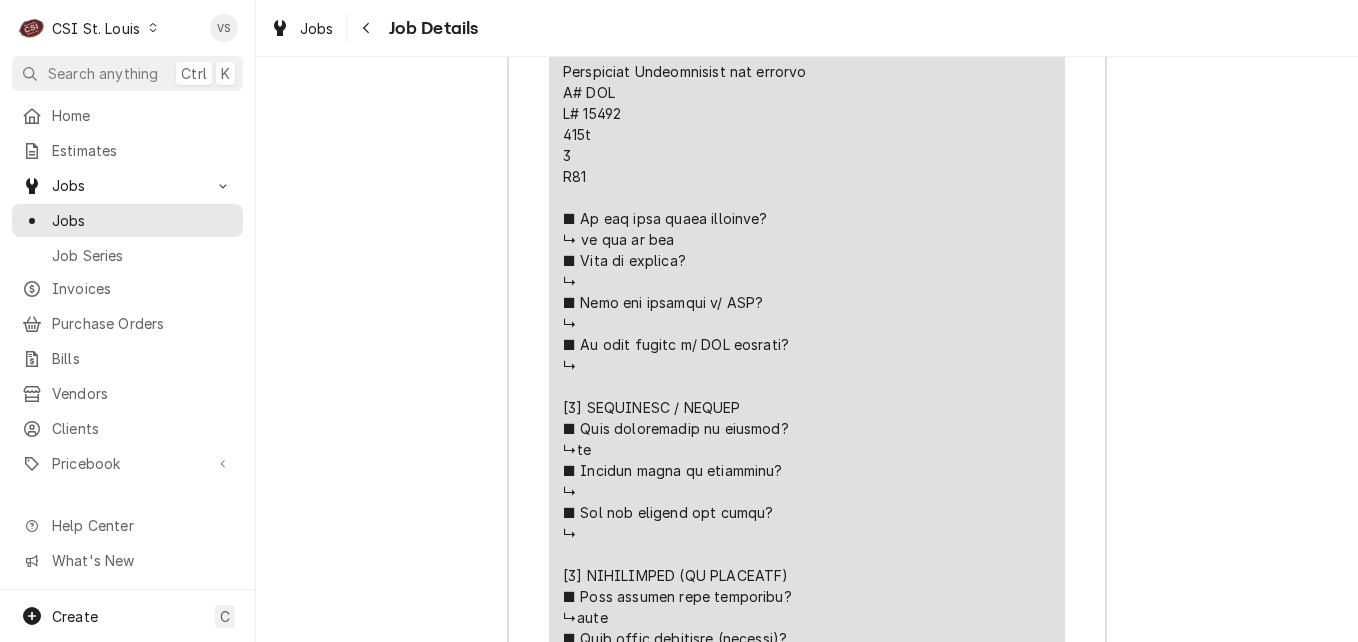 scroll, scrollTop: 4488, scrollLeft: 0, axis: vertical 